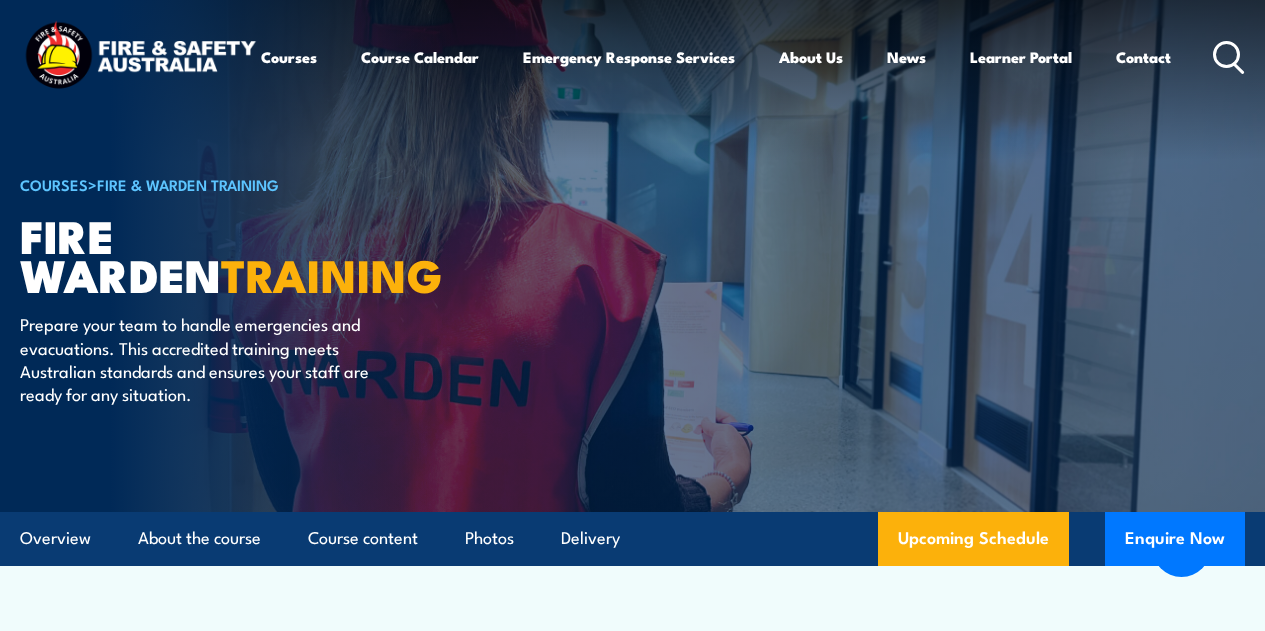 scroll, scrollTop: 3720, scrollLeft: 0, axis: vertical 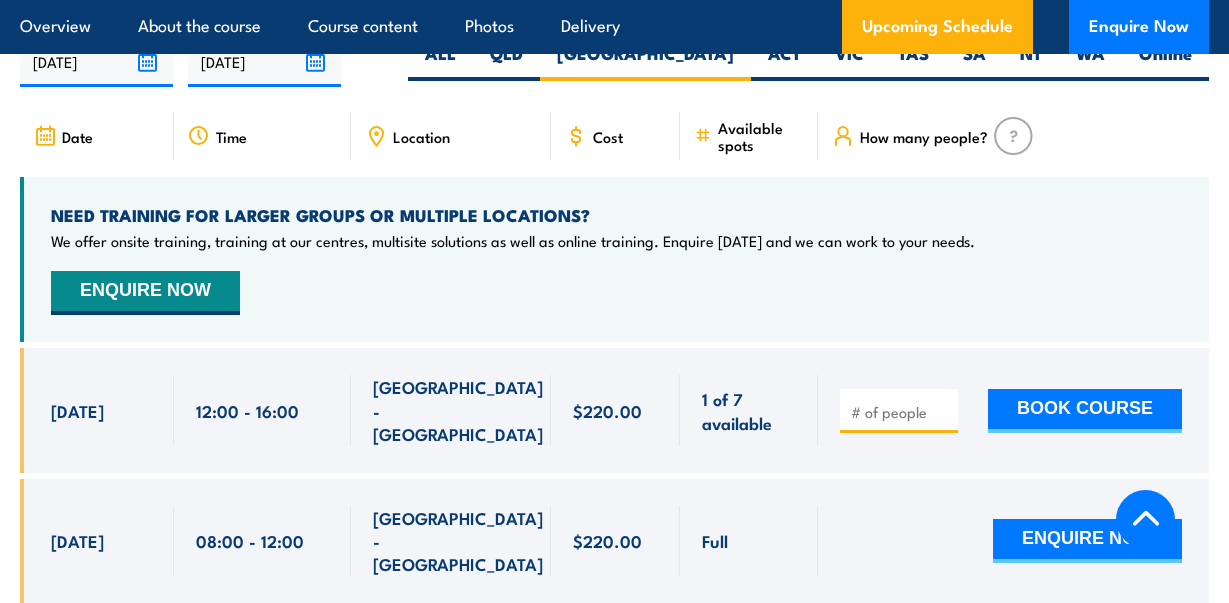 drag, startPoint x: 852, startPoint y: 291, endPoint x: 477, endPoint y: 574, distance: 469.8021 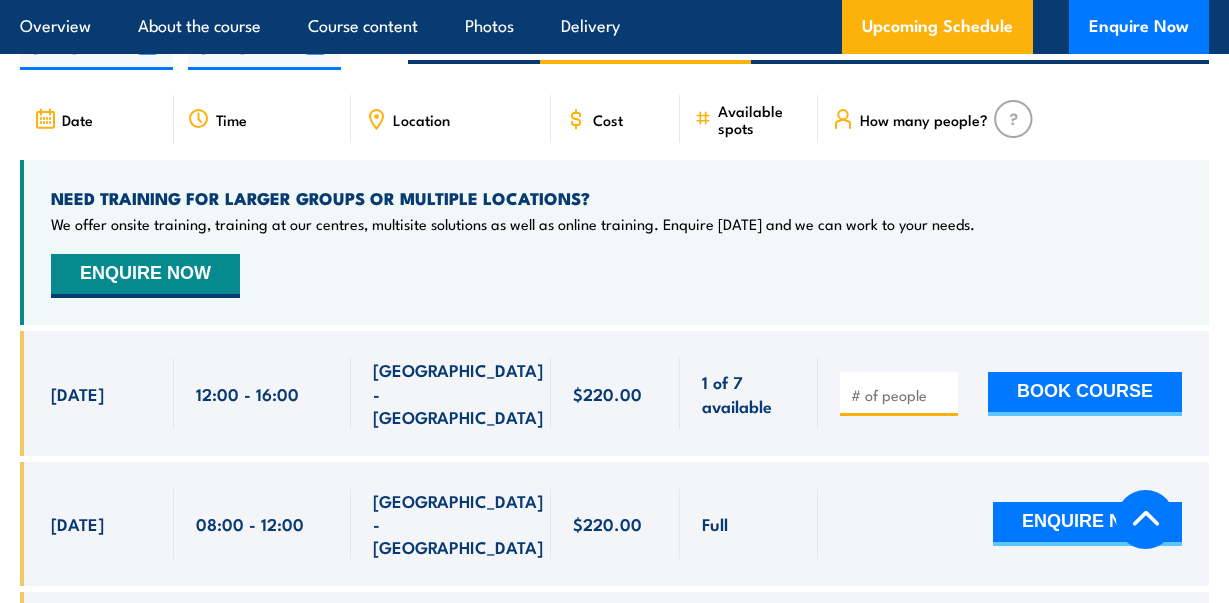 scroll, scrollTop: 3767, scrollLeft: 0, axis: vertical 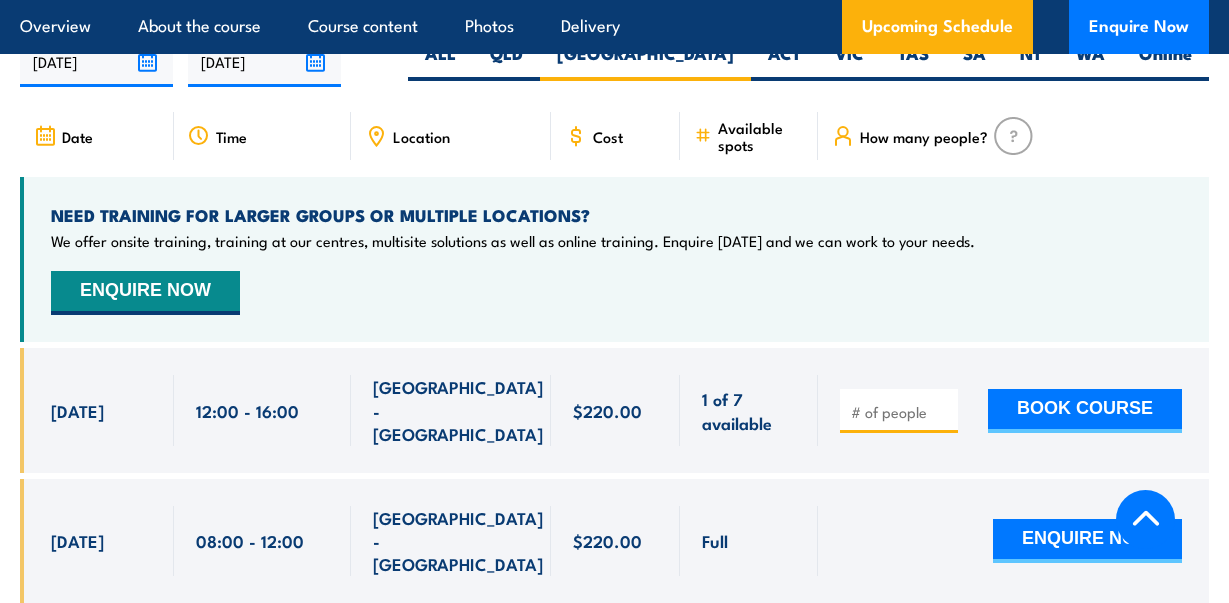 click at bounding box center [901, 412] 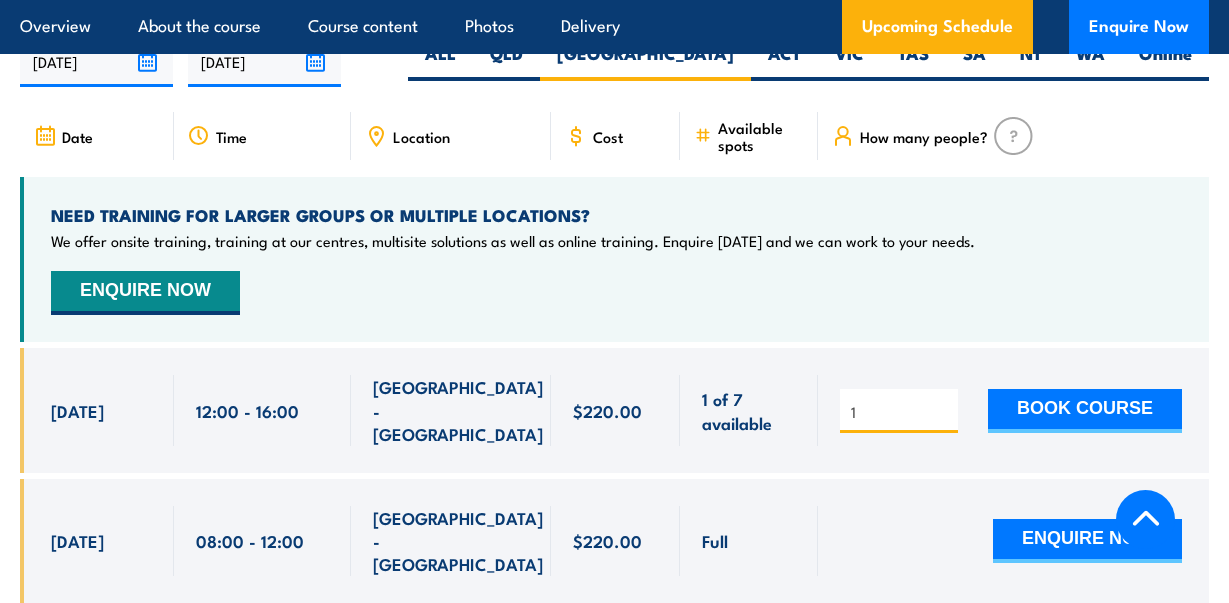 type on "1" 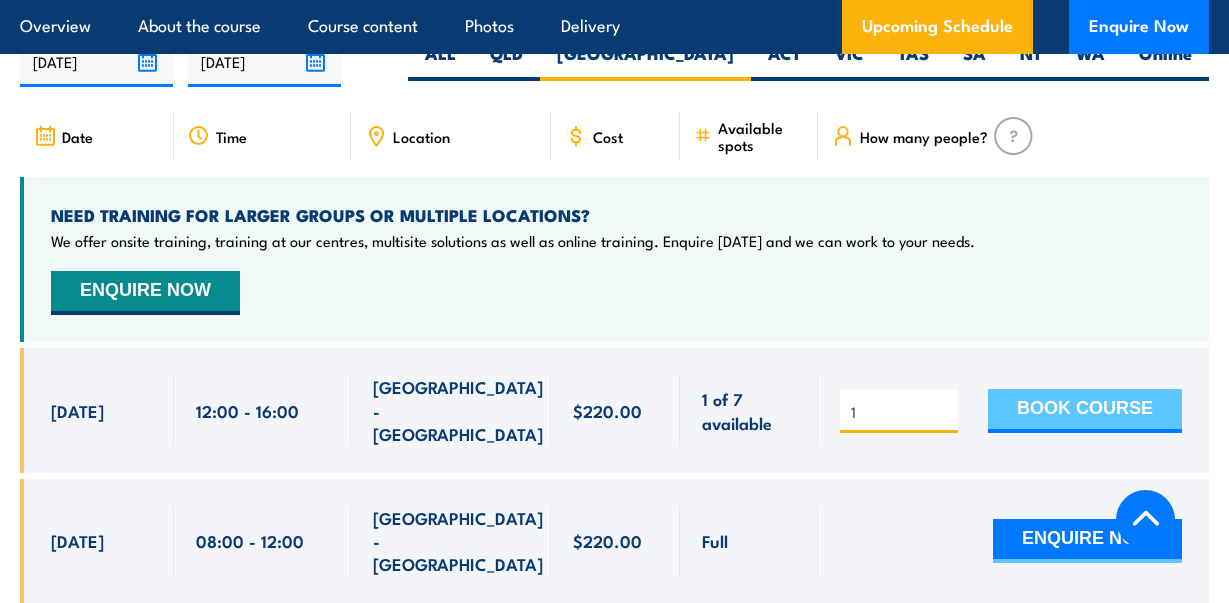 click on "BOOK COURSE" at bounding box center (1085, 411) 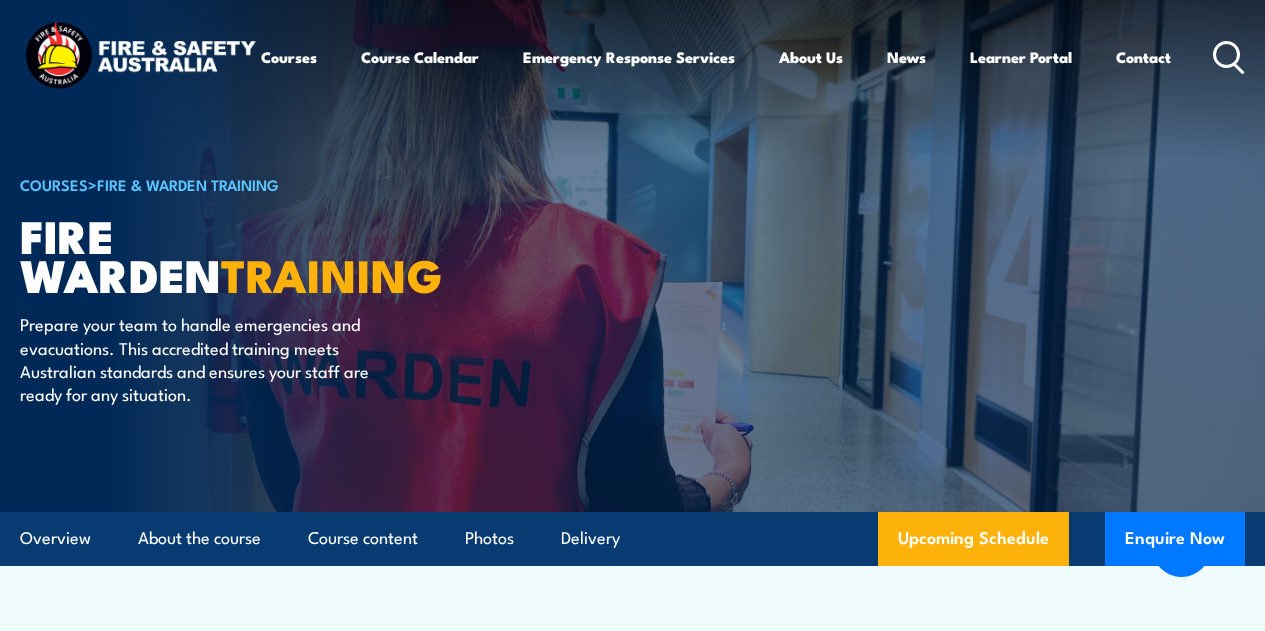 scroll, scrollTop: 3722, scrollLeft: 0, axis: vertical 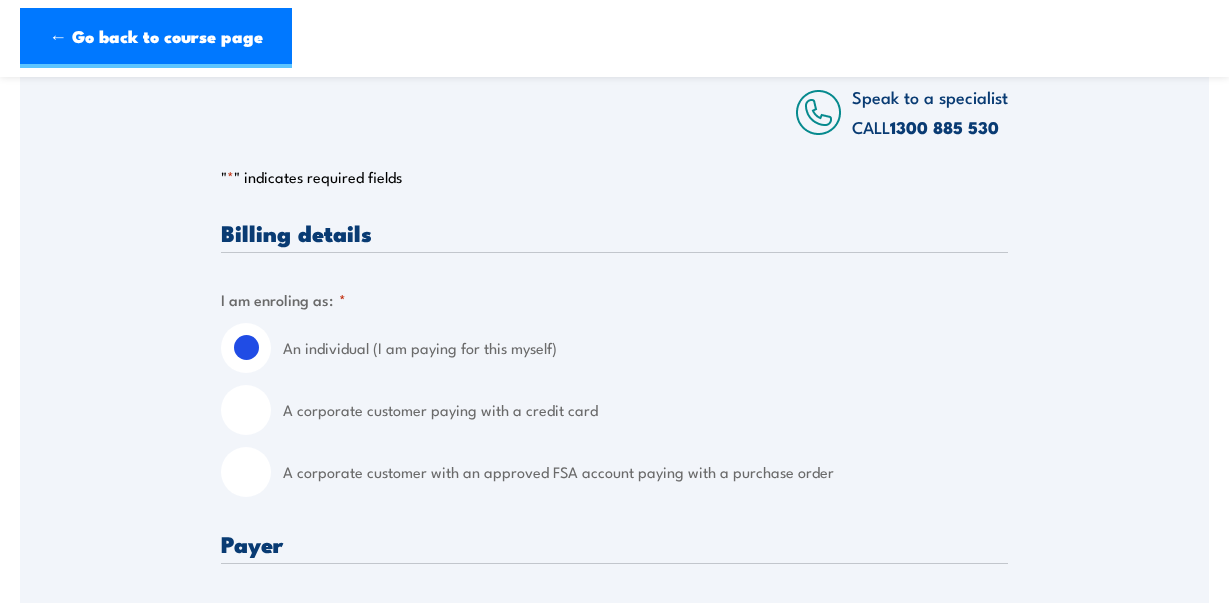 click on "A corporate customer paying with a credit card" at bounding box center [645, 410] 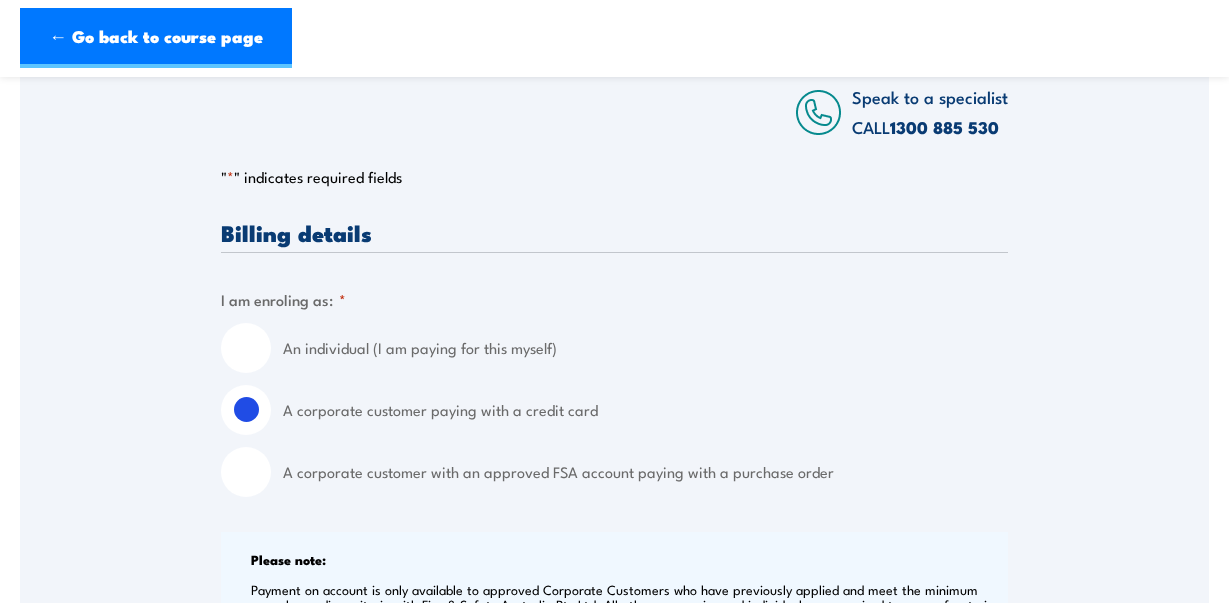 scroll, scrollTop: 667, scrollLeft: 0, axis: vertical 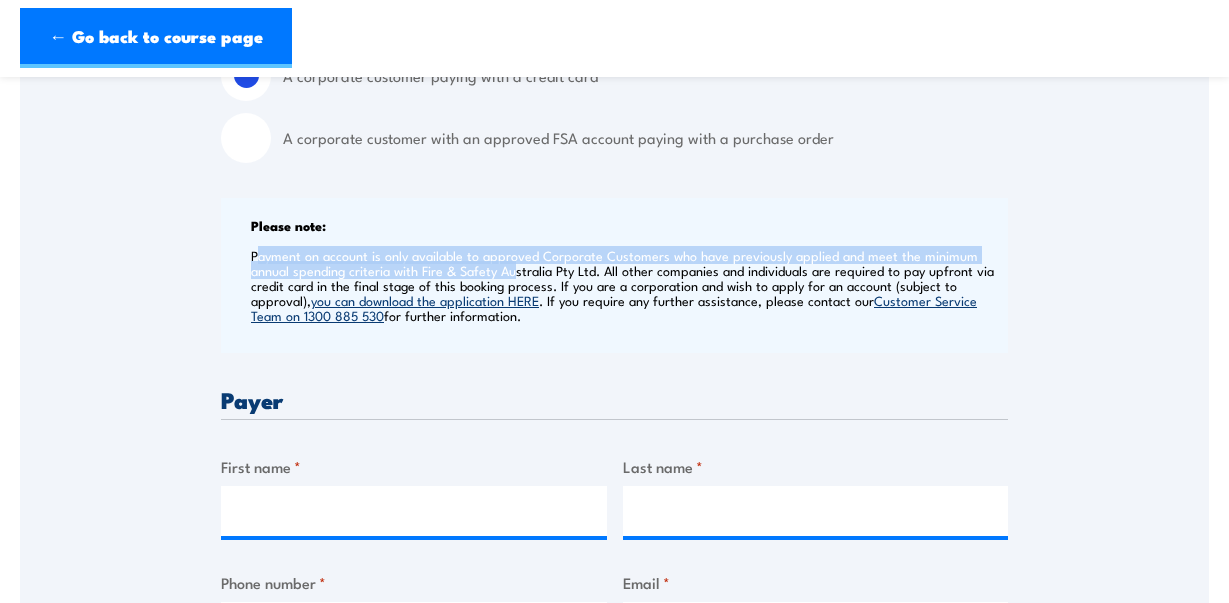 drag, startPoint x: 259, startPoint y: 254, endPoint x: 517, endPoint y: 270, distance: 258.49564 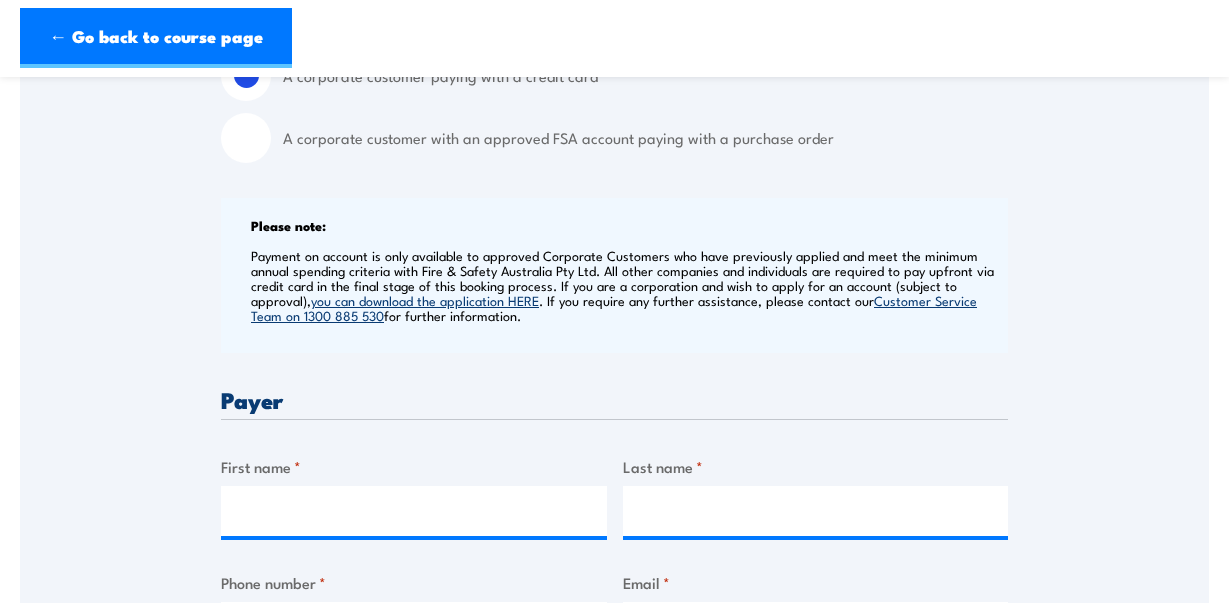 scroll, scrollTop: 1000, scrollLeft: 0, axis: vertical 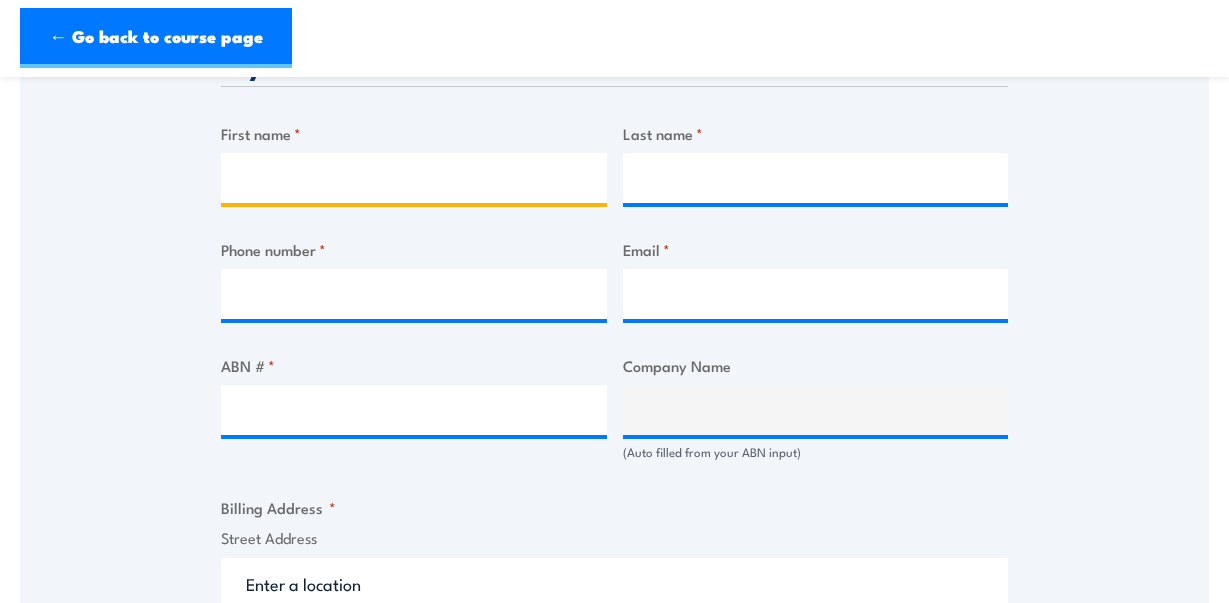 click on "First name *" at bounding box center (414, 178) 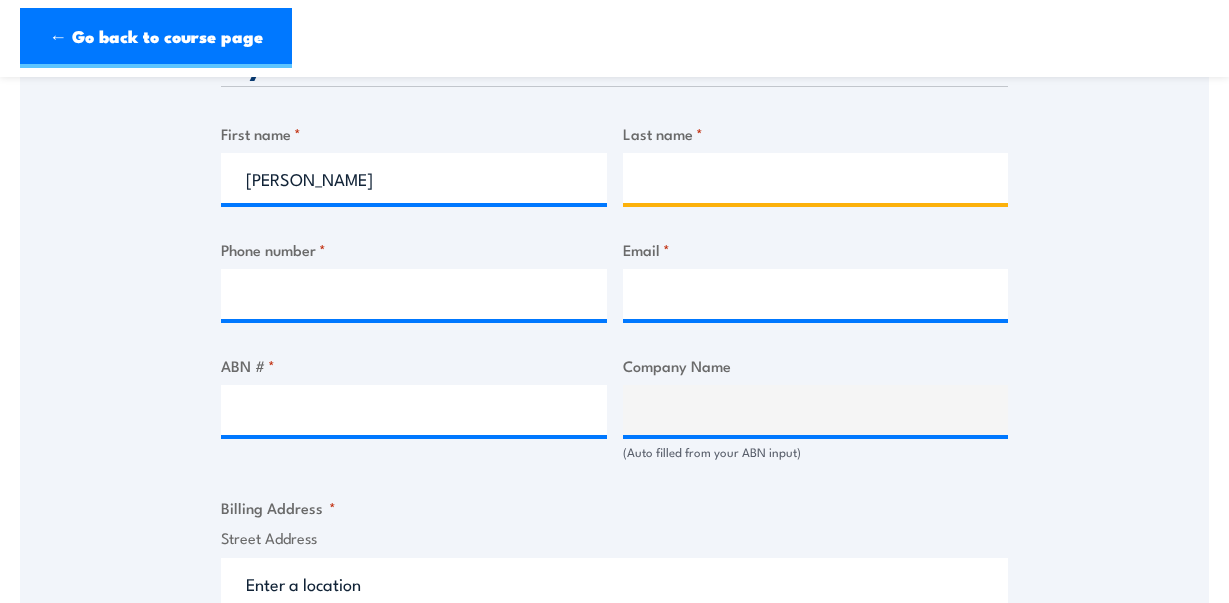 type on "[PERSON_NAME]" 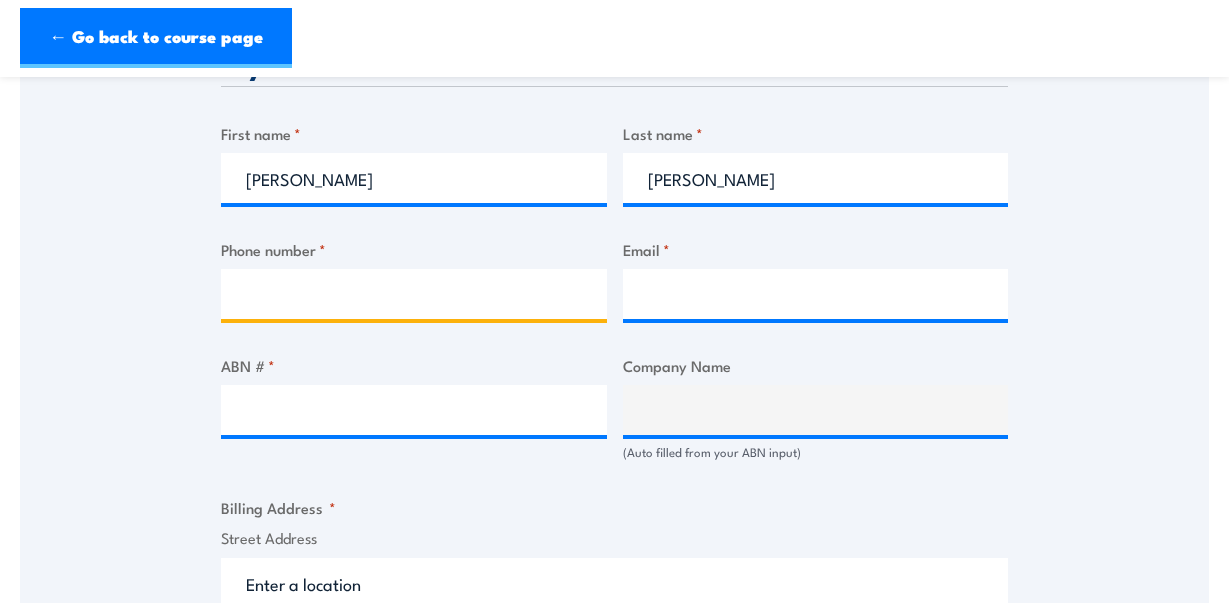 type on "0431055275" 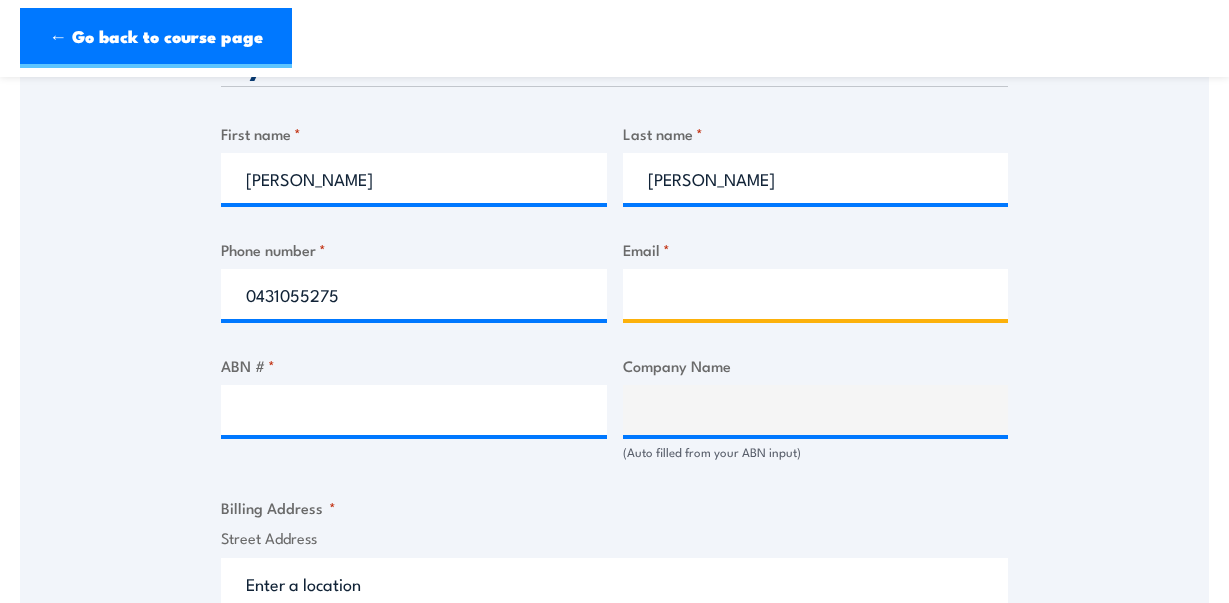 type on "[PERSON_NAME][EMAIL_ADDRESS][PERSON_NAME][DOMAIN_NAME]" 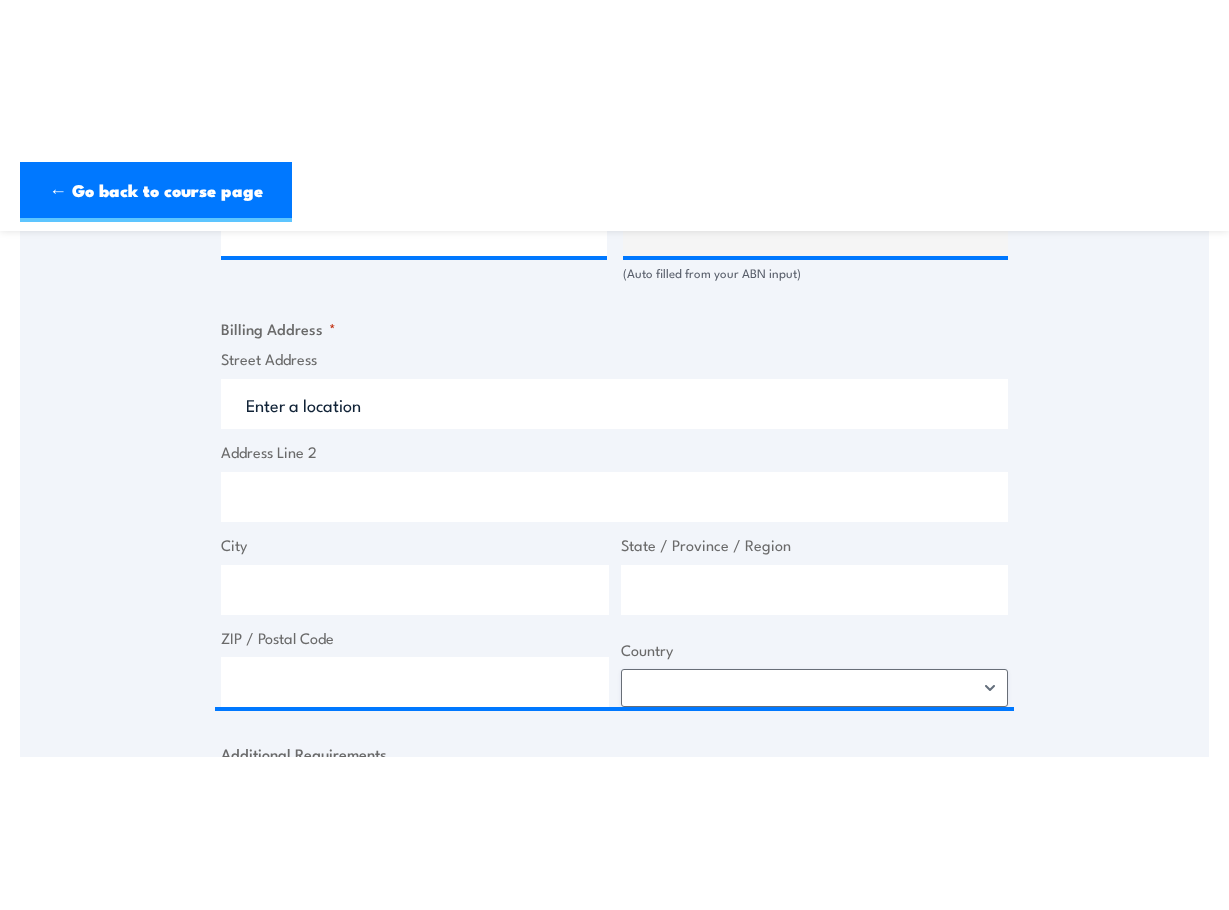 scroll, scrollTop: 1000, scrollLeft: 0, axis: vertical 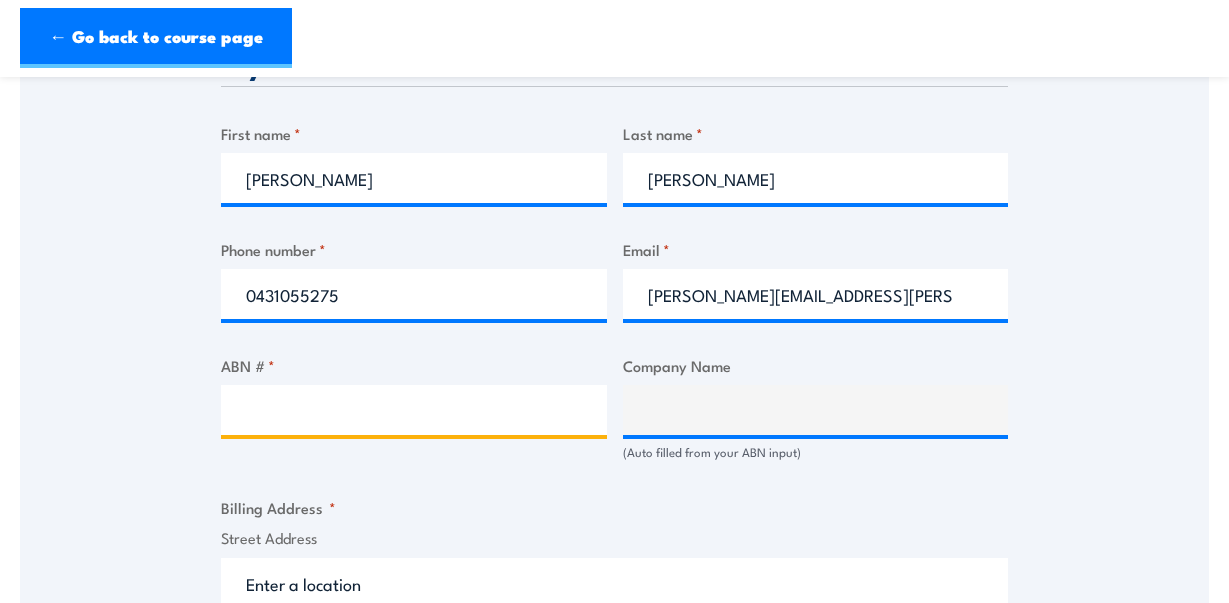 click on "ABN # *" at bounding box center (414, 410) 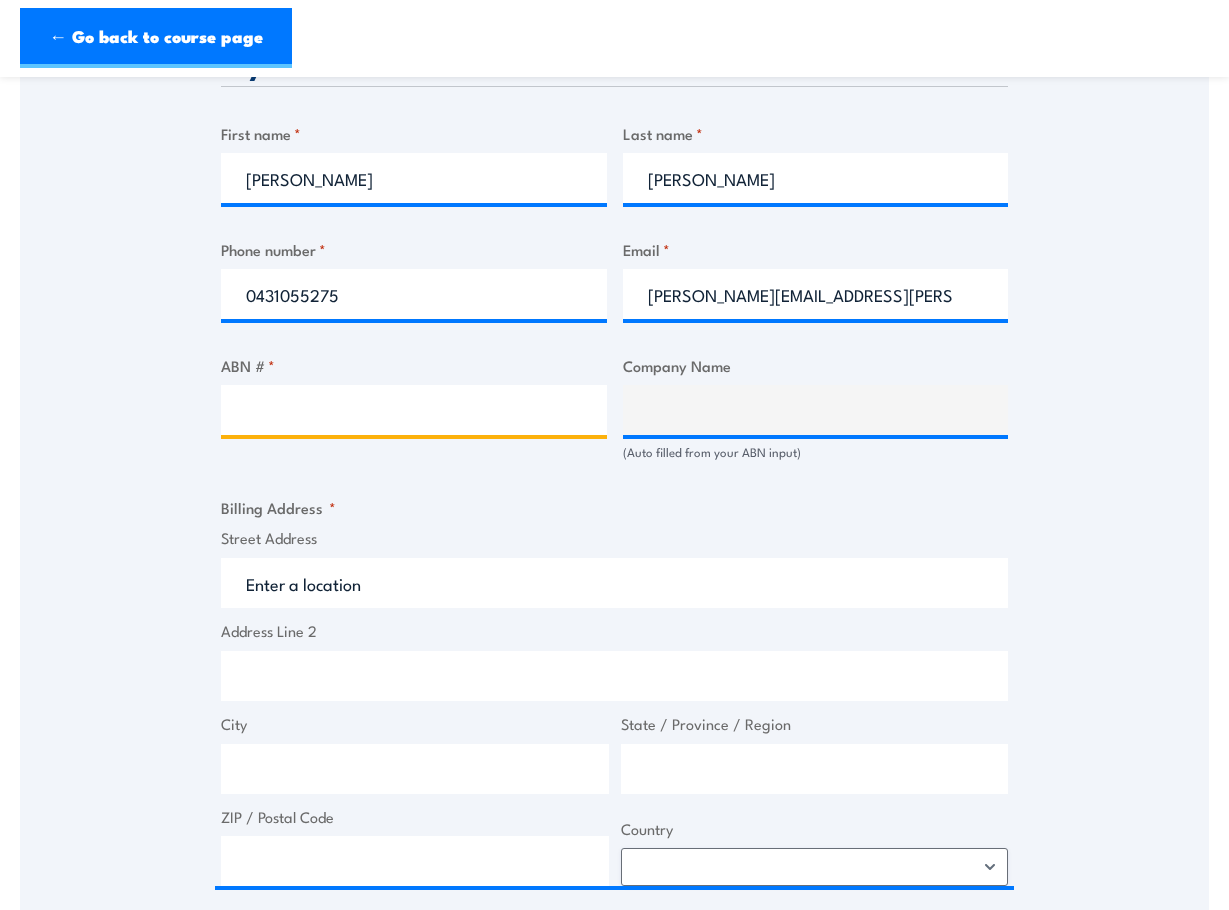 click on "ABN # *" at bounding box center [414, 410] 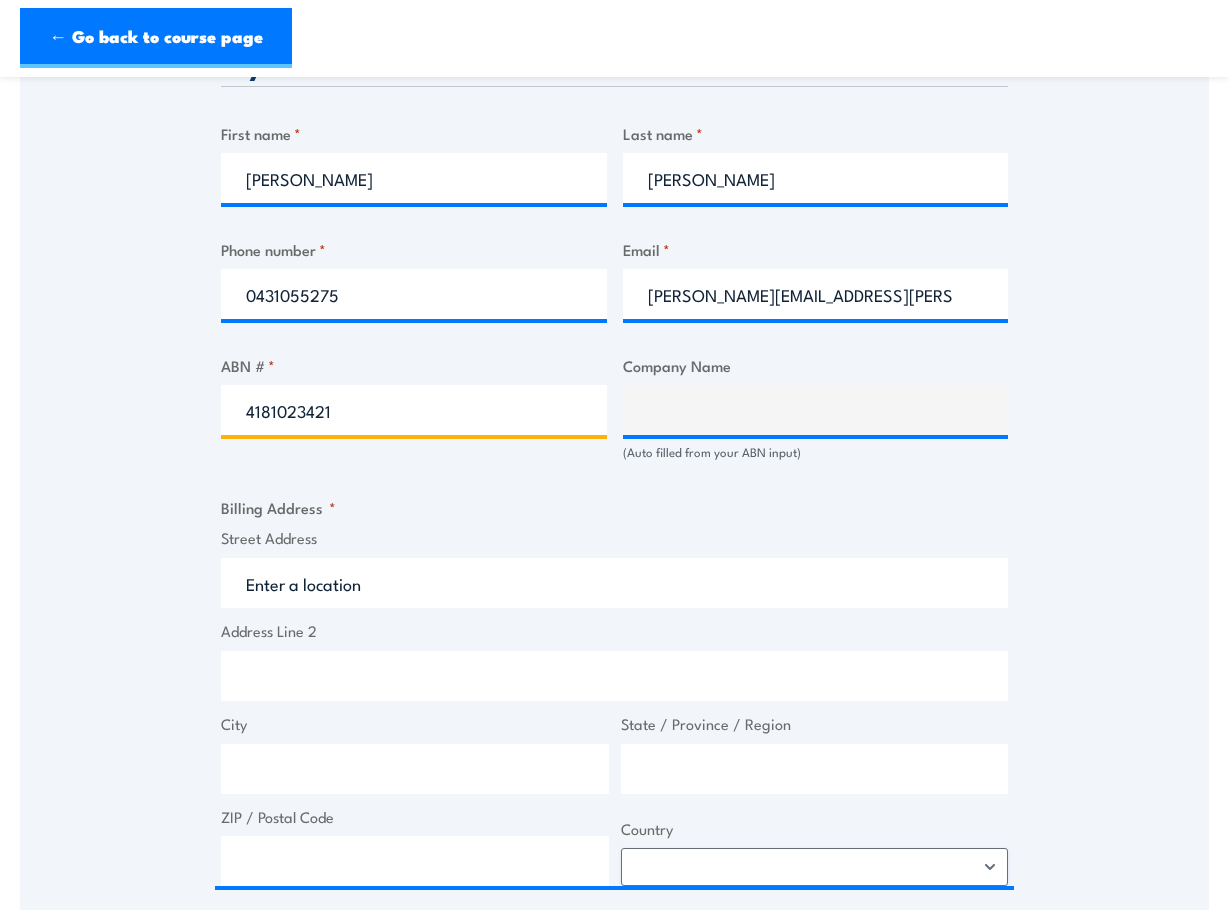 type on "41810234213" 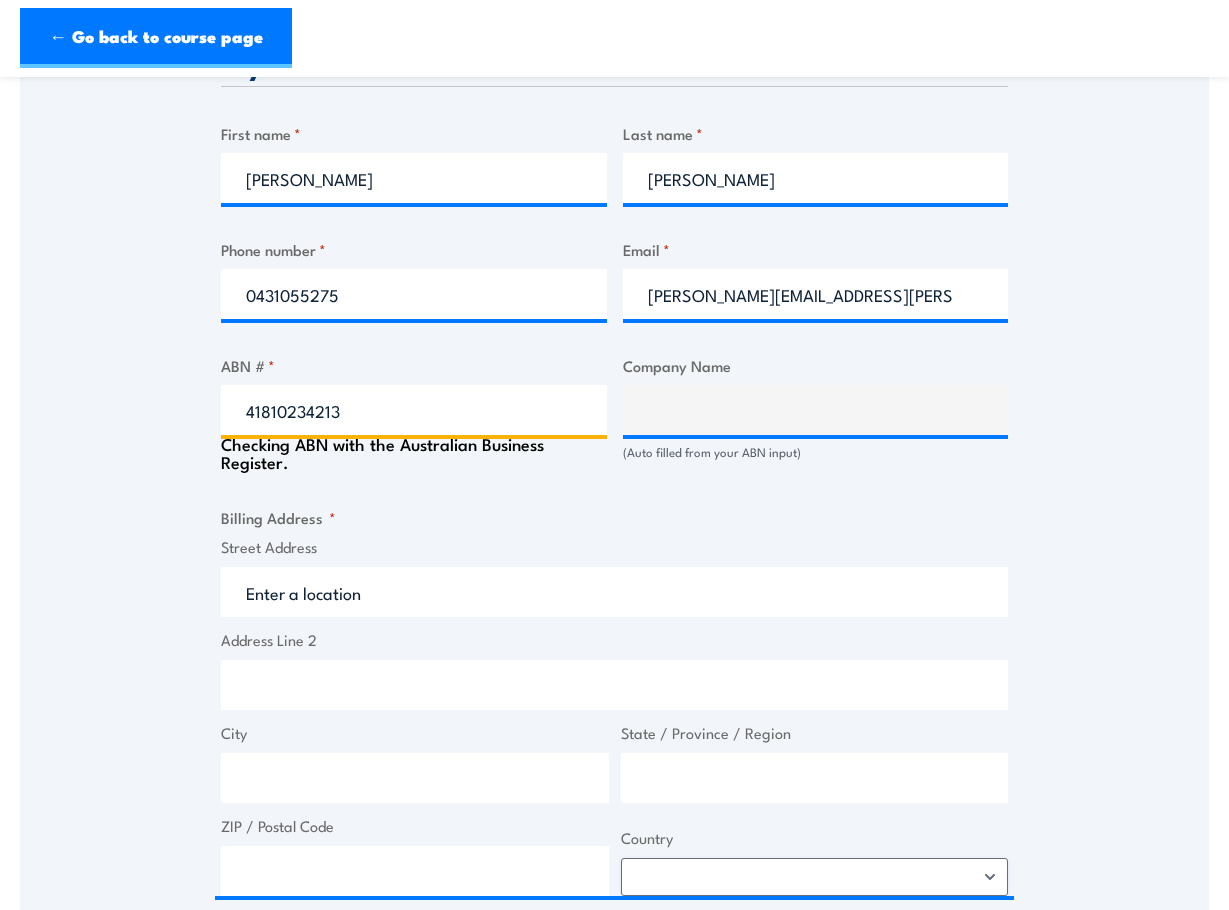 type on "PARALYMPICS AUSTRALIA LTD." 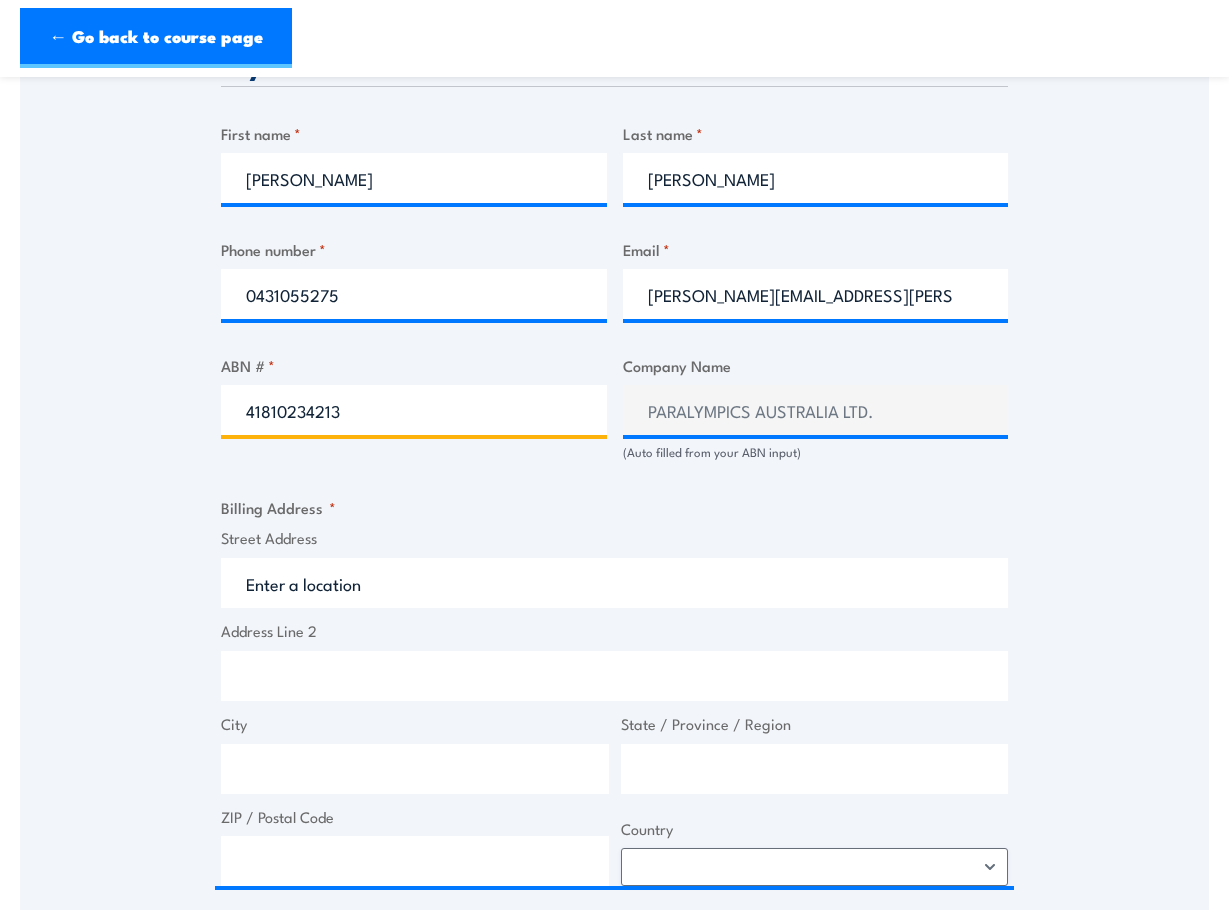 type on "41810234213" 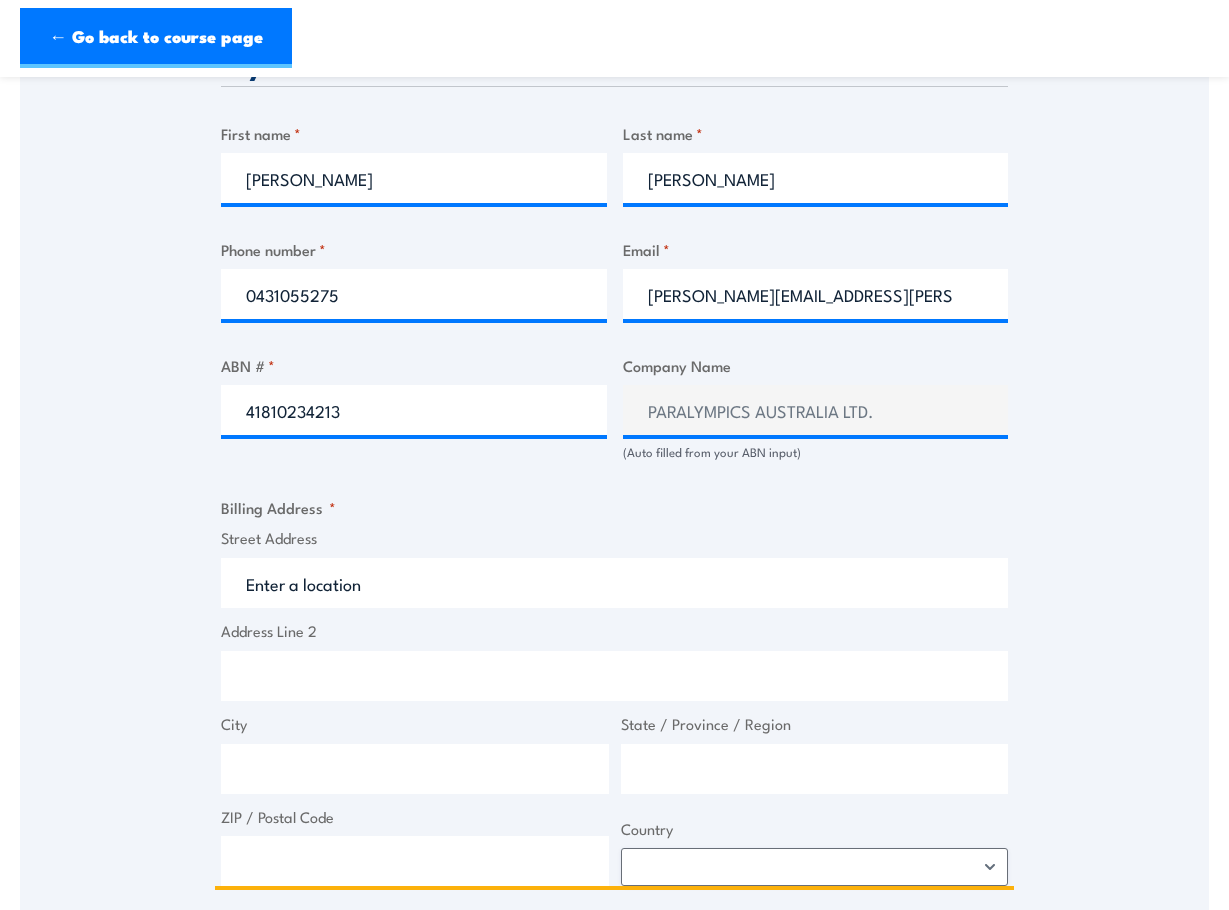 click on "Street Address" at bounding box center (614, 583) 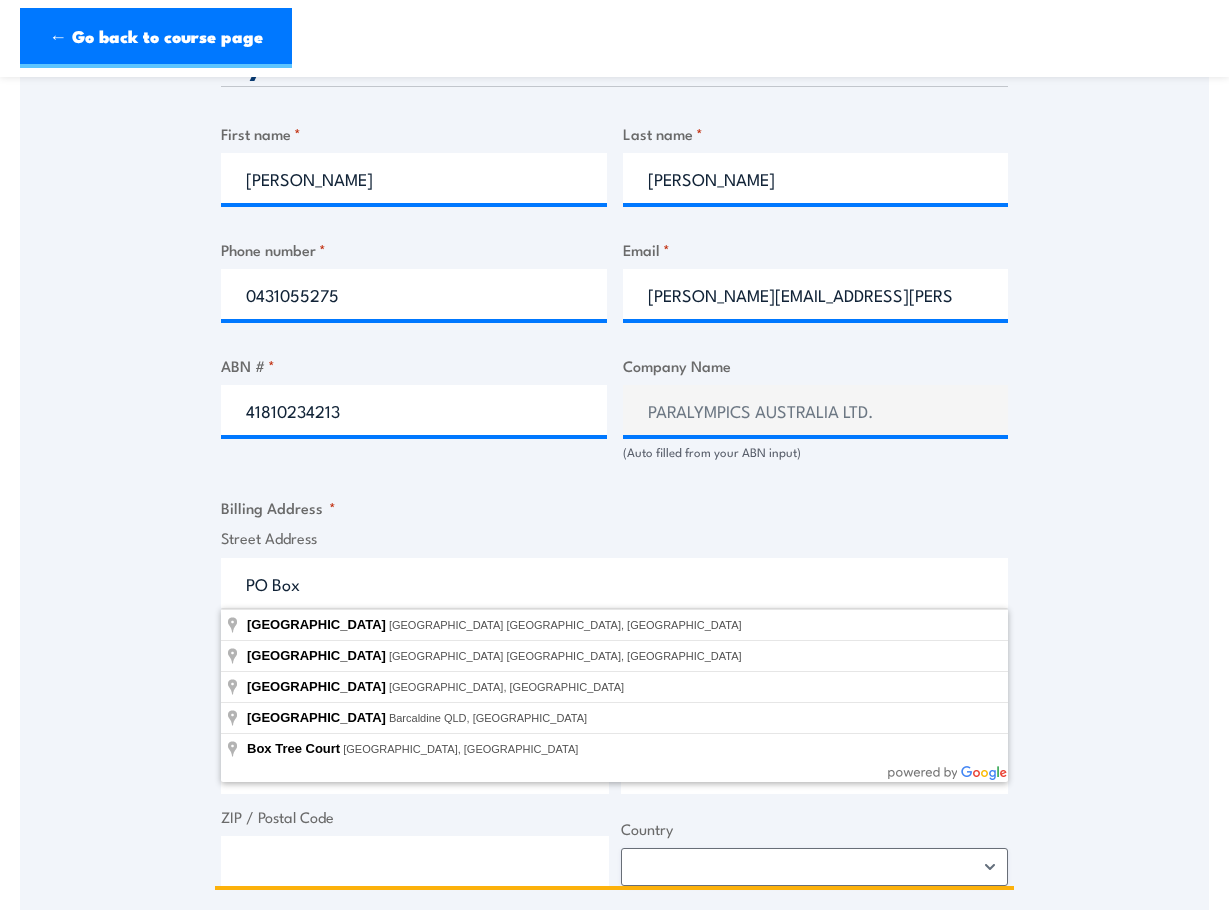 drag, startPoint x: 154, startPoint y: 578, endPoint x: -21, endPoint y: 589, distance: 175.34537 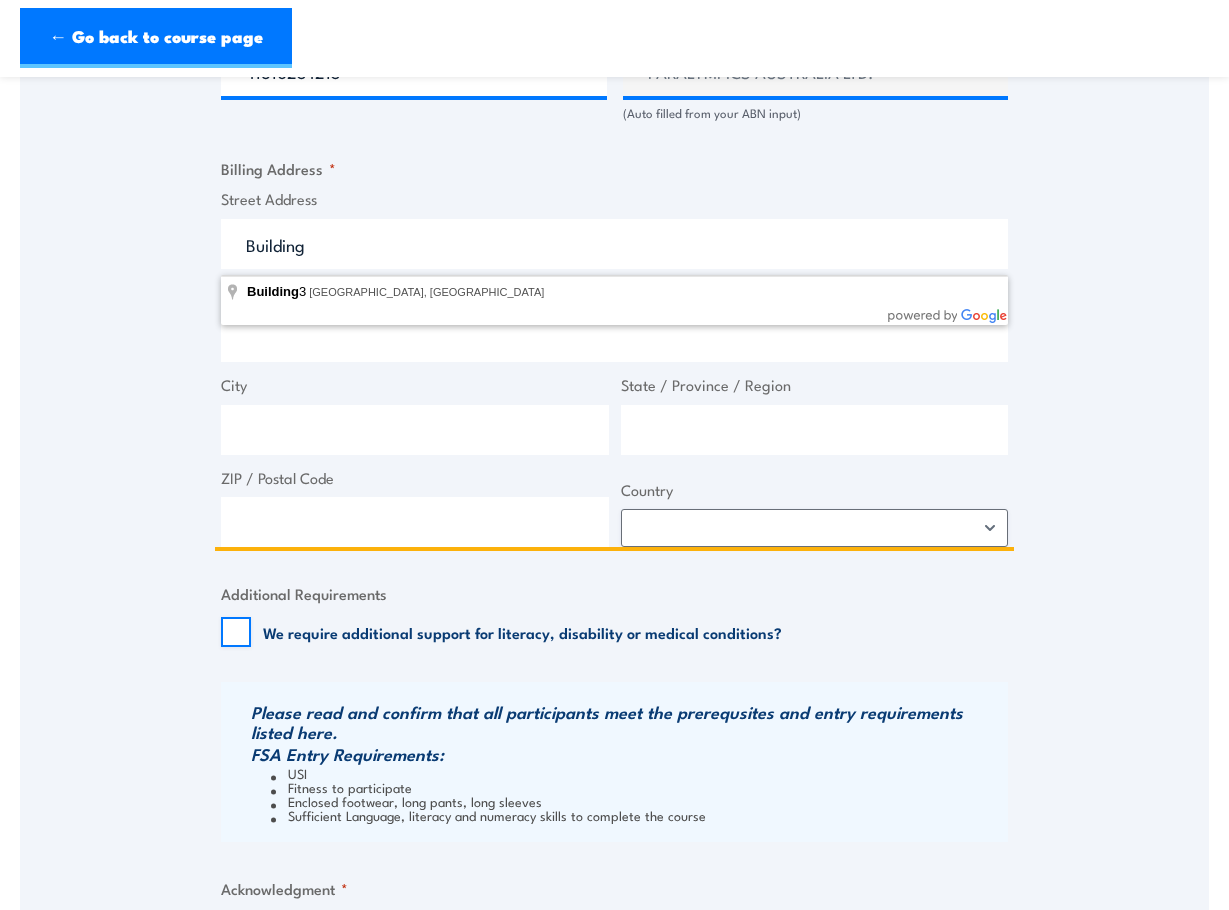 scroll, scrollTop: 1333, scrollLeft: 0, axis: vertical 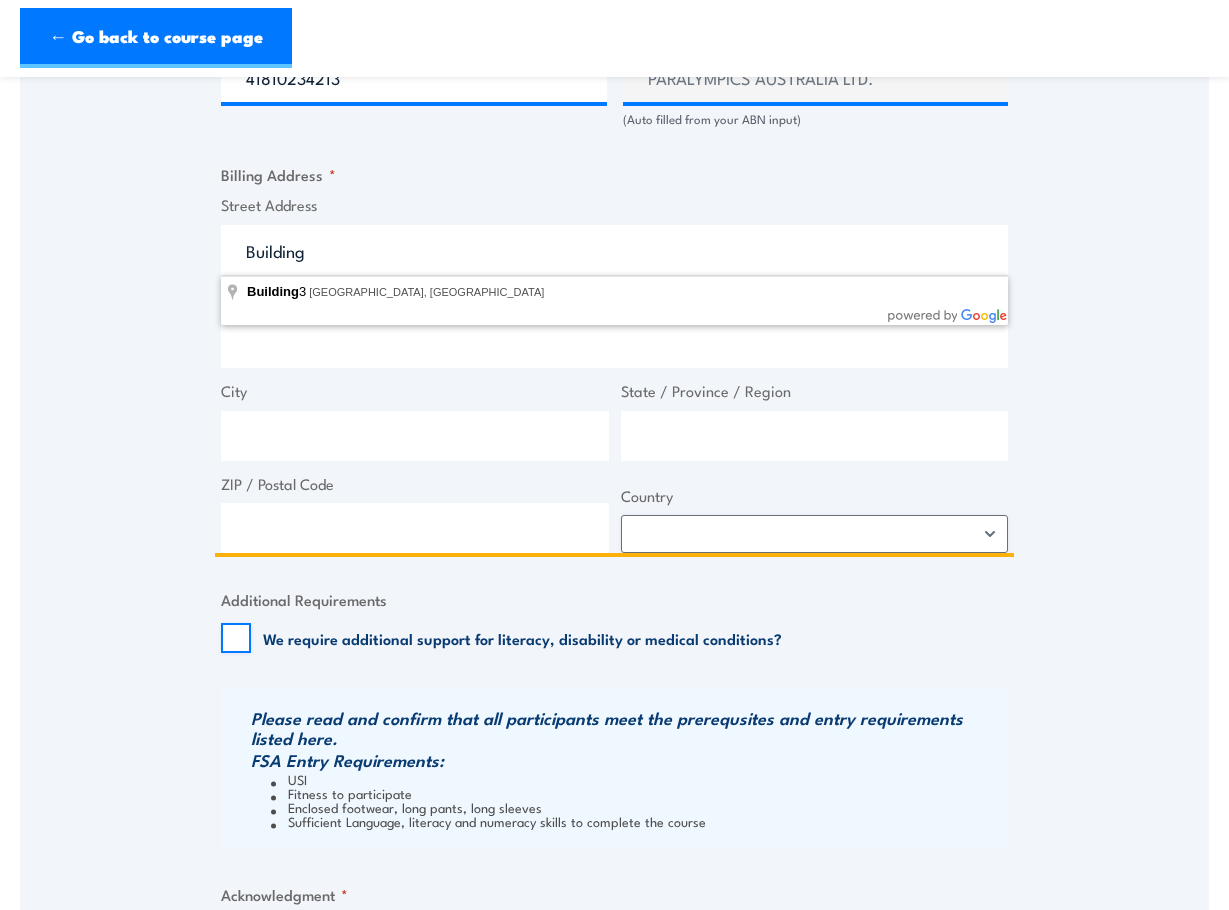 drag, startPoint x: 308, startPoint y: 238, endPoint x: 175, endPoint y: 257, distance: 134.3503 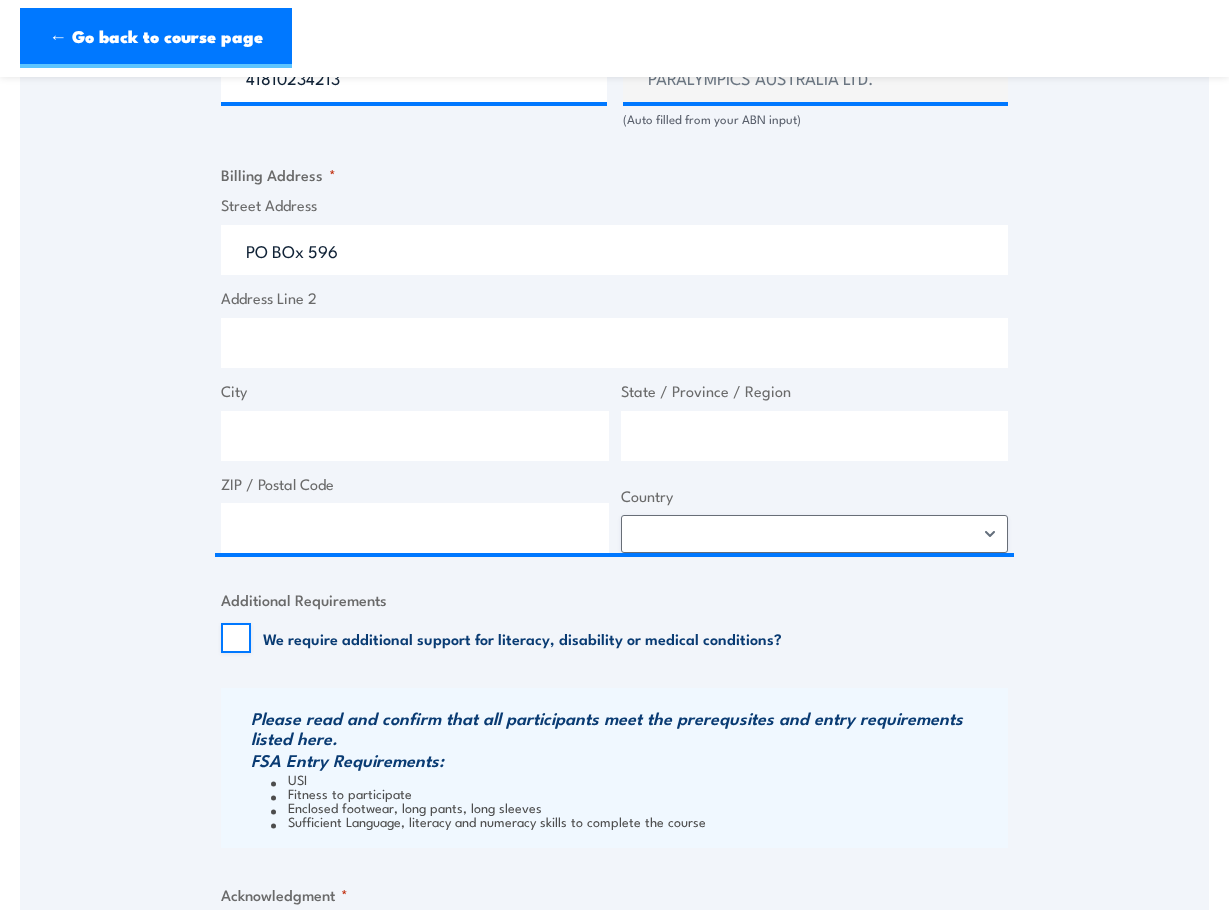 click on "Speak to a specialist
CALL  1300 885 530
CALL  1300 885 530
" * " indicates required fields
1 Billing Details 2 Participants 3 Payment
Billing details I am enroling as: *
An individual (I am paying for this myself)
A corporate customer paying with a credit card
*" at bounding box center (614, 51) 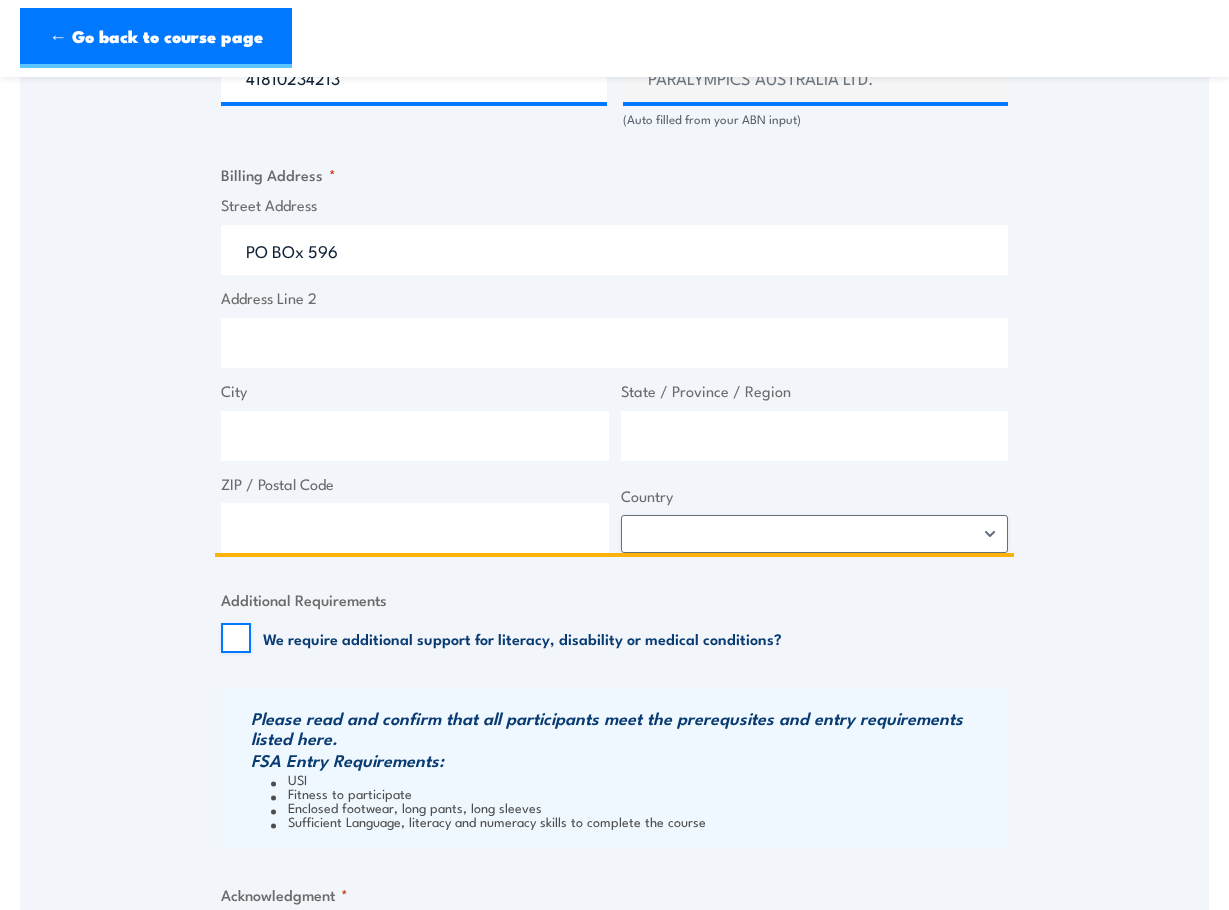 click on "PO BOx 596" at bounding box center [614, 250] 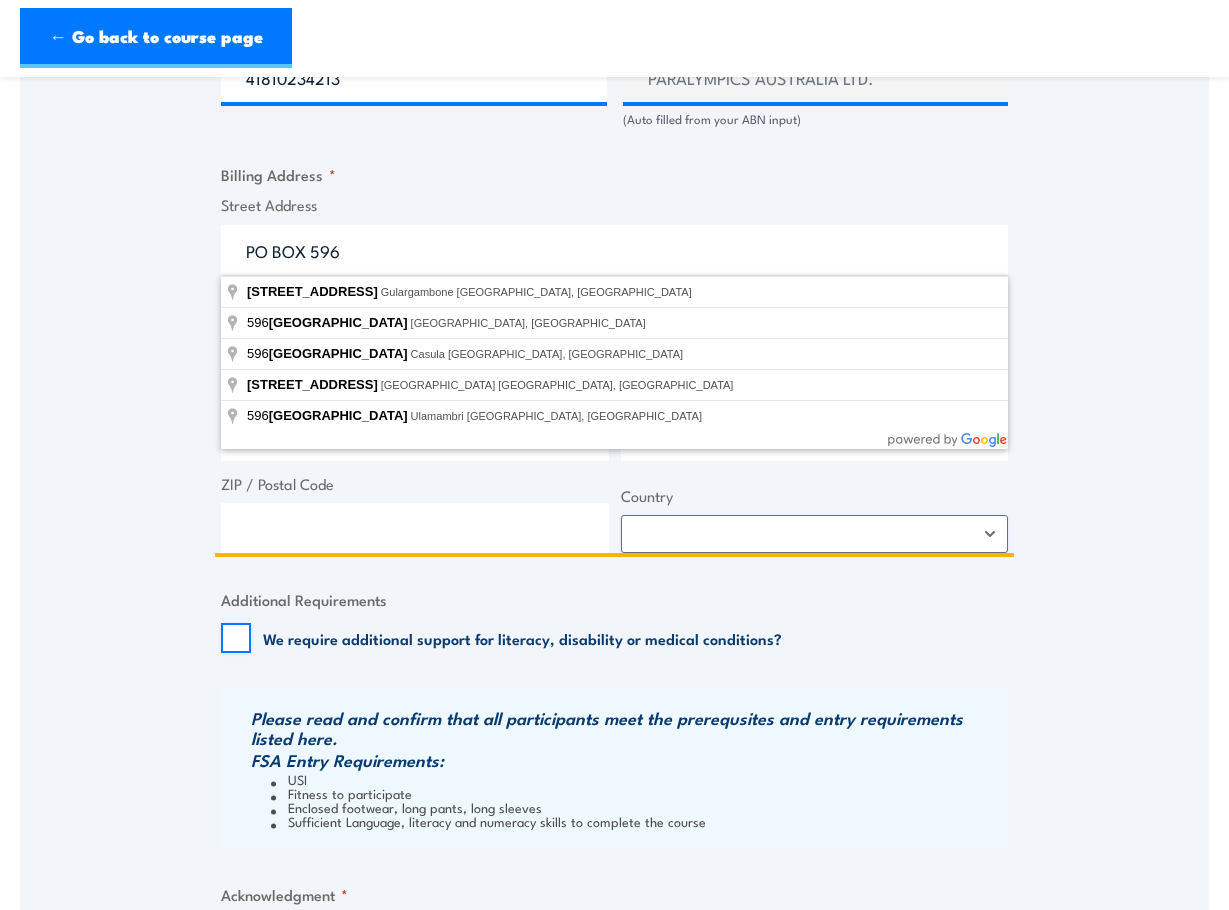 type on "PO BOX 596" 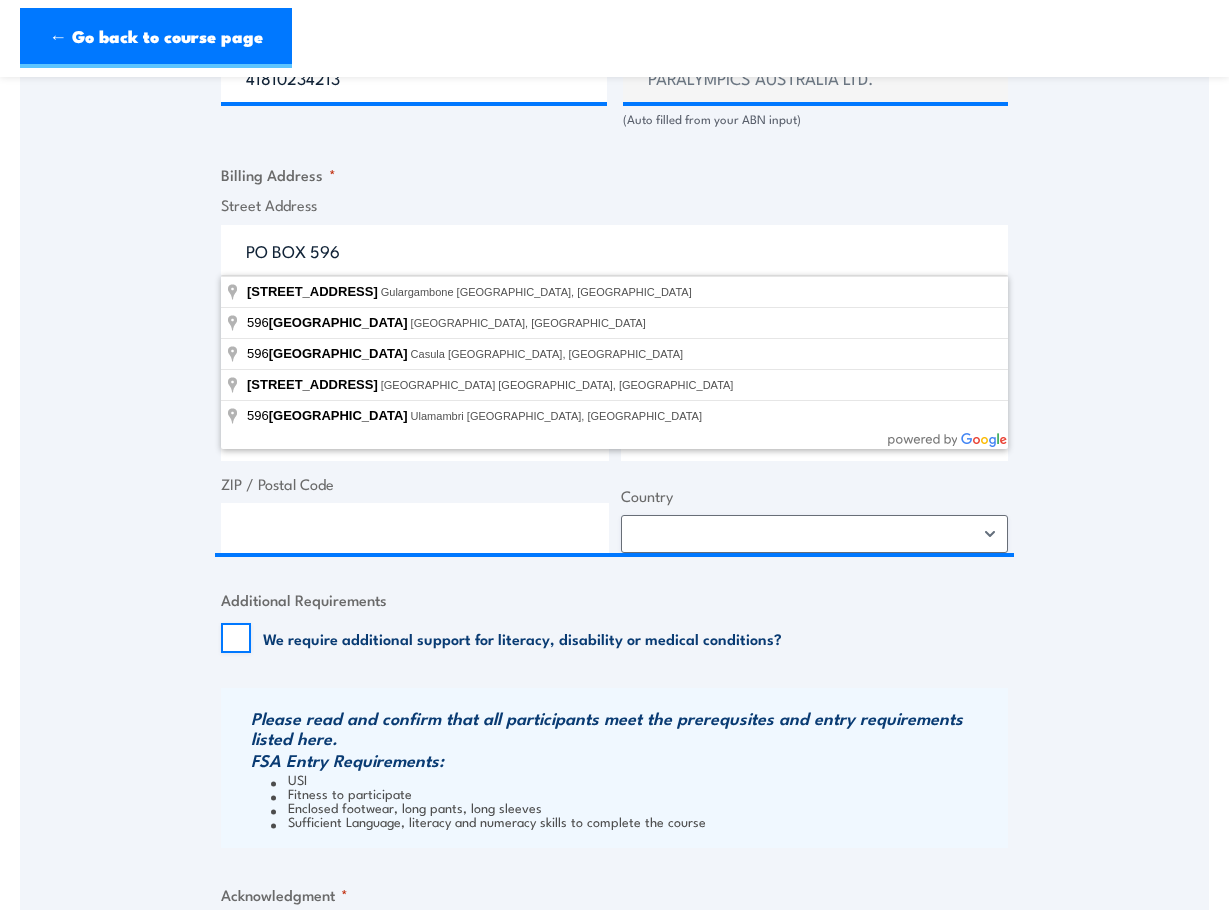 click on "Speak to a specialist
CALL  1300 885 530
CALL  1300 885 530
" * " indicates required fields
1 Billing Details 2 Participants 3 Payment
Billing details I am enroling as: *
An individual (I am paying for this myself)
A corporate customer paying with a credit card
*" at bounding box center (614, 51) 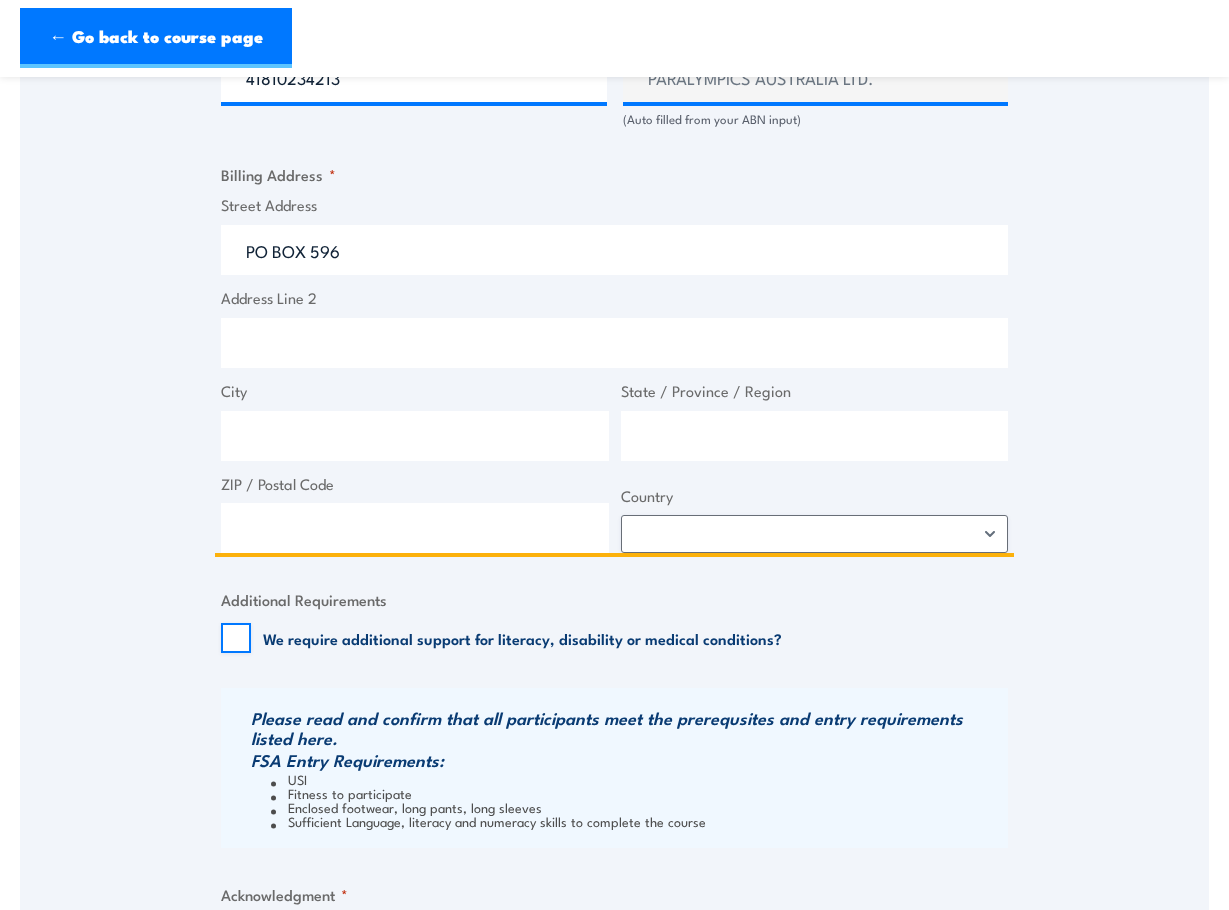 click on "City" at bounding box center (415, 436) 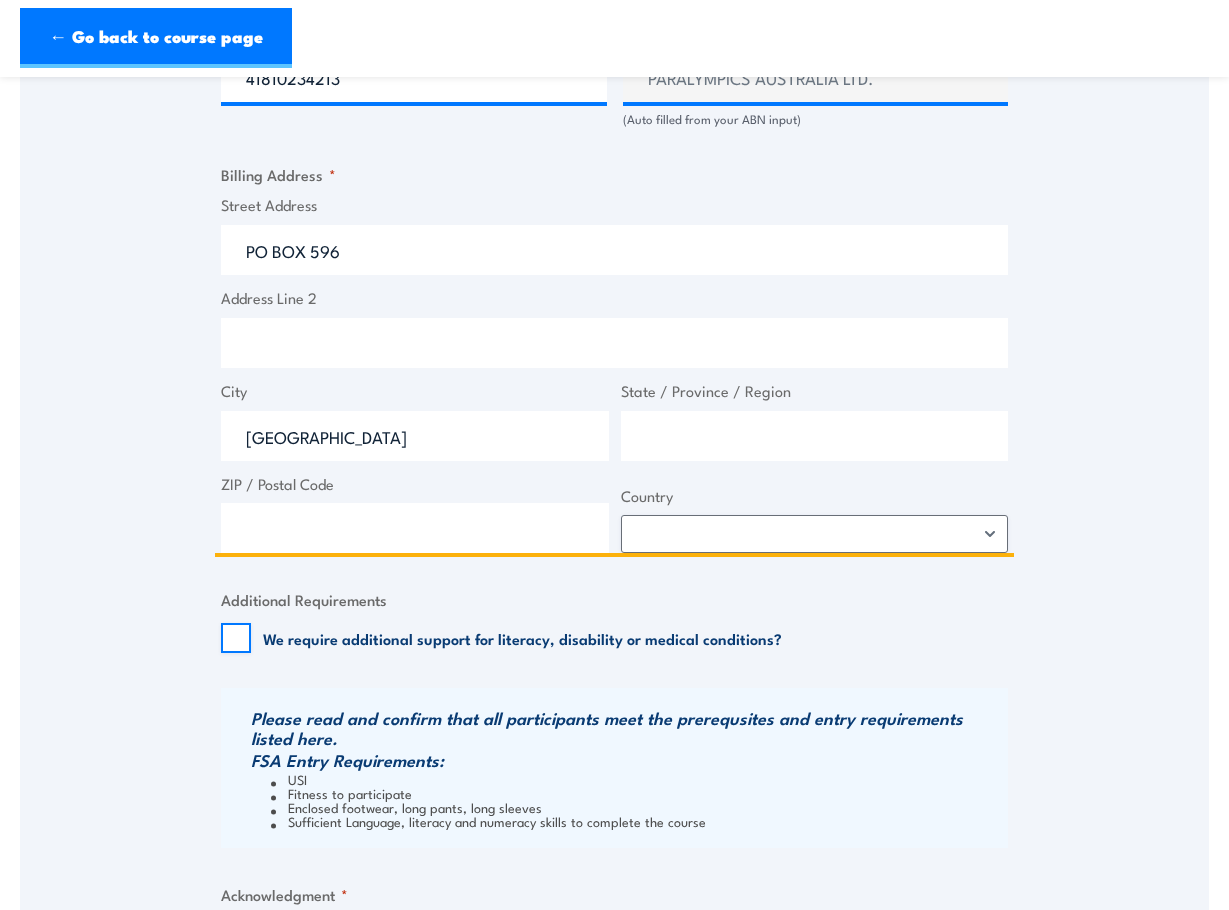 type on "Sydney Olympic Park" 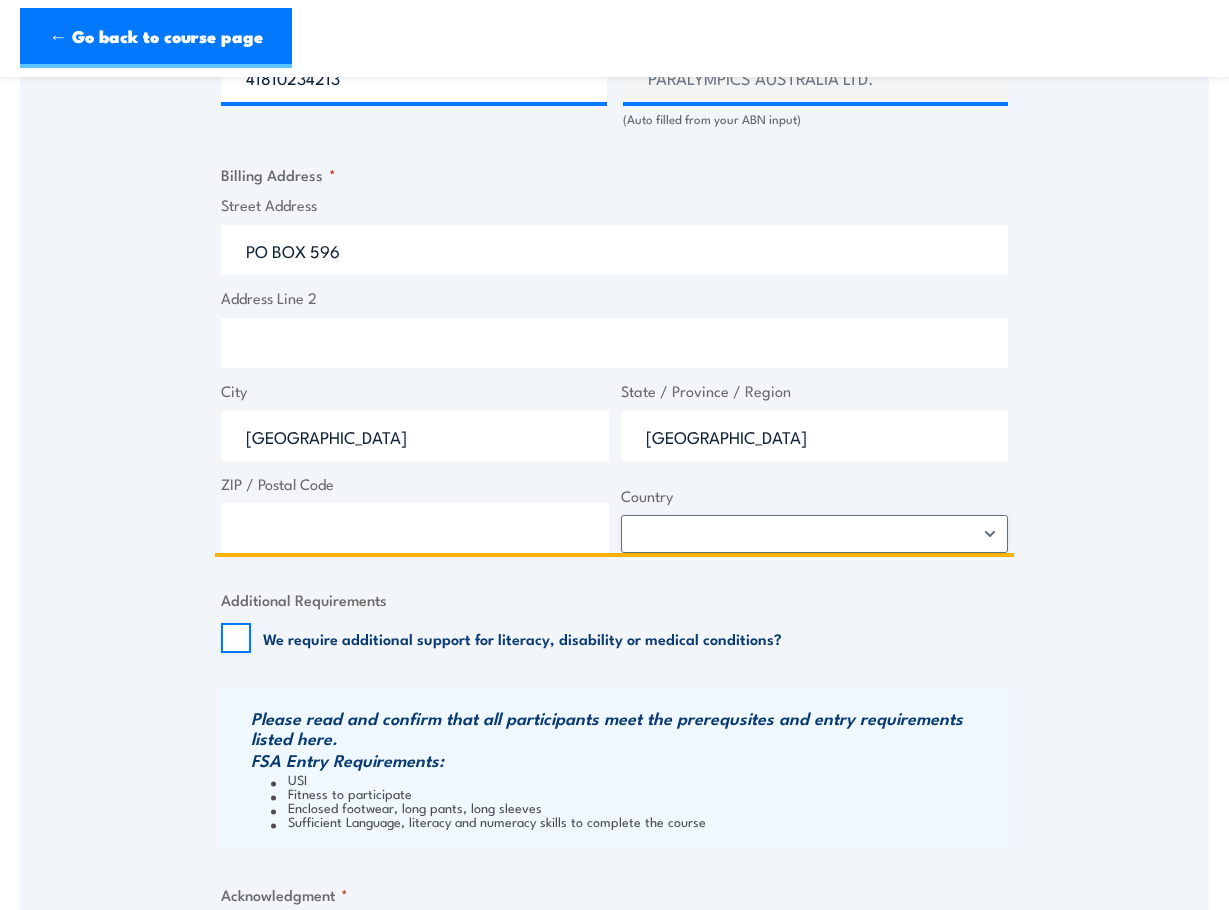 type on "NSW" 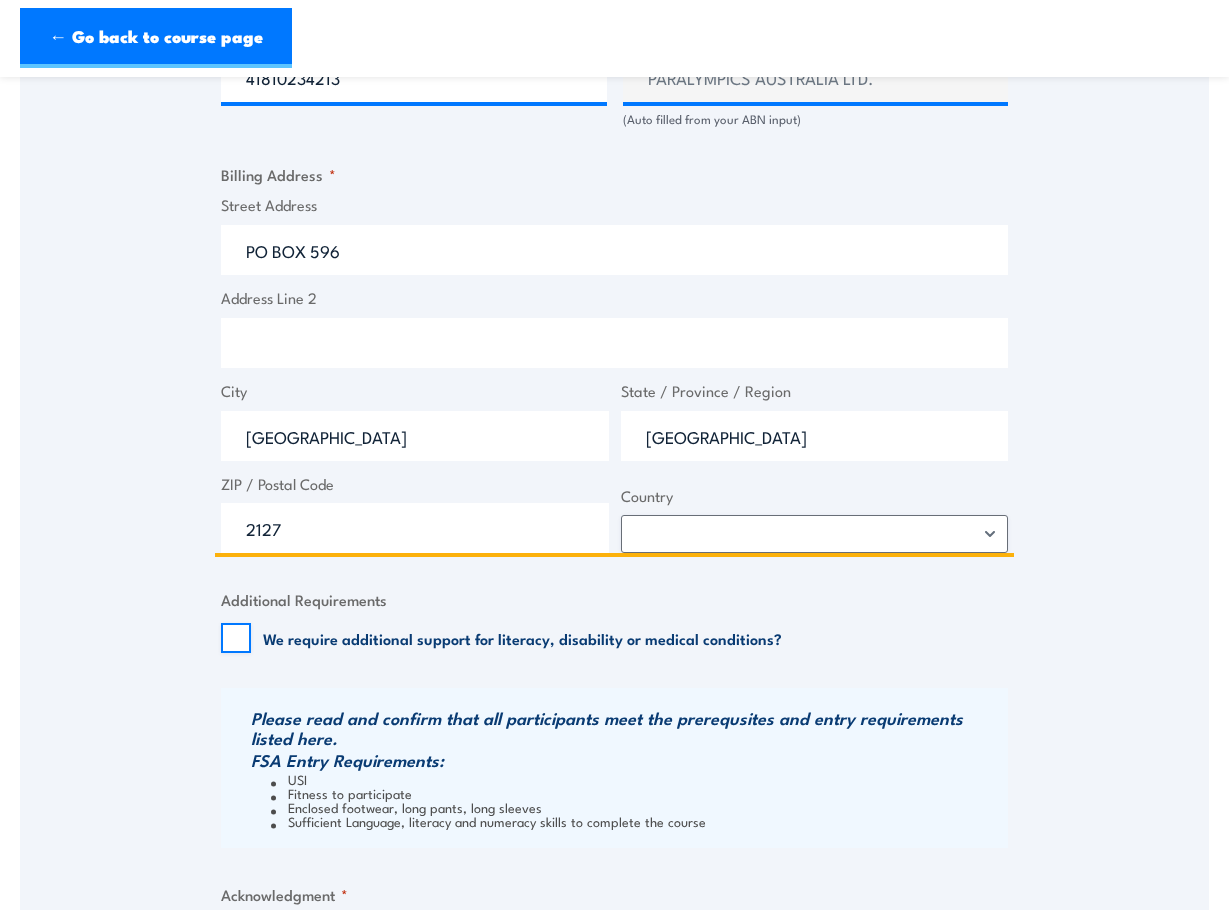type on "2127" 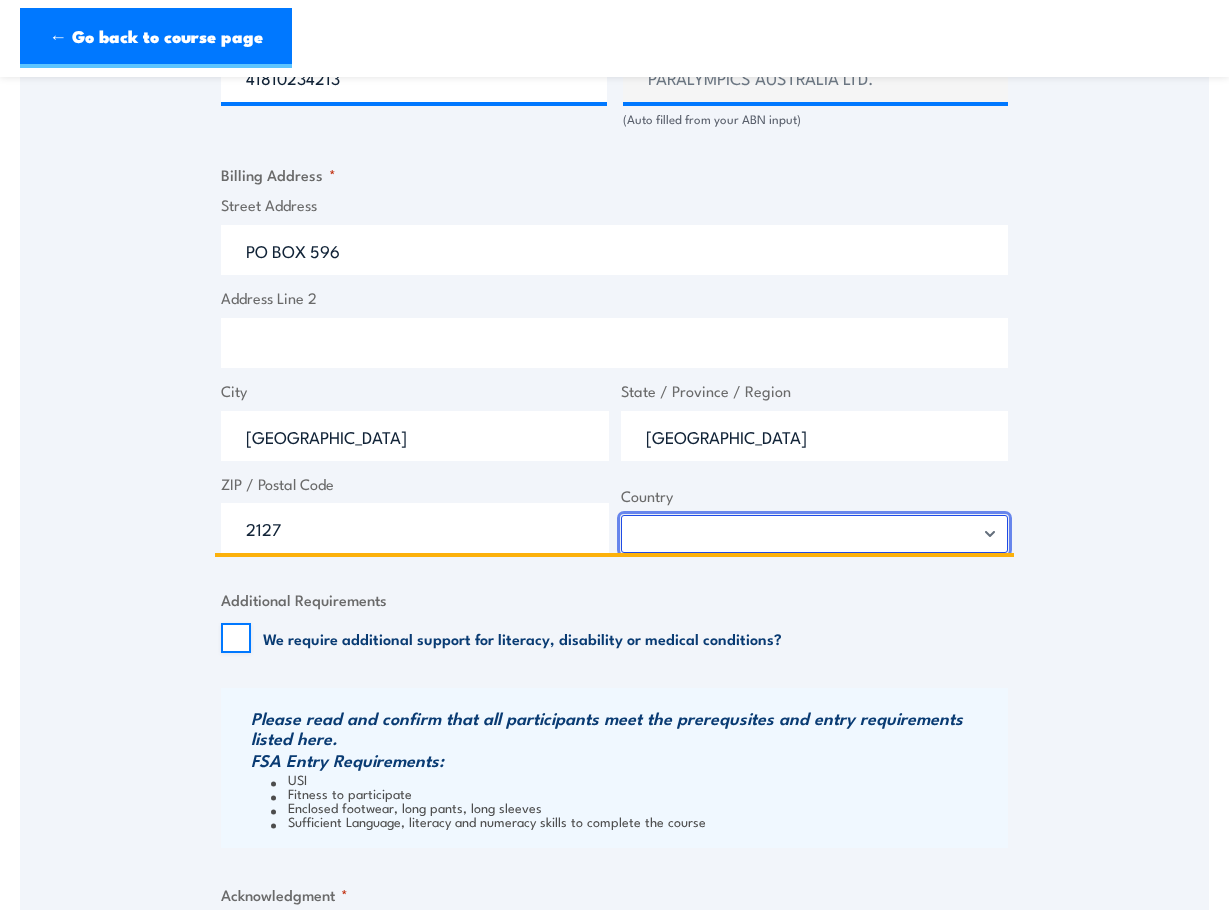 select on "Australia" 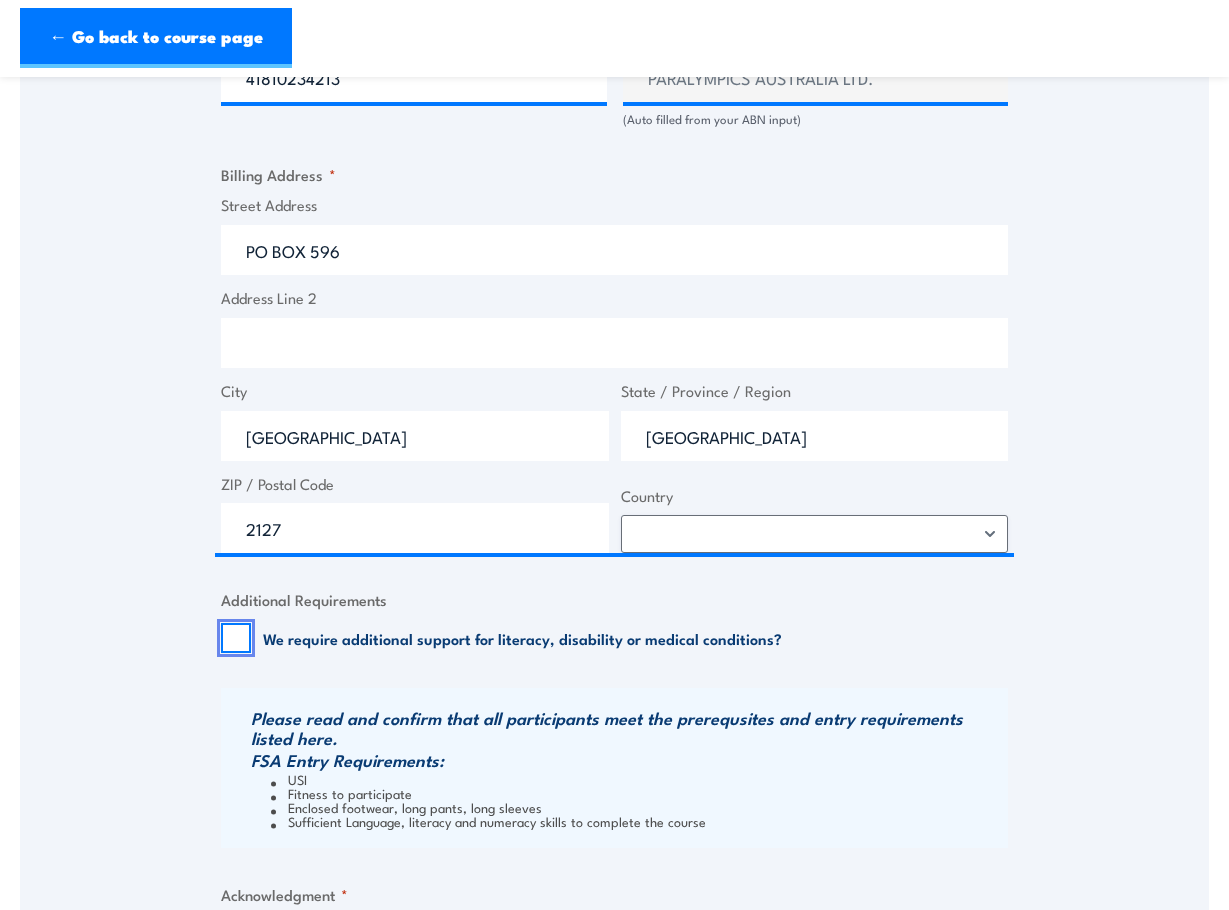 scroll, scrollTop: 1667, scrollLeft: 0, axis: vertical 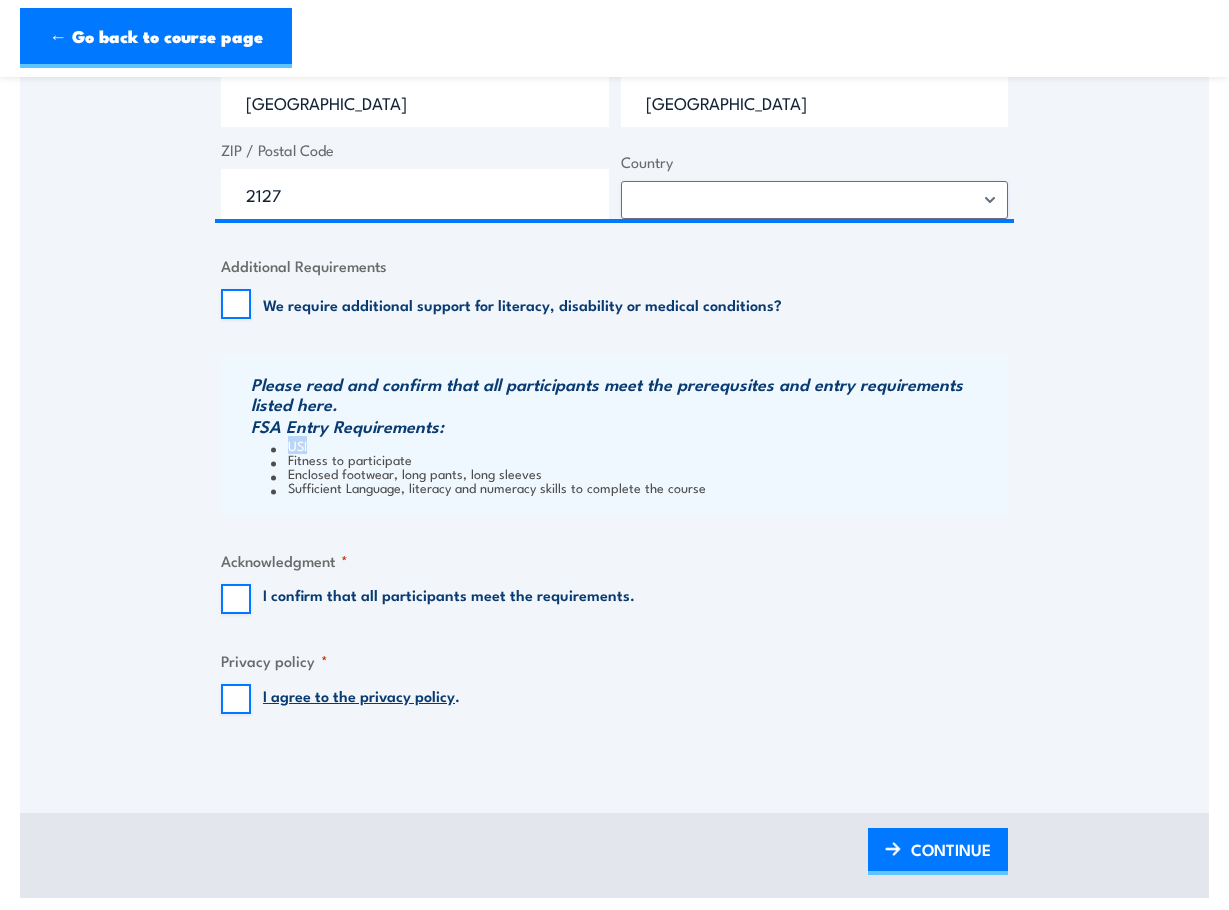 drag, startPoint x: 288, startPoint y: 440, endPoint x: 308, endPoint y: 443, distance: 20.22375 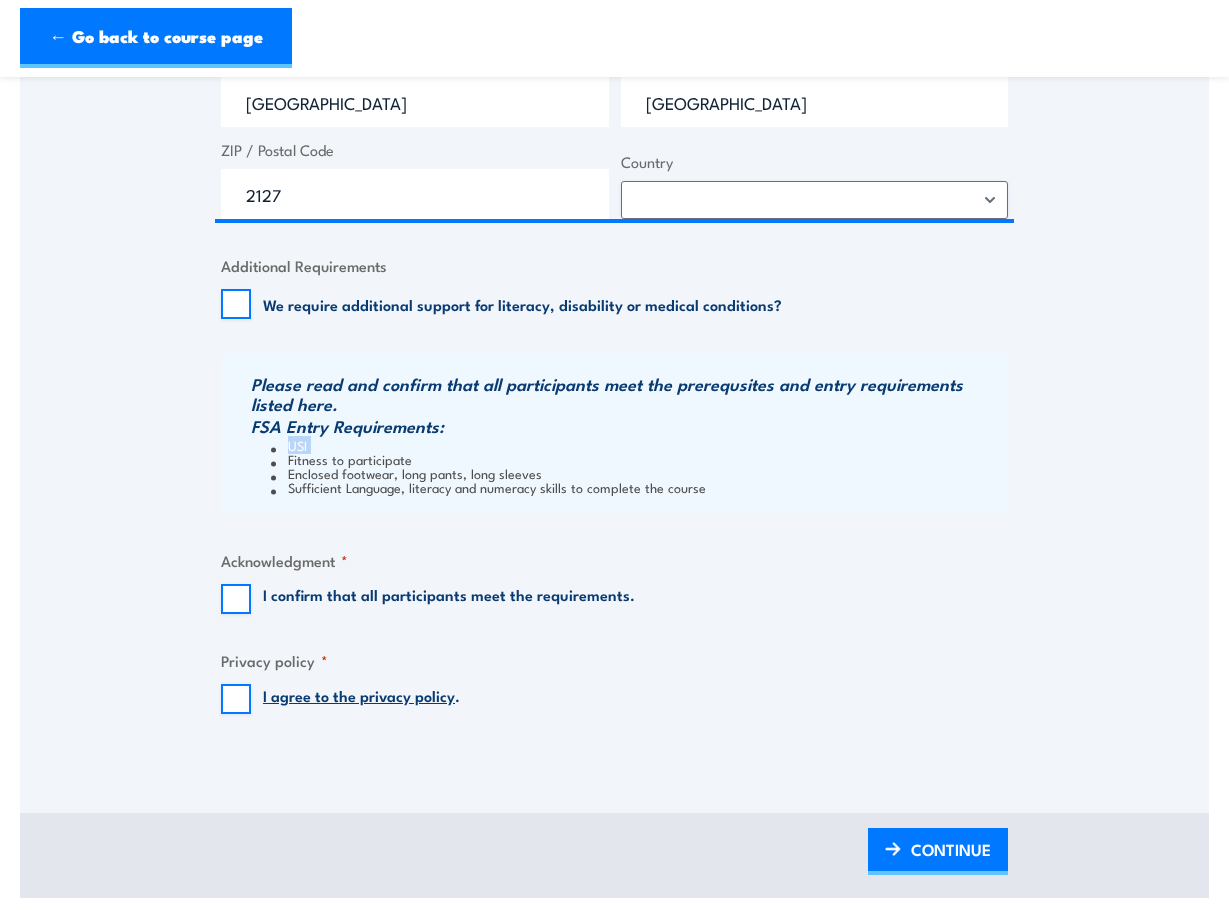 drag, startPoint x: 317, startPoint y: 444, endPoint x: 292, endPoint y: 444, distance: 25 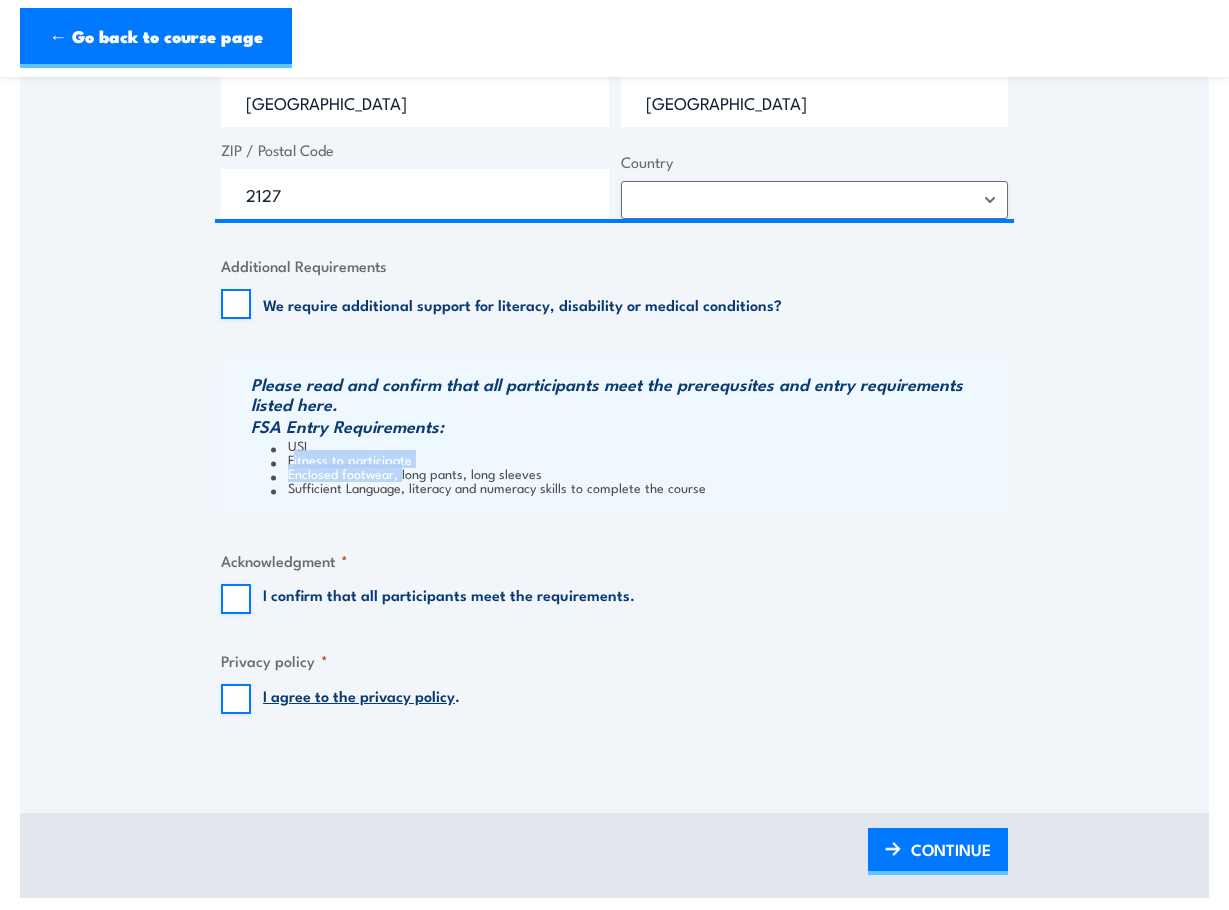 drag, startPoint x: 292, startPoint y: 460, endPoint x: 401, endPoint y: 465, distance: 109.11462 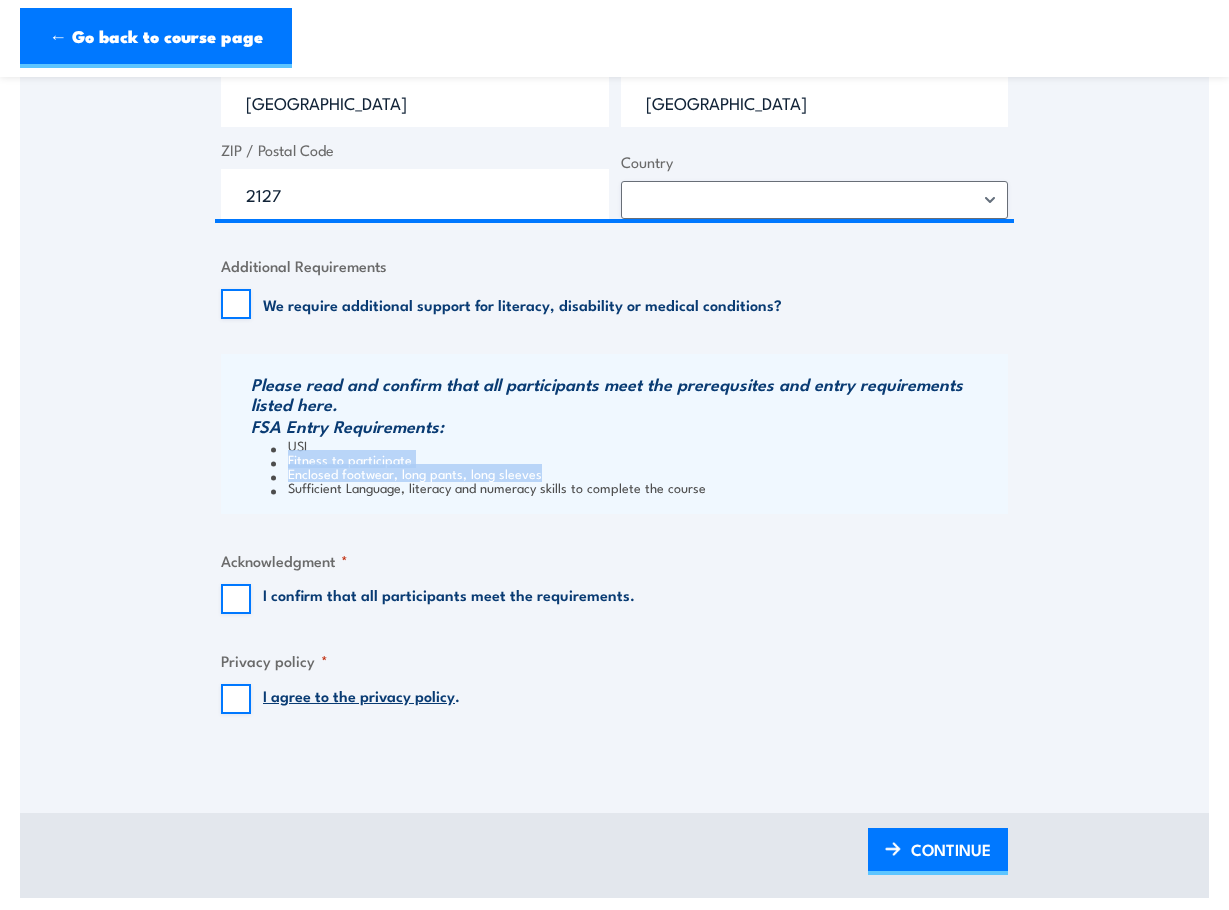drag, startPoint x: 281, startPoint y: 459, endPoint x: 568, endPoint y: 475, distance: 287.44565 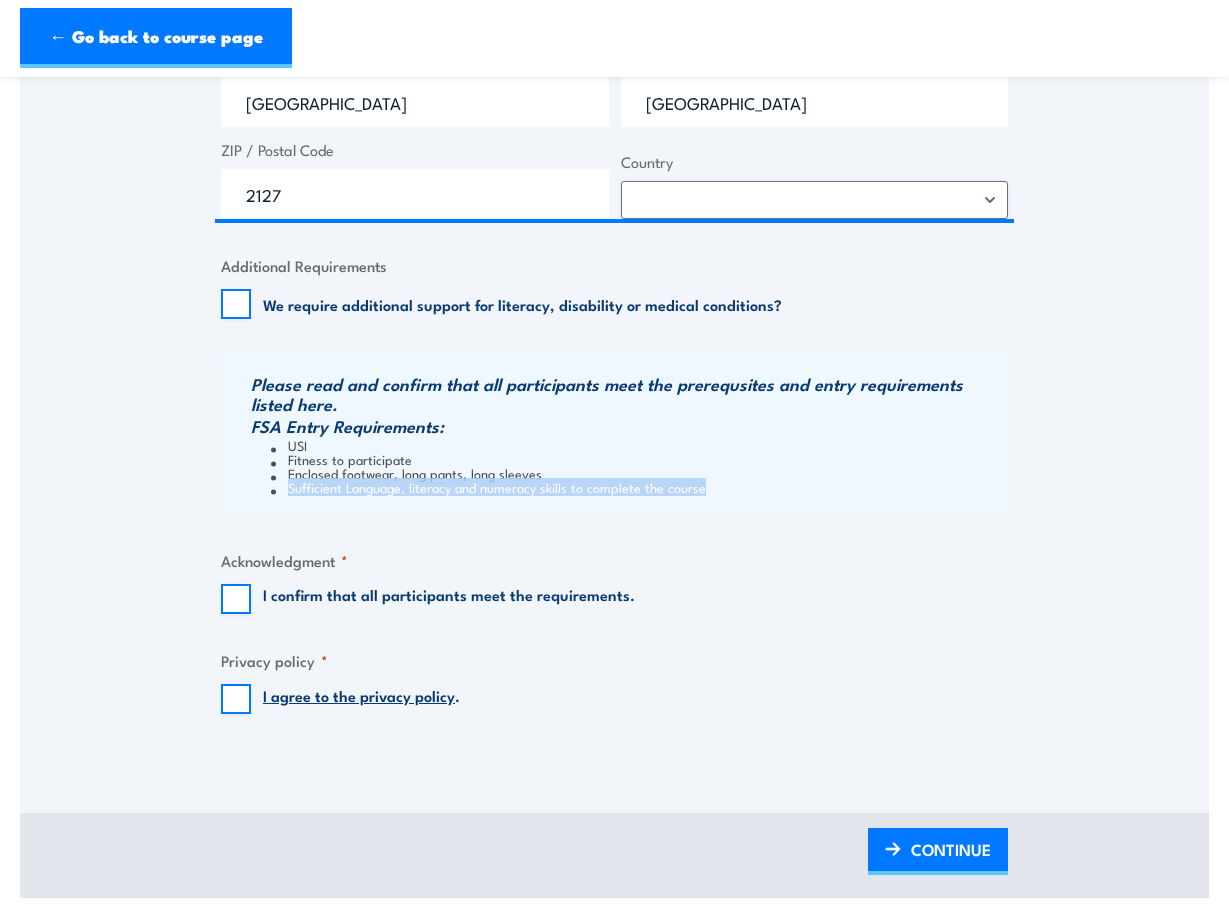 drag, startPoint x: 285, startPoint y: 484, endPoint x: 748, endPoint y: 492, distance: 463.06912 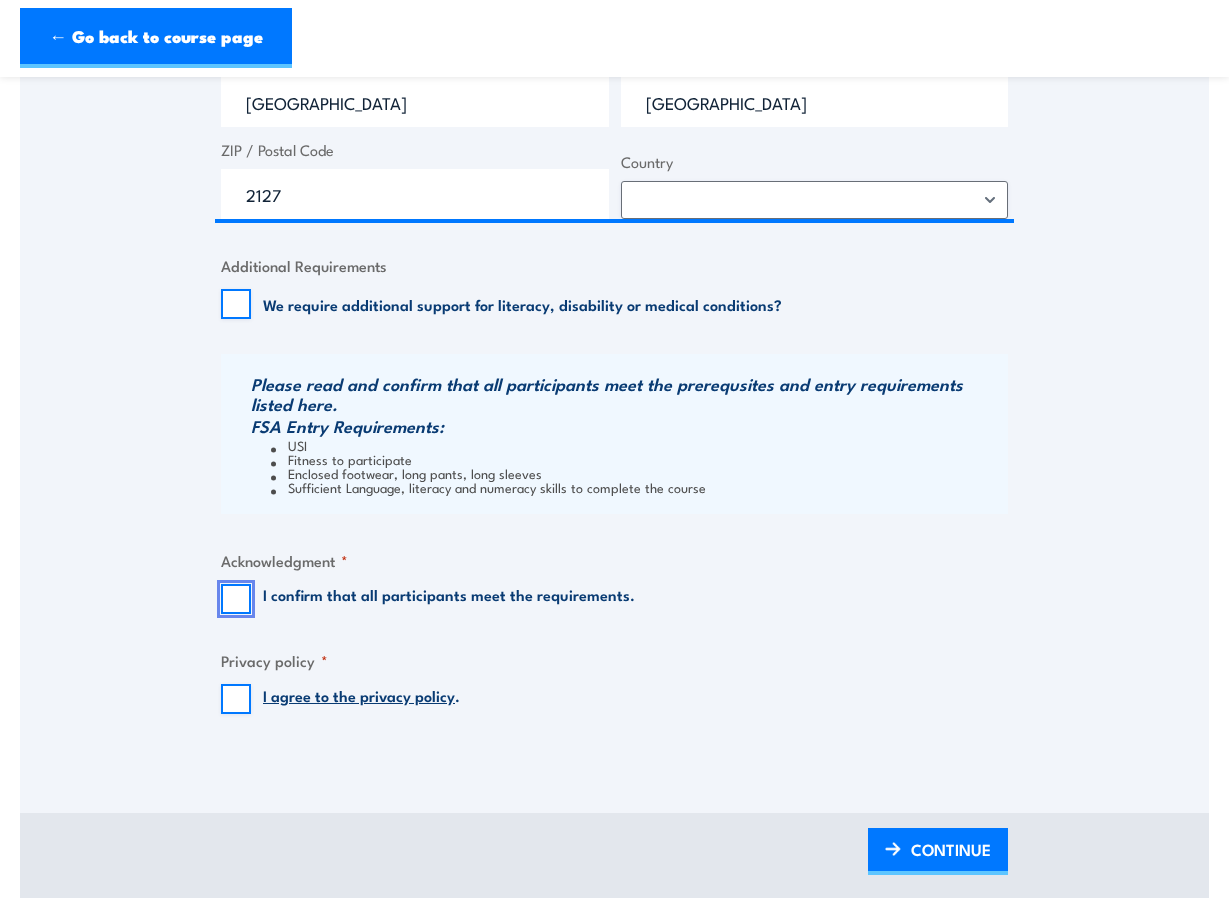click on "I confirm that all participants meet the requirements." at bounding box center (236, 599) 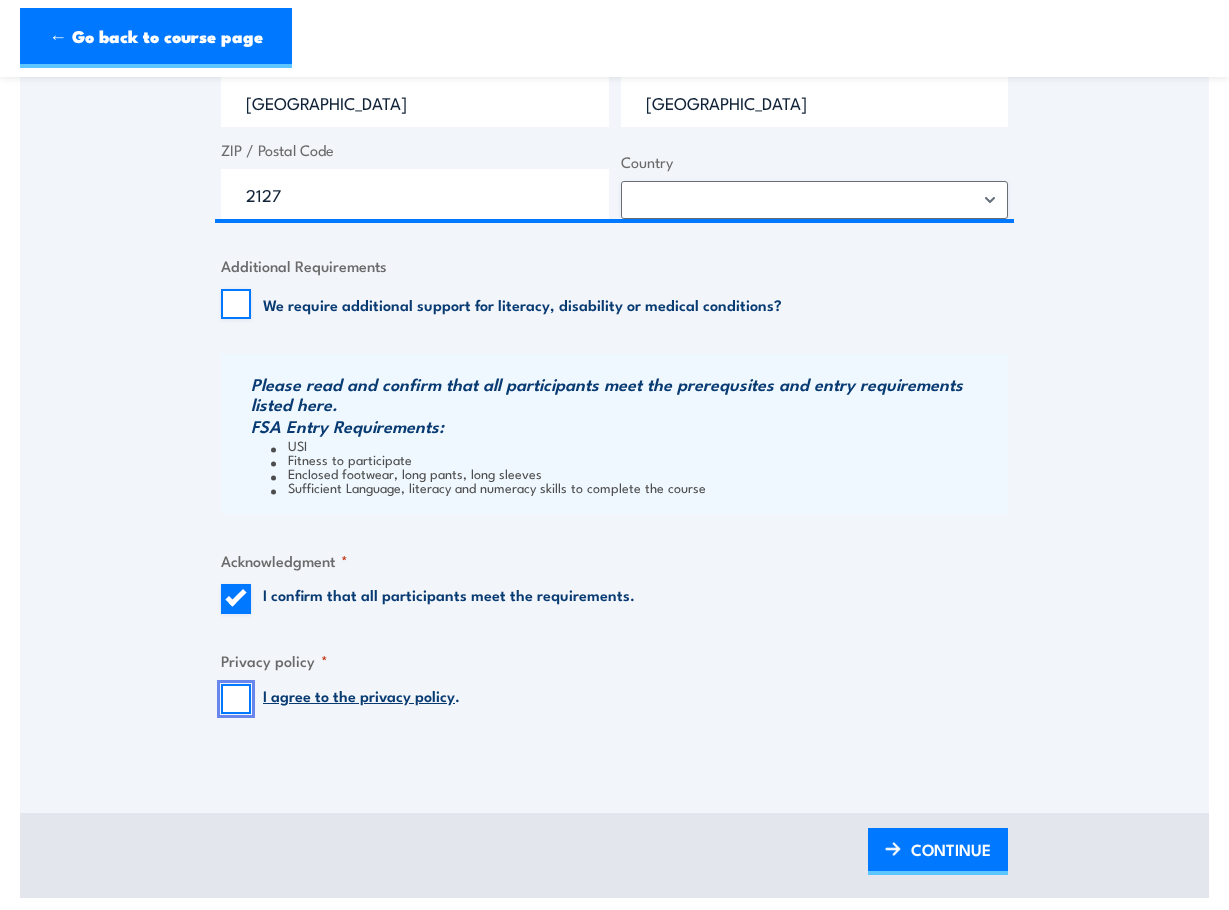click on "I agree to the privacy policy ." at bounding box center (236, 699) 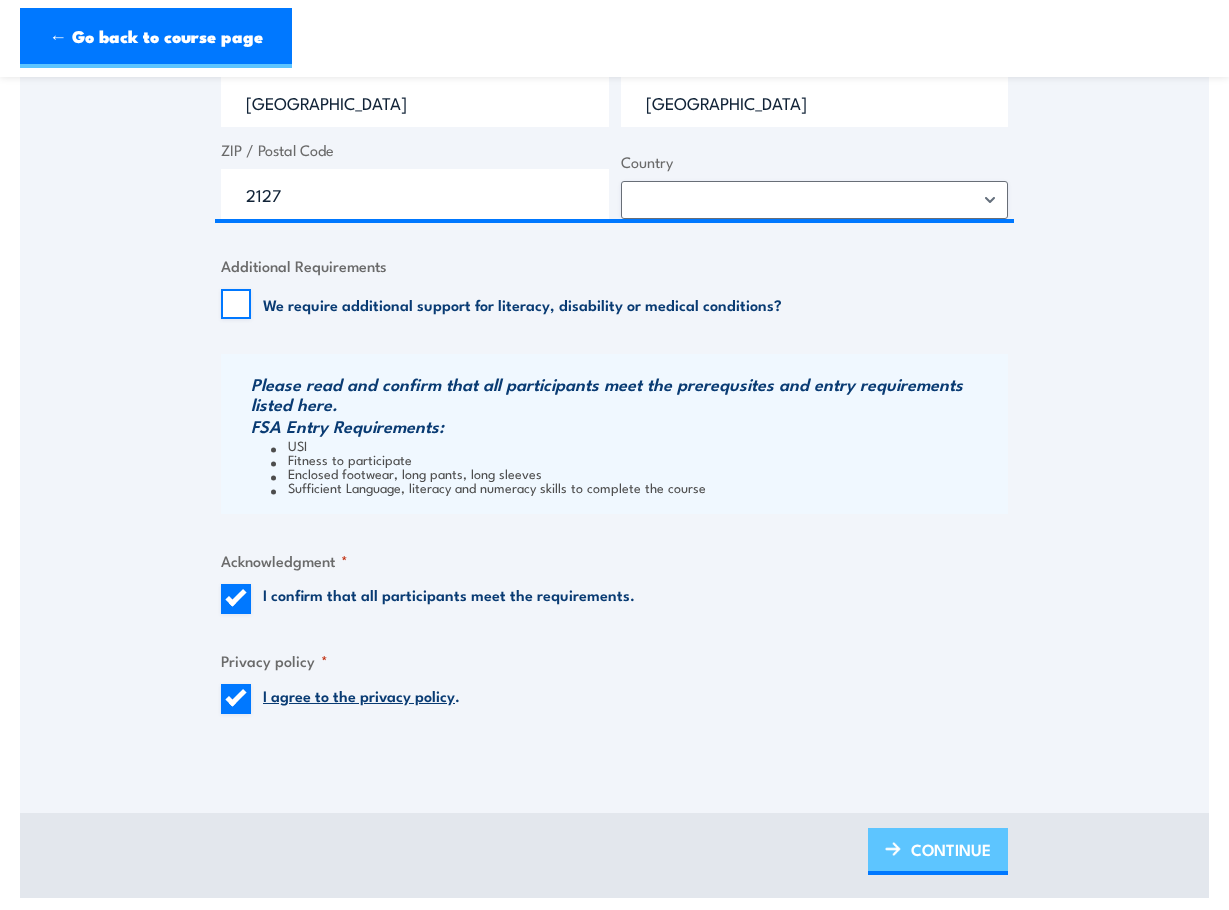 click on "CONTINUE" at bounding box center [951, 849] 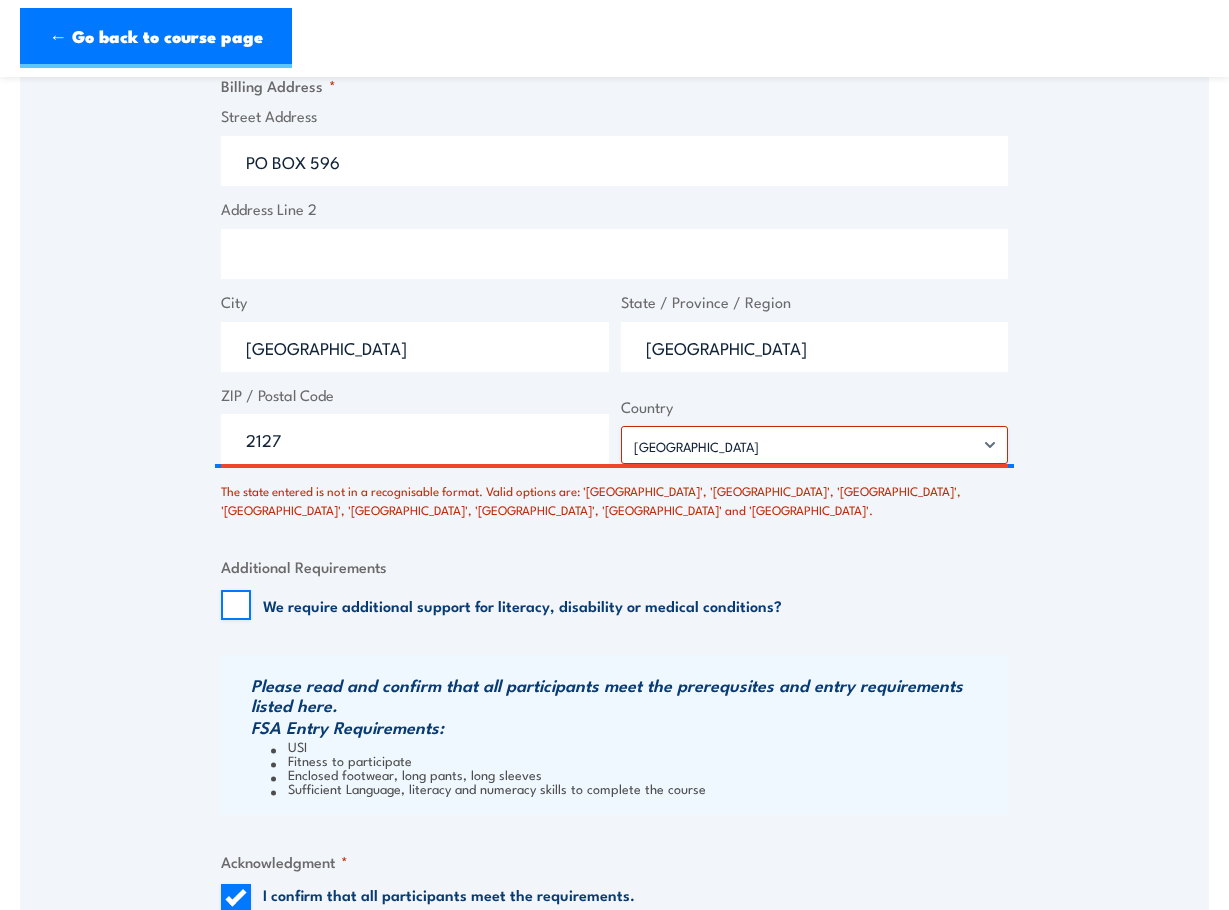 scroll, scrollTop: 0, scrollLeft: 0, axis: both 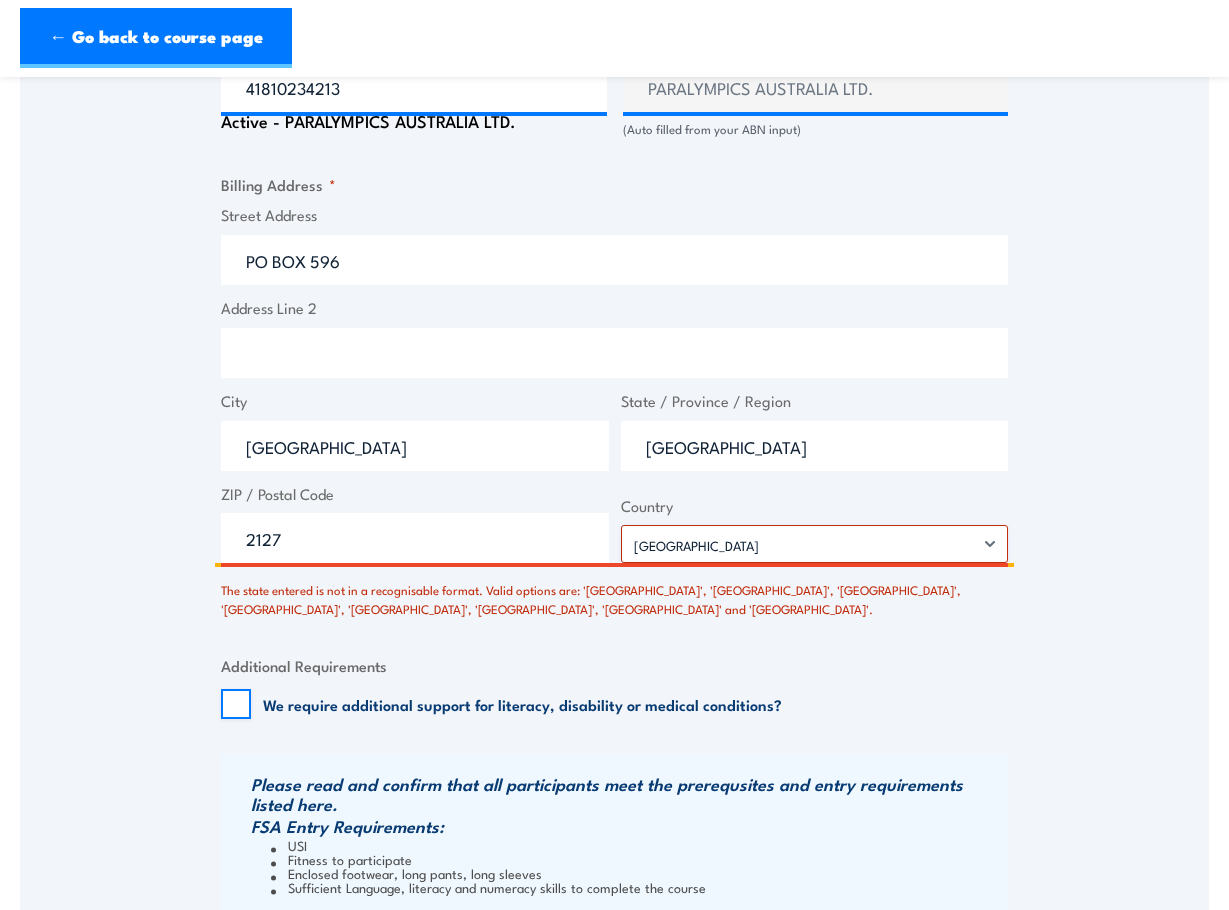 click on "NSW" at bounding box center (815, 446) 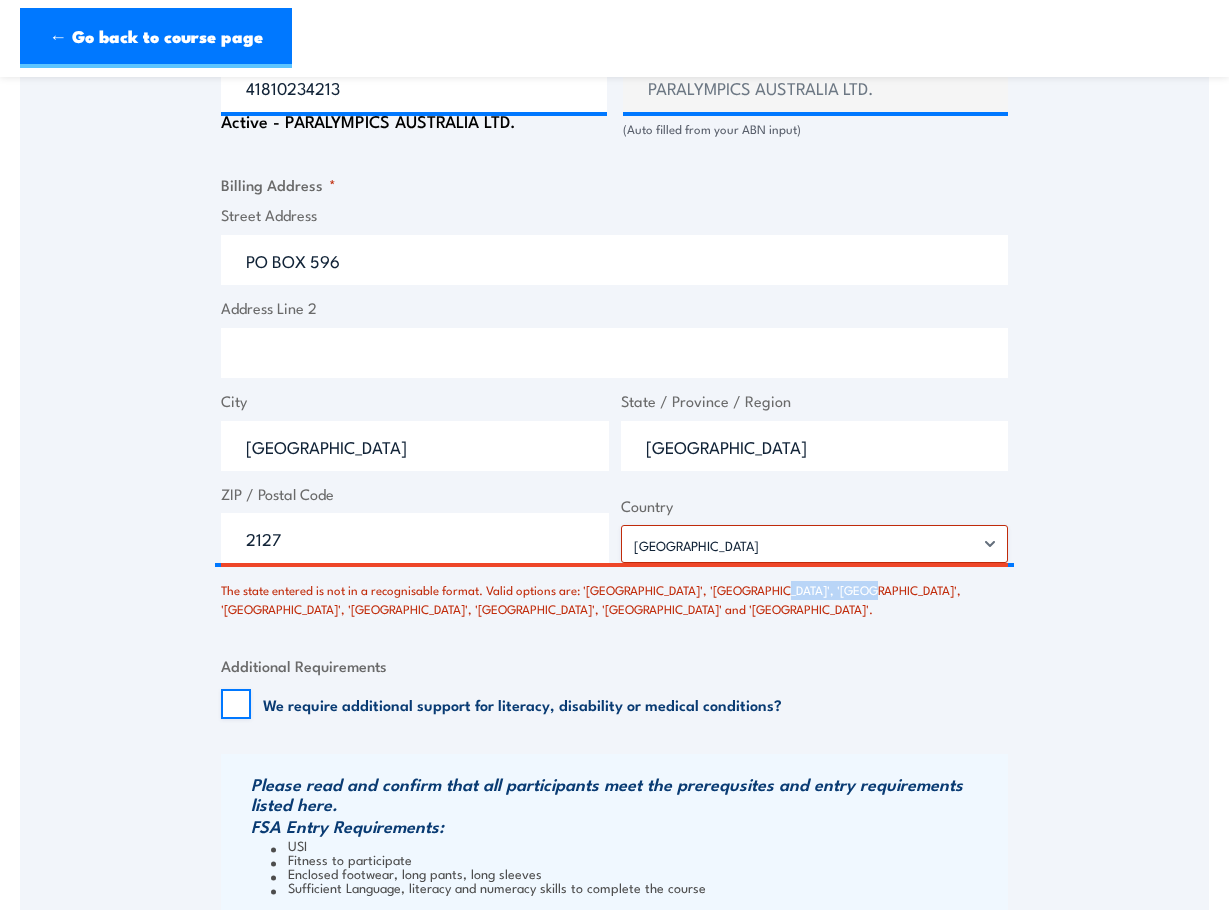 drag, startPoint x: 748, startPoint y: 589, endPoint x: 835, endPoint y: 583, distance: 87.20665 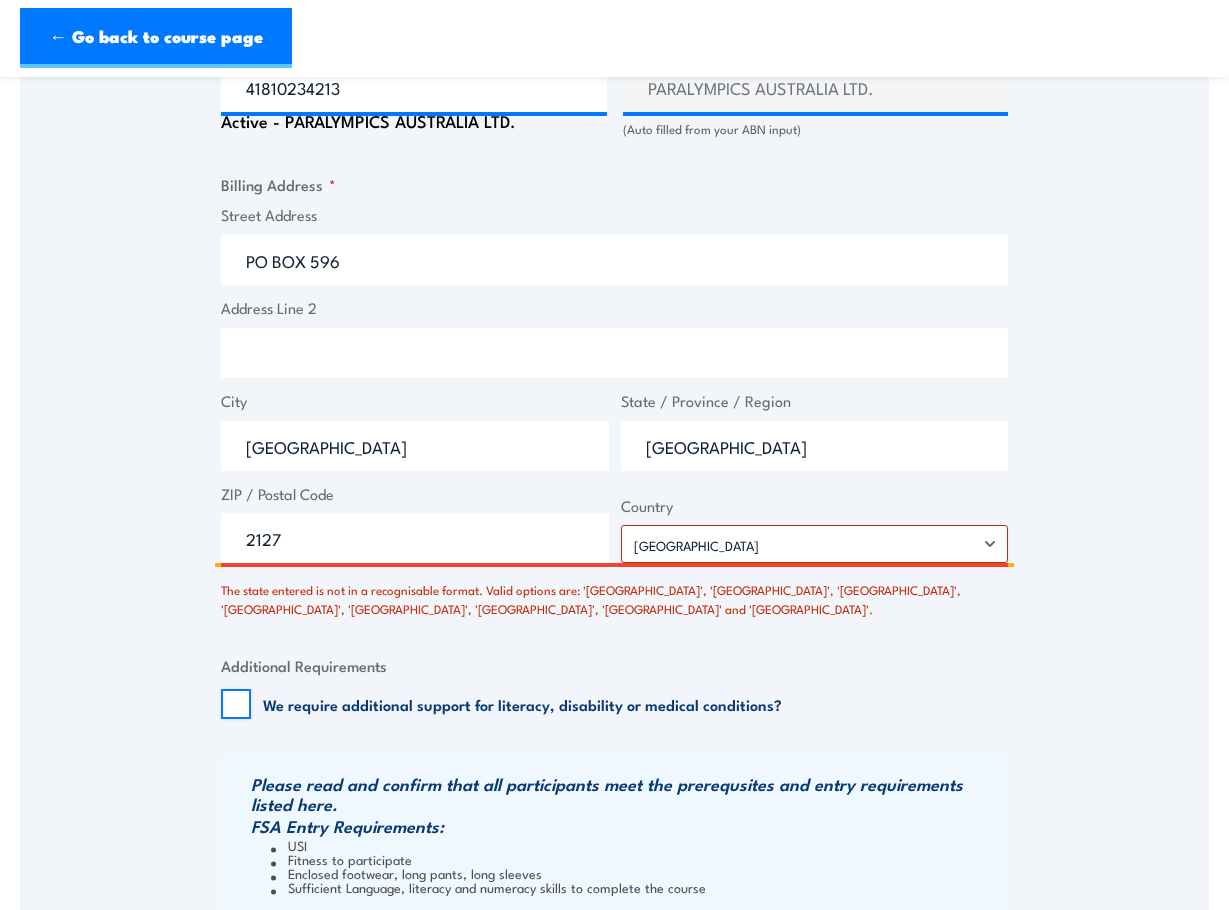 drag, startPoint x: 695, startPoint y: 448, endPoint x: 602, endPoint y: 444, distance: 93.08598 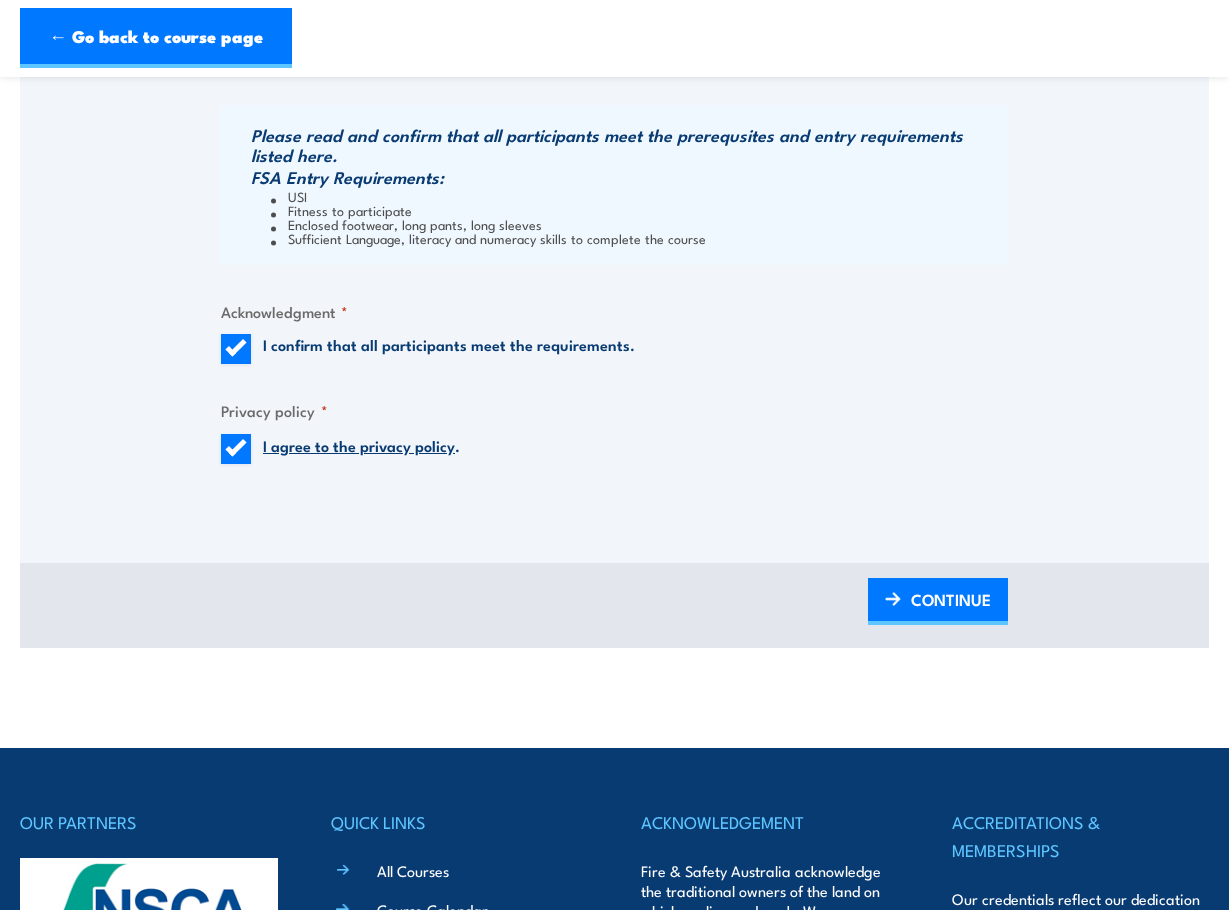 scroll, scrollTop: 2068, scrollLeft: 0, axis: vertical 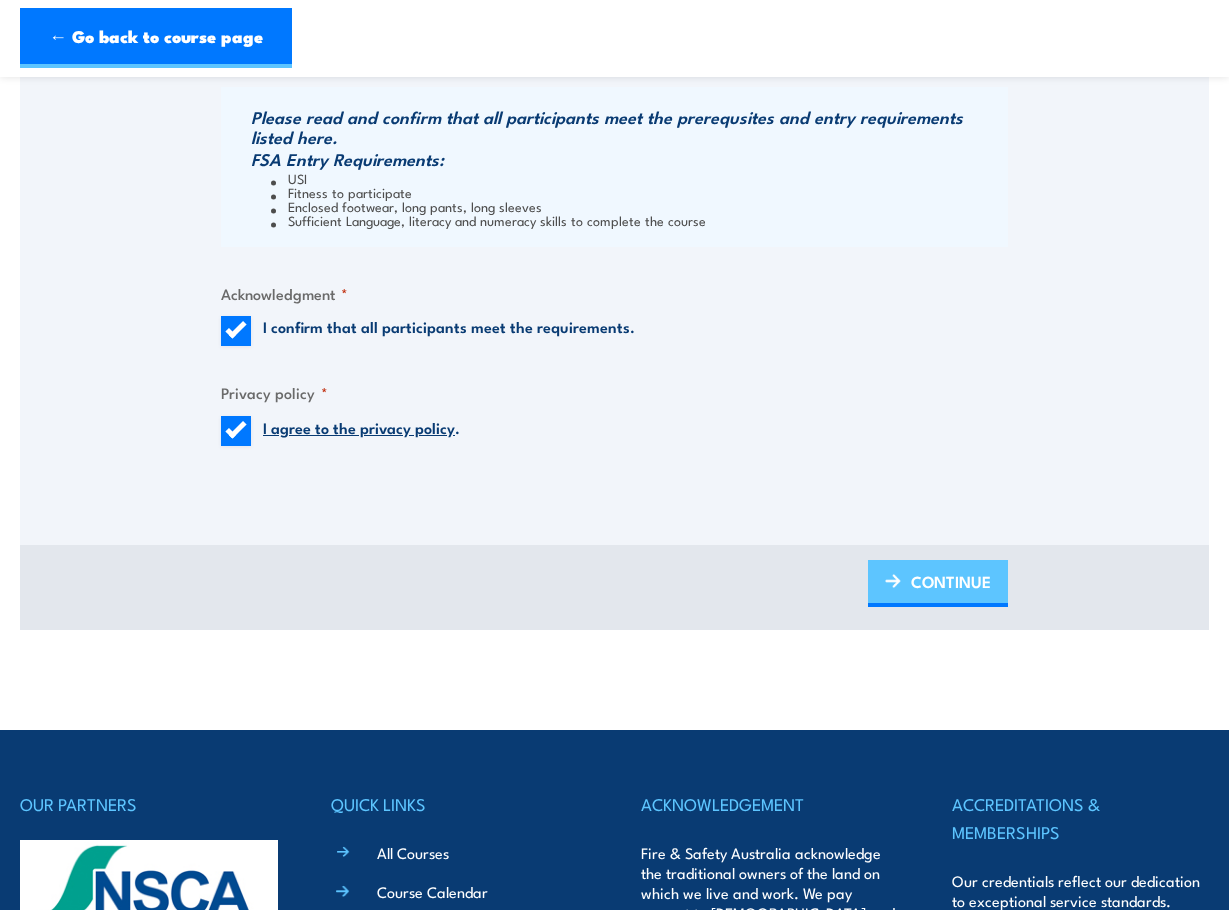 click on "CONTINUE" at bounding box center (938, 583) 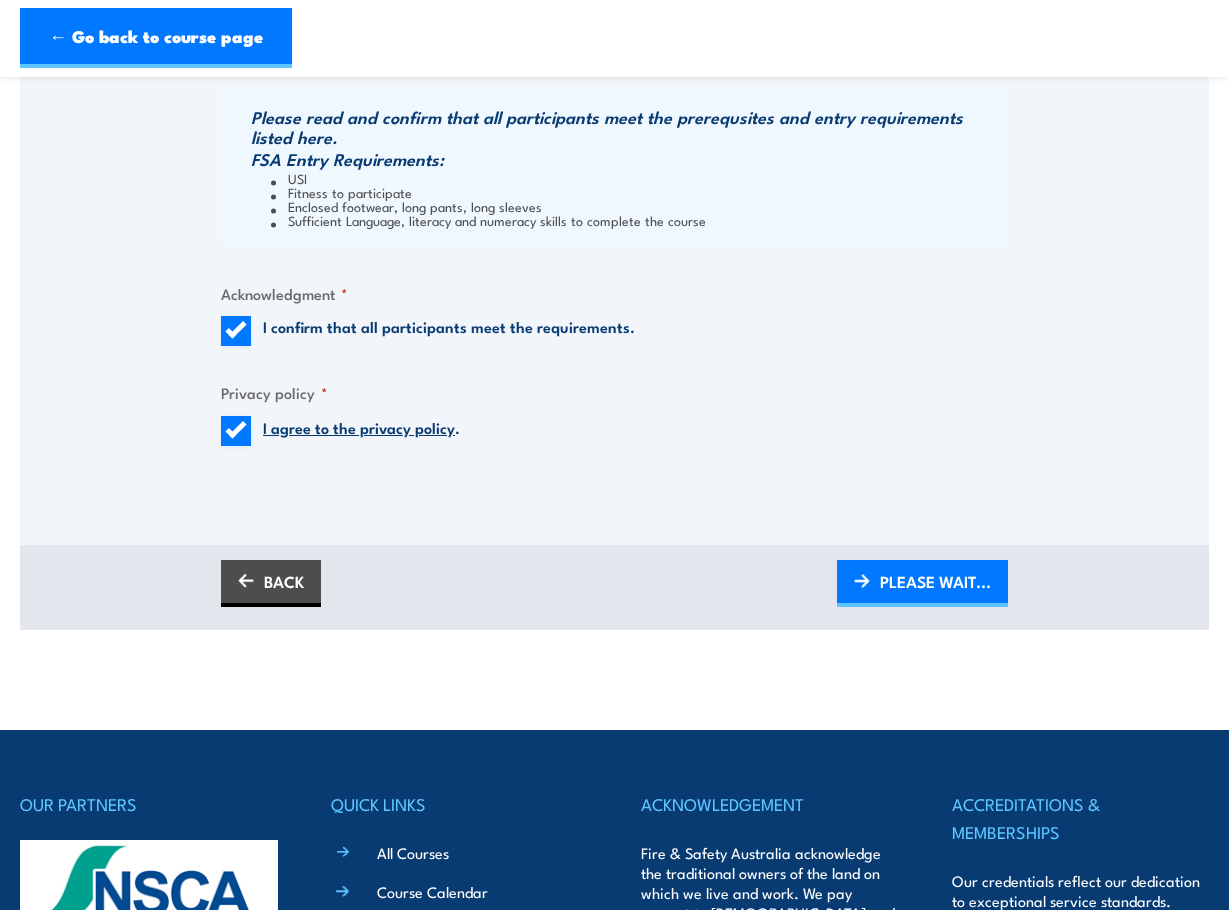 scroll, scrollTop: 957, scrollLeft: 0, axis: vertical 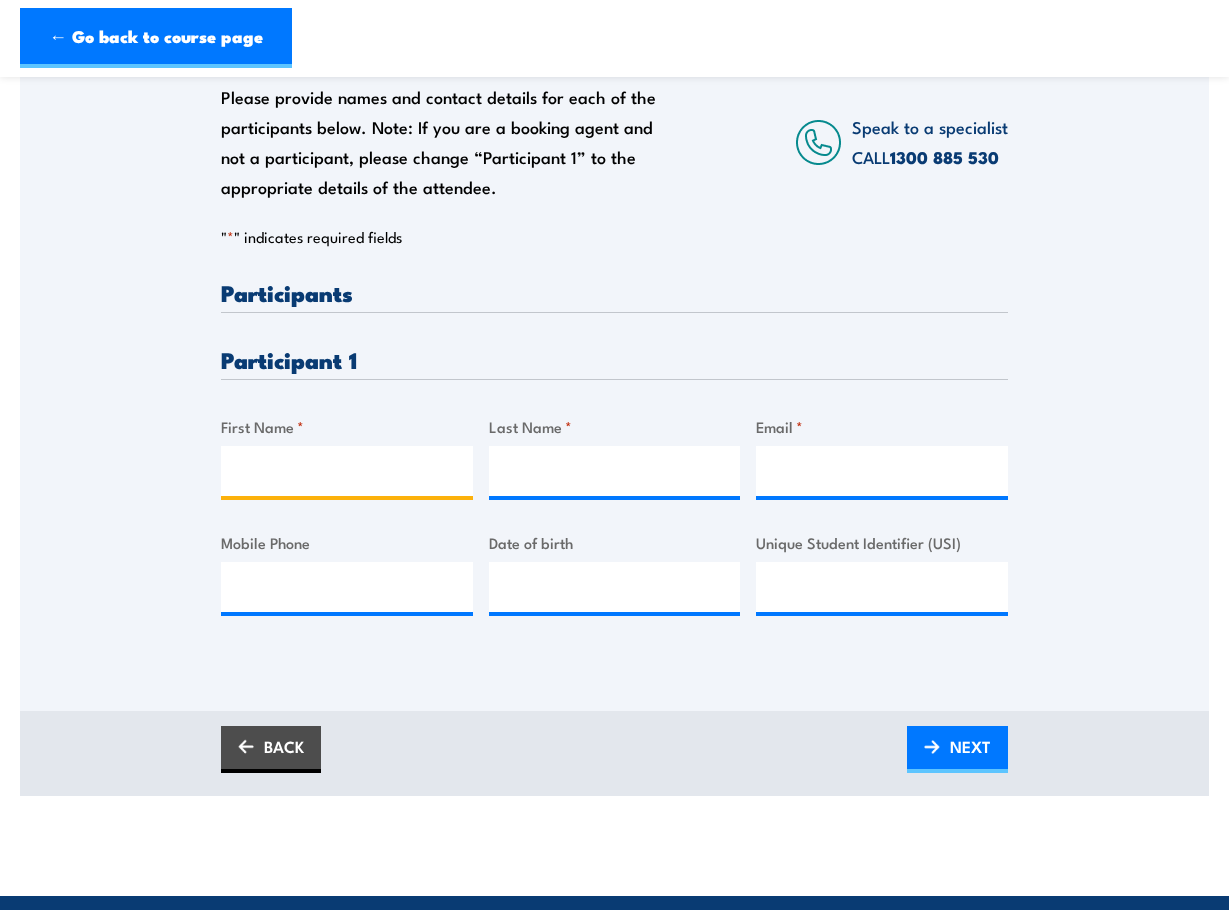 click on "First Name *" at bounding box center (347, 471) 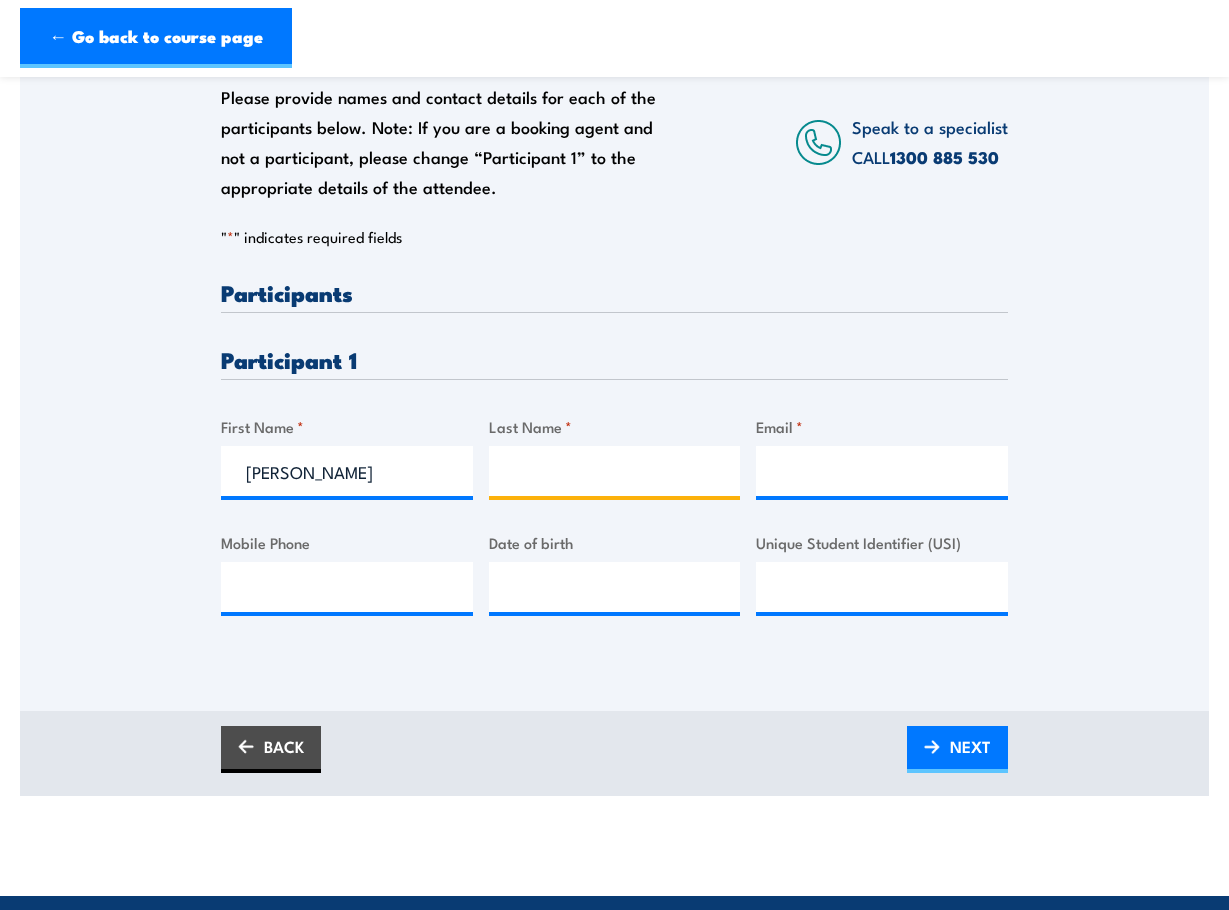 type on "Evans" 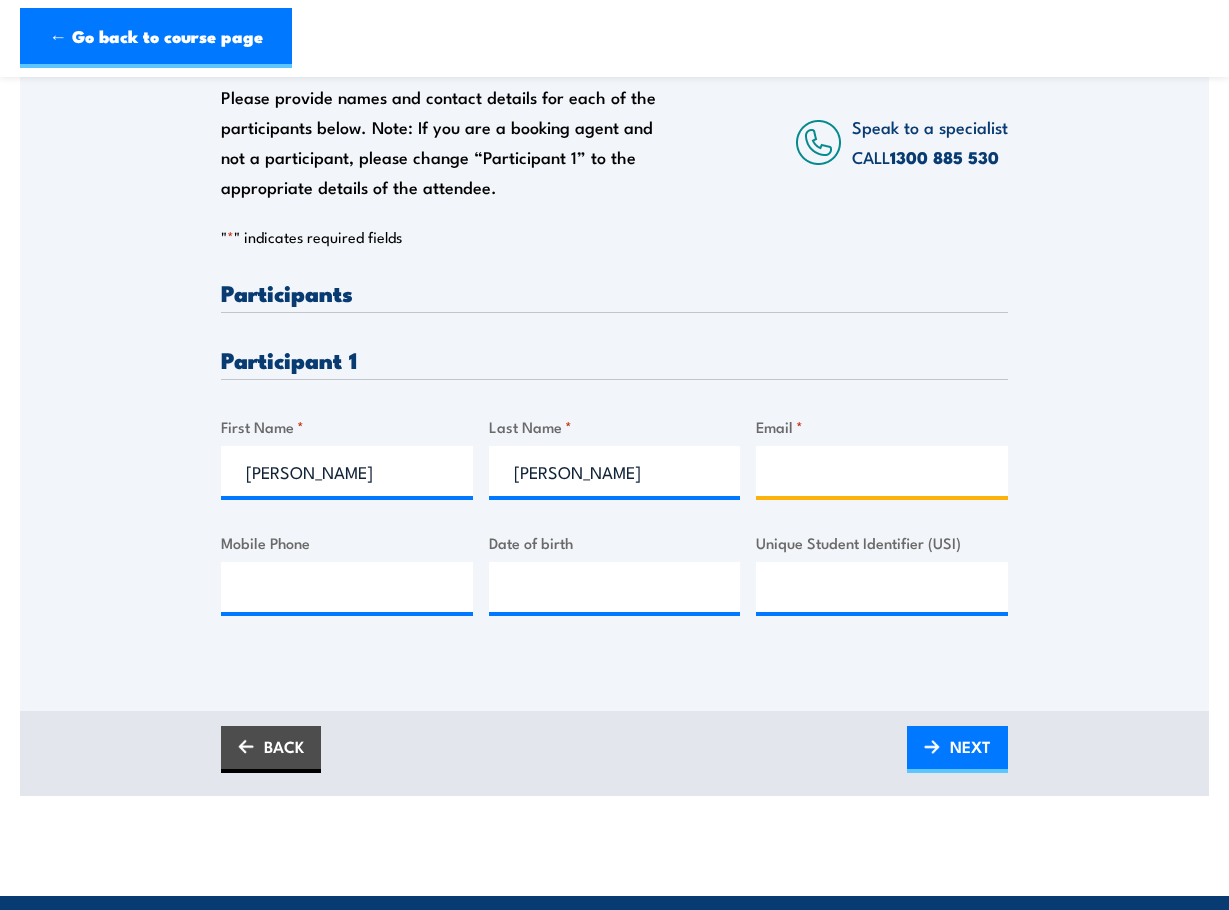 type on "dan.evans@paralympic.org.au" 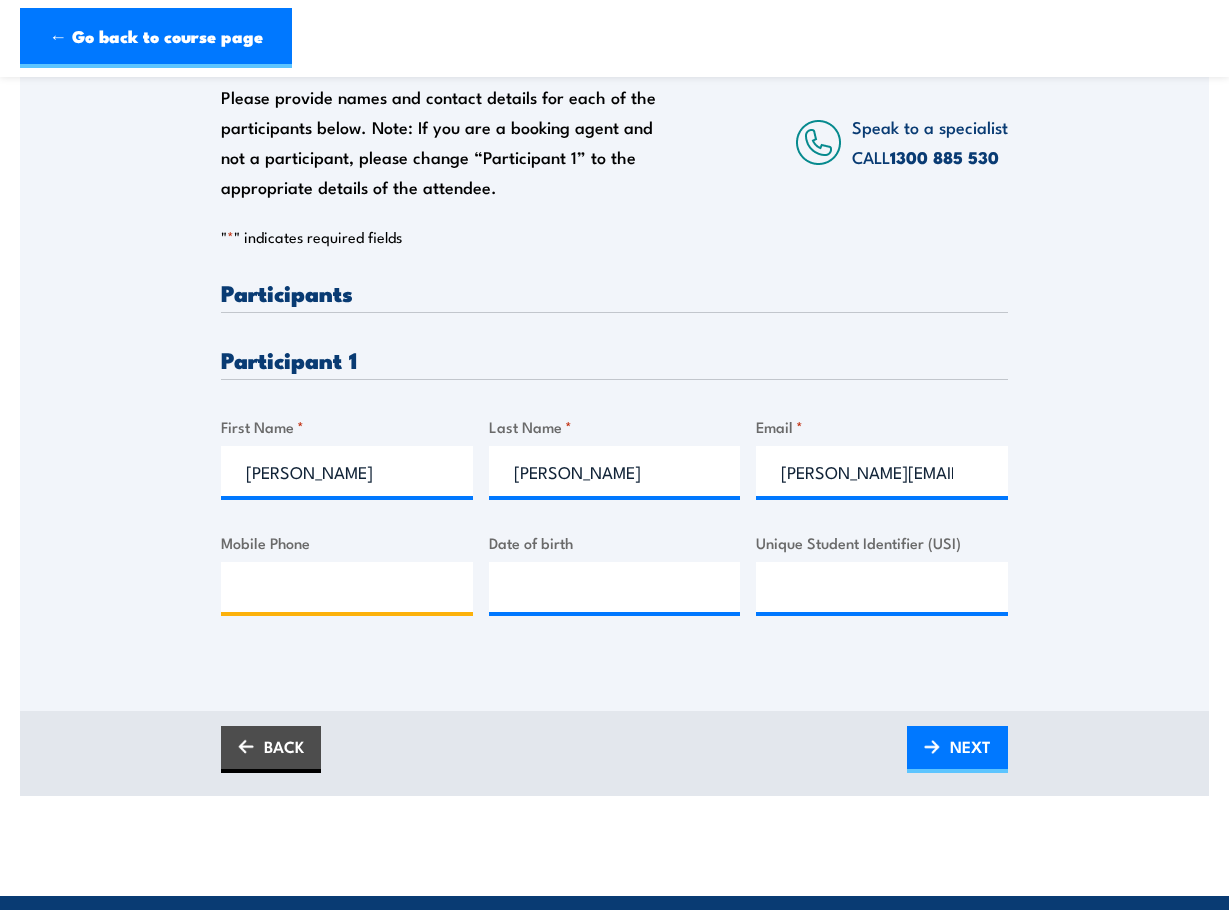 type on "0431055275" 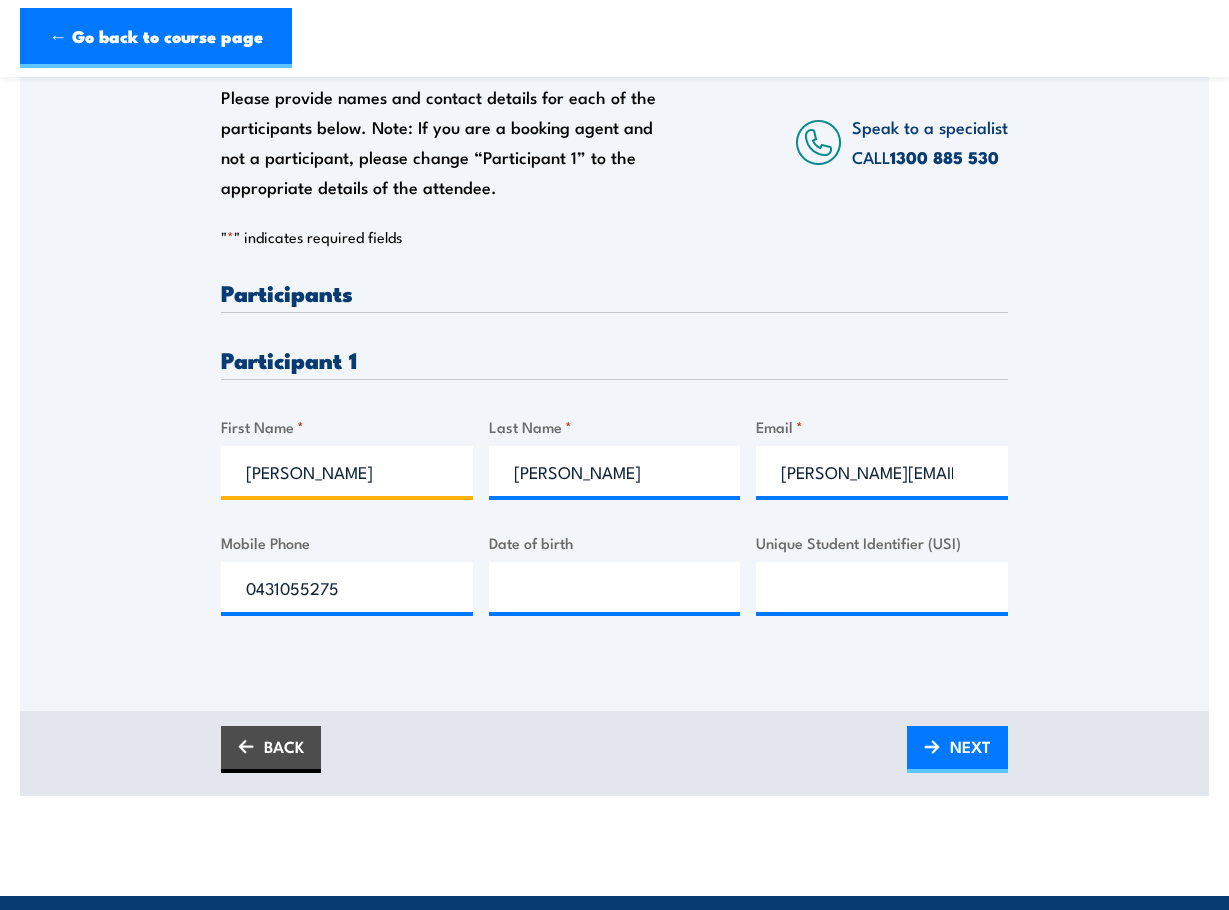 drag, startPoint x: 309, startPoint y: 482, endPoint x: 343, endPoint y: 489, distance: 34.713108 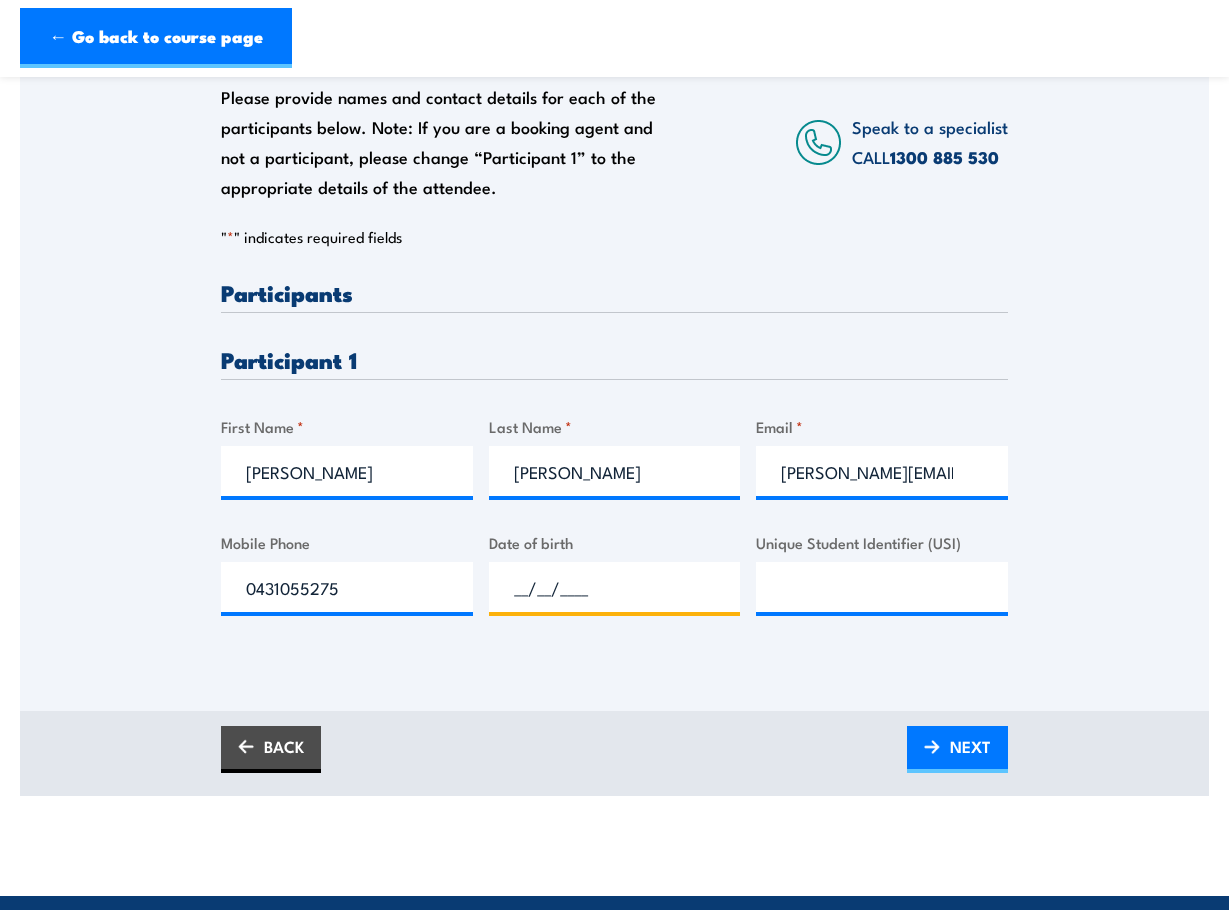 click on "__/__/____" at bounding box center (615, 587) 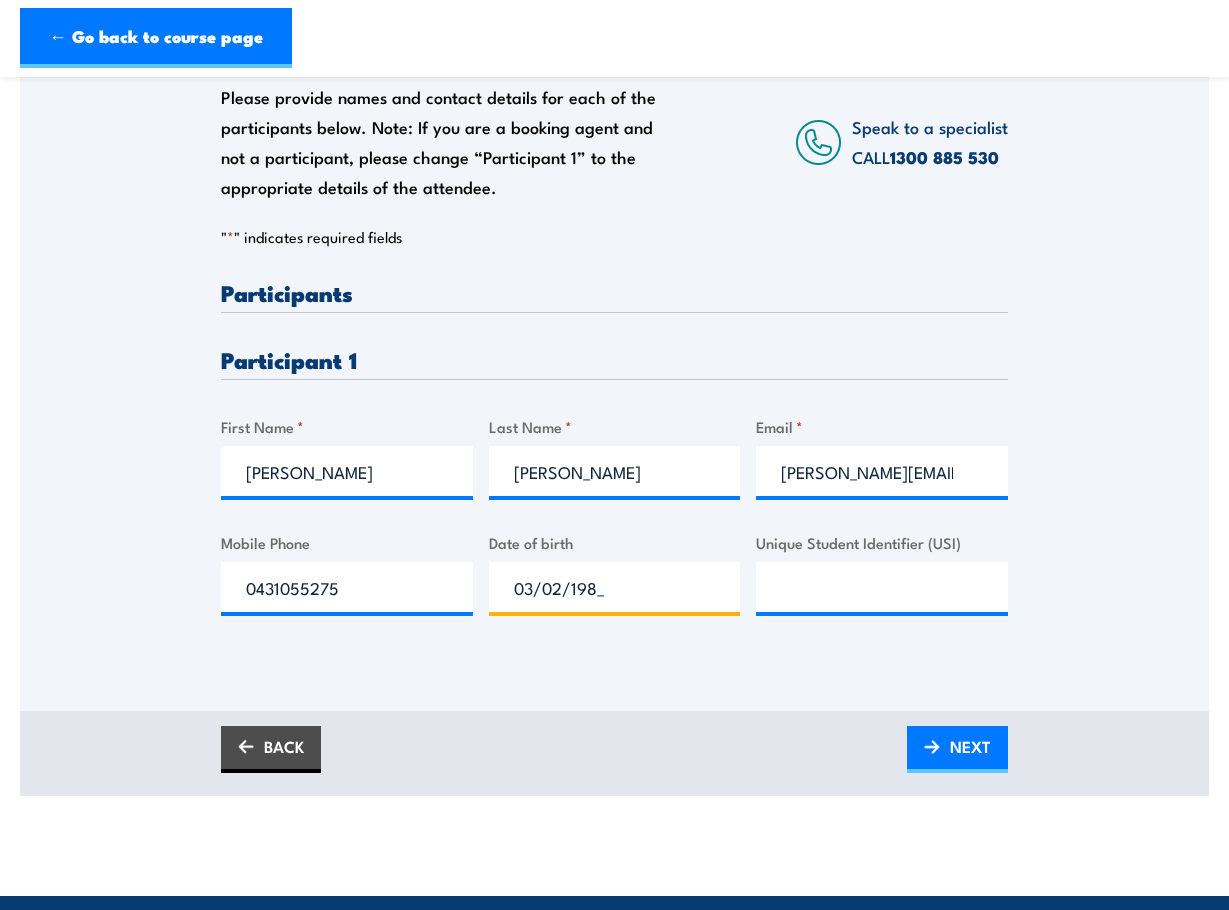 type on "03/02/1986" 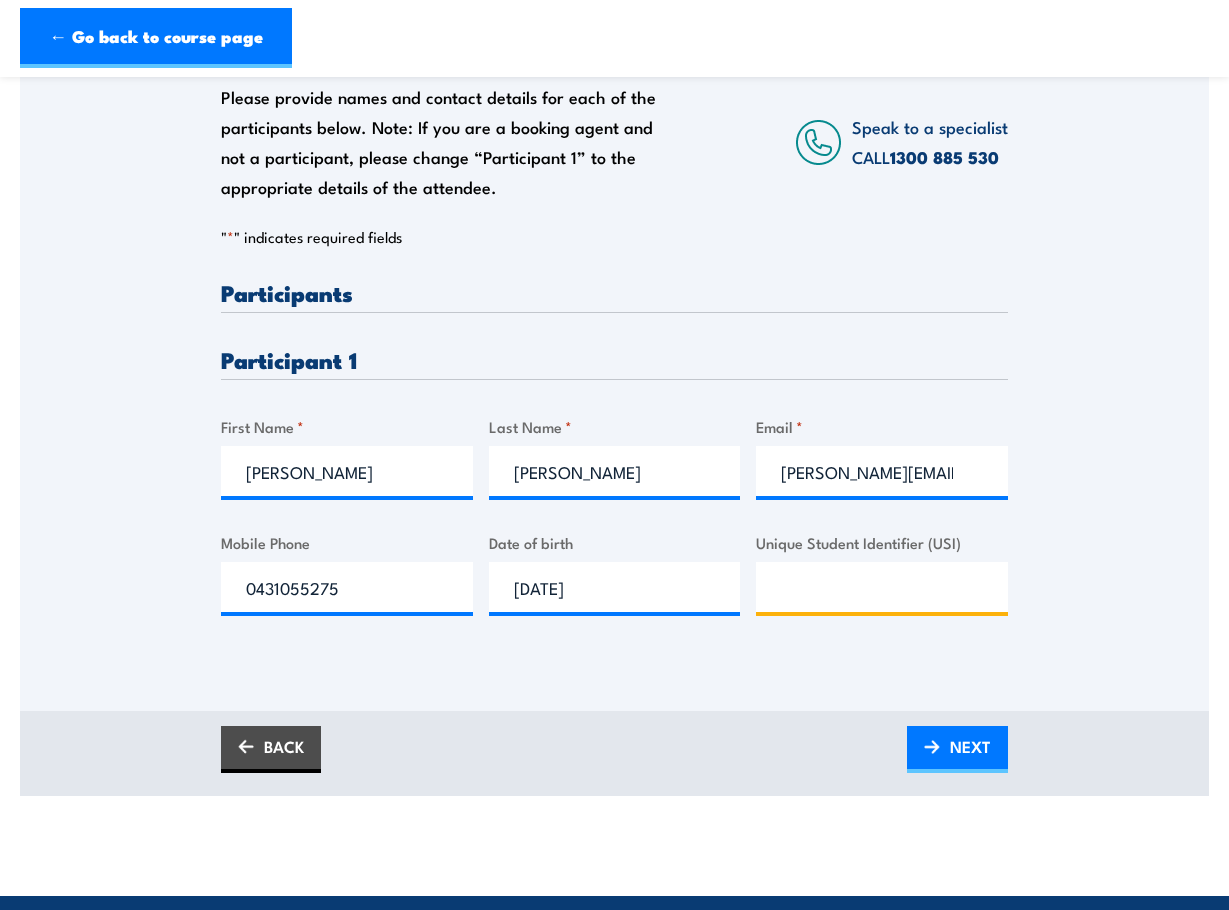 click on "Unique Student Identifier (USI)" at bounding box center (882, 587) 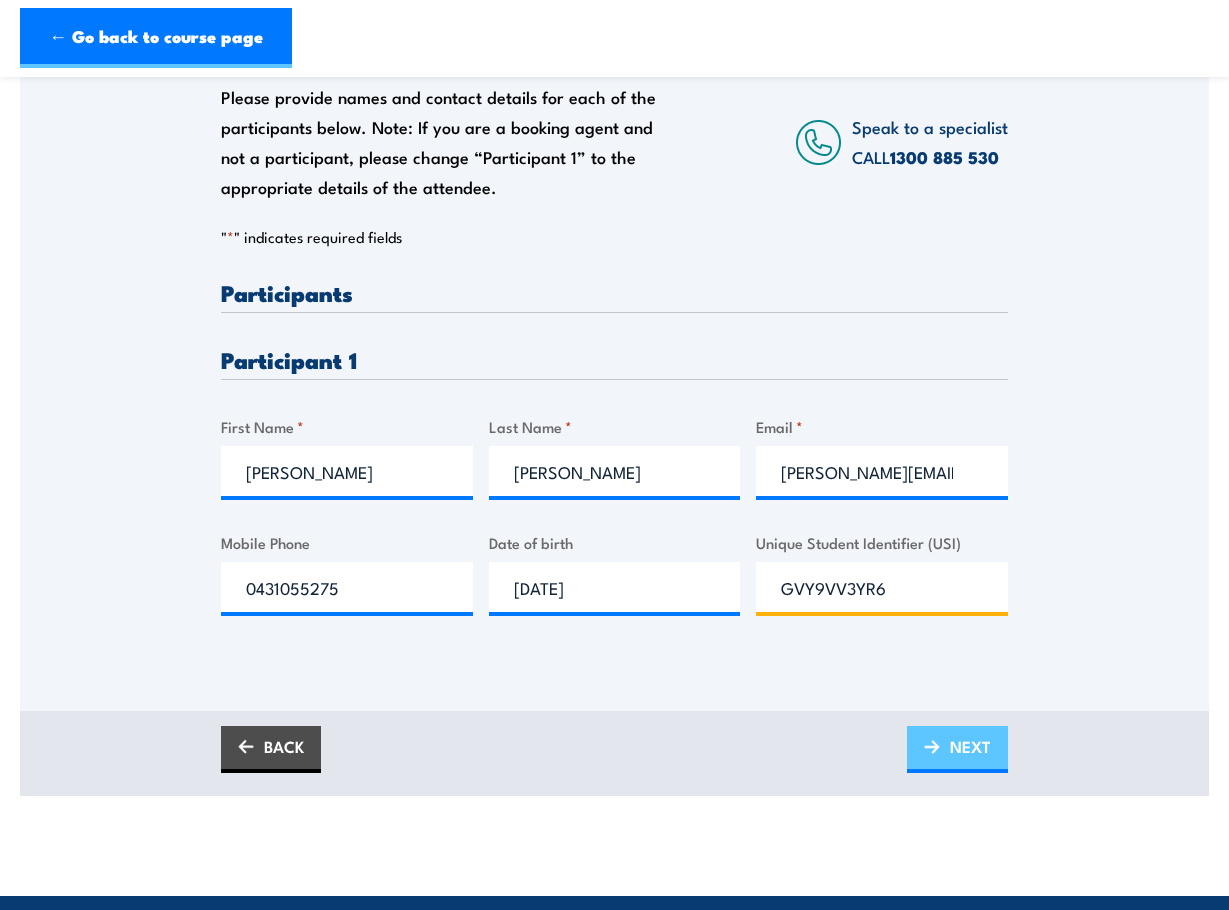type on "GVY9VV3YR6" 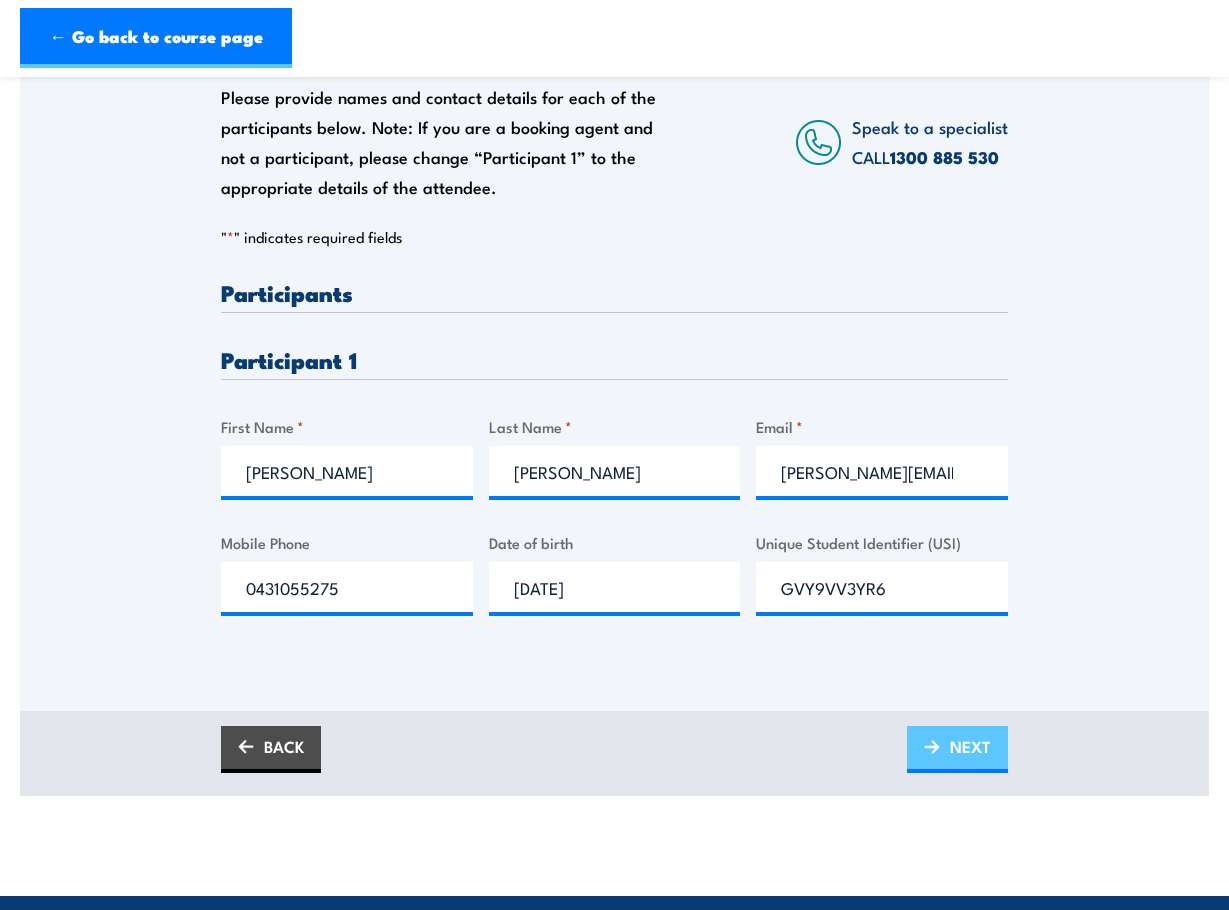 click on "NEXT" at bounding box center (970, 746) 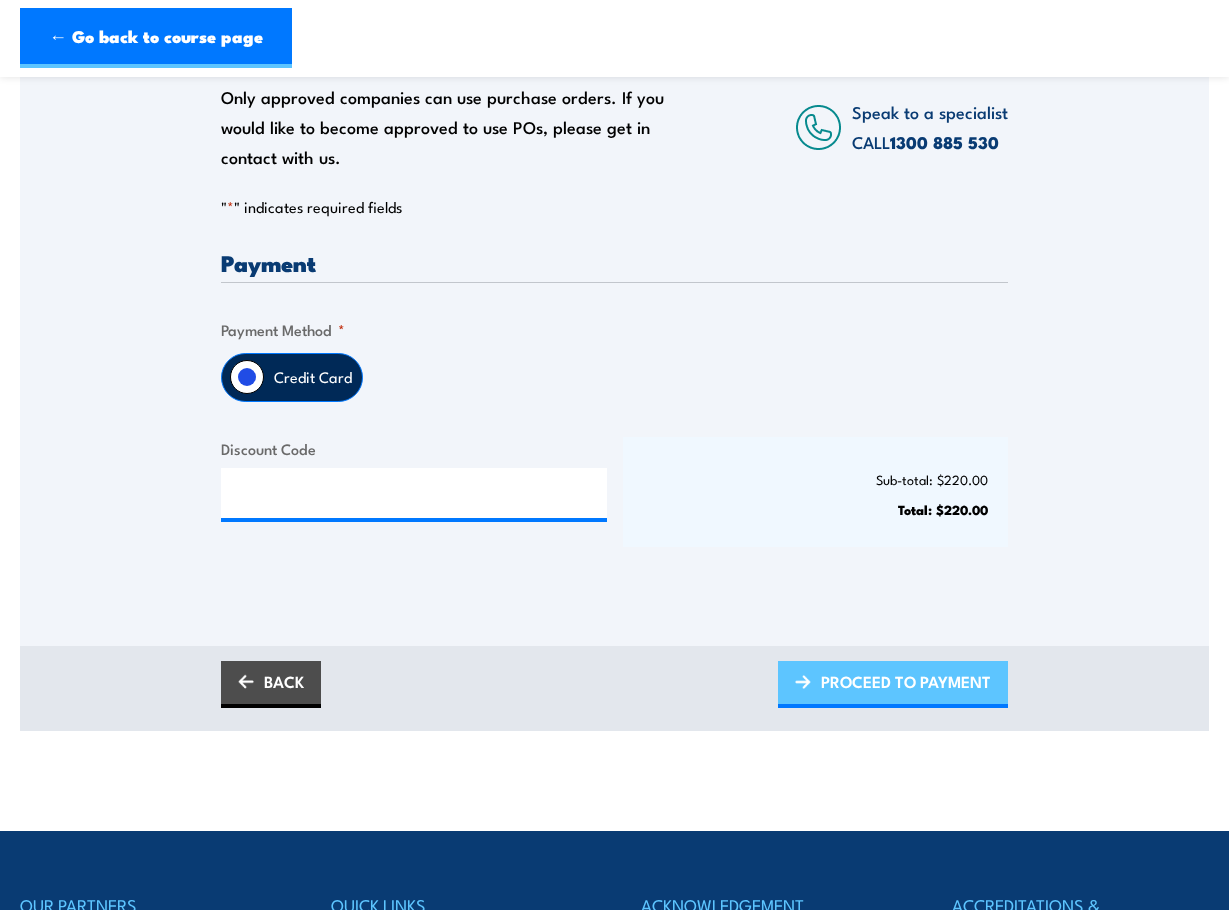 scroll, scrollTop: 0, scrollLeft: 0, axis: both 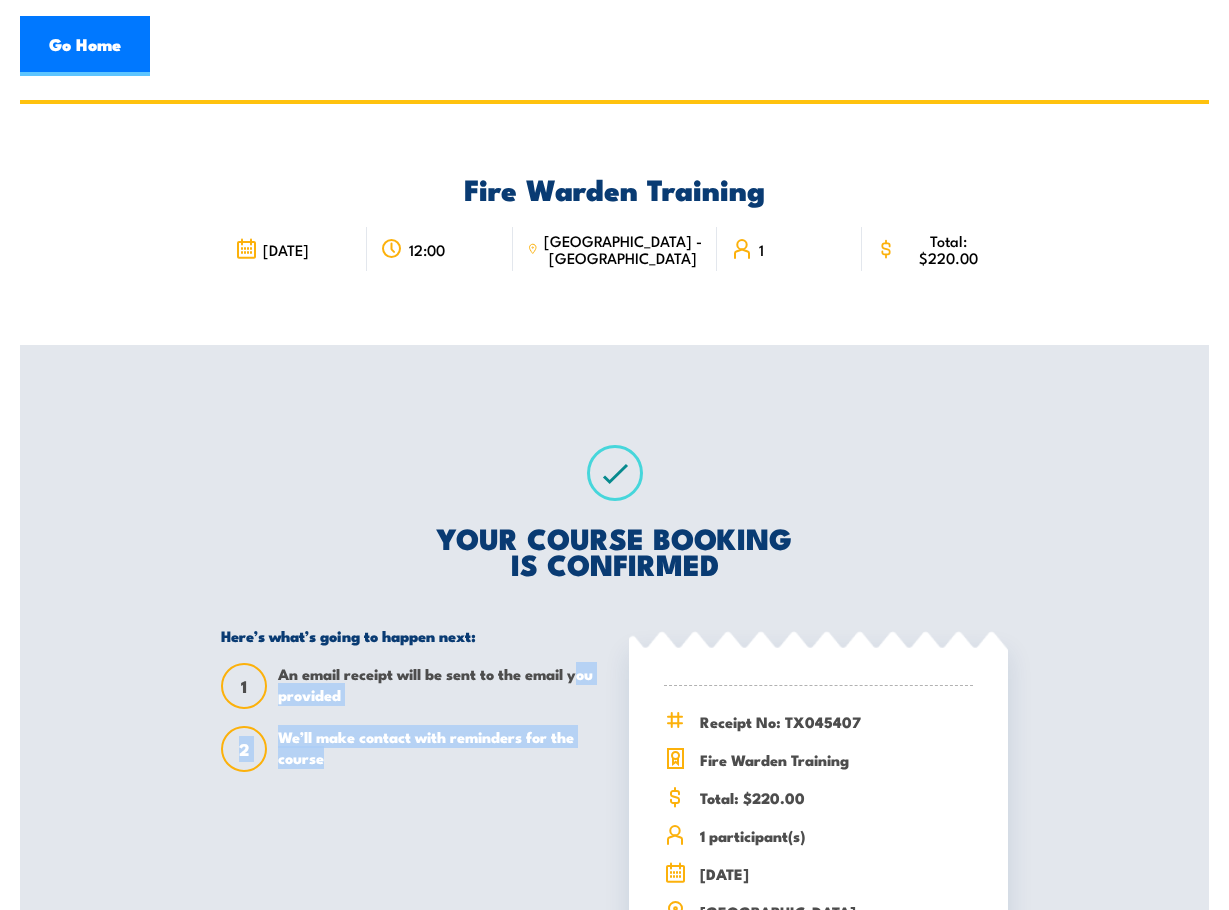 drag, startPoint x: 290, startPoint y: 690, endPoint x: 405, endPoint y: 752, distance: 130.64838 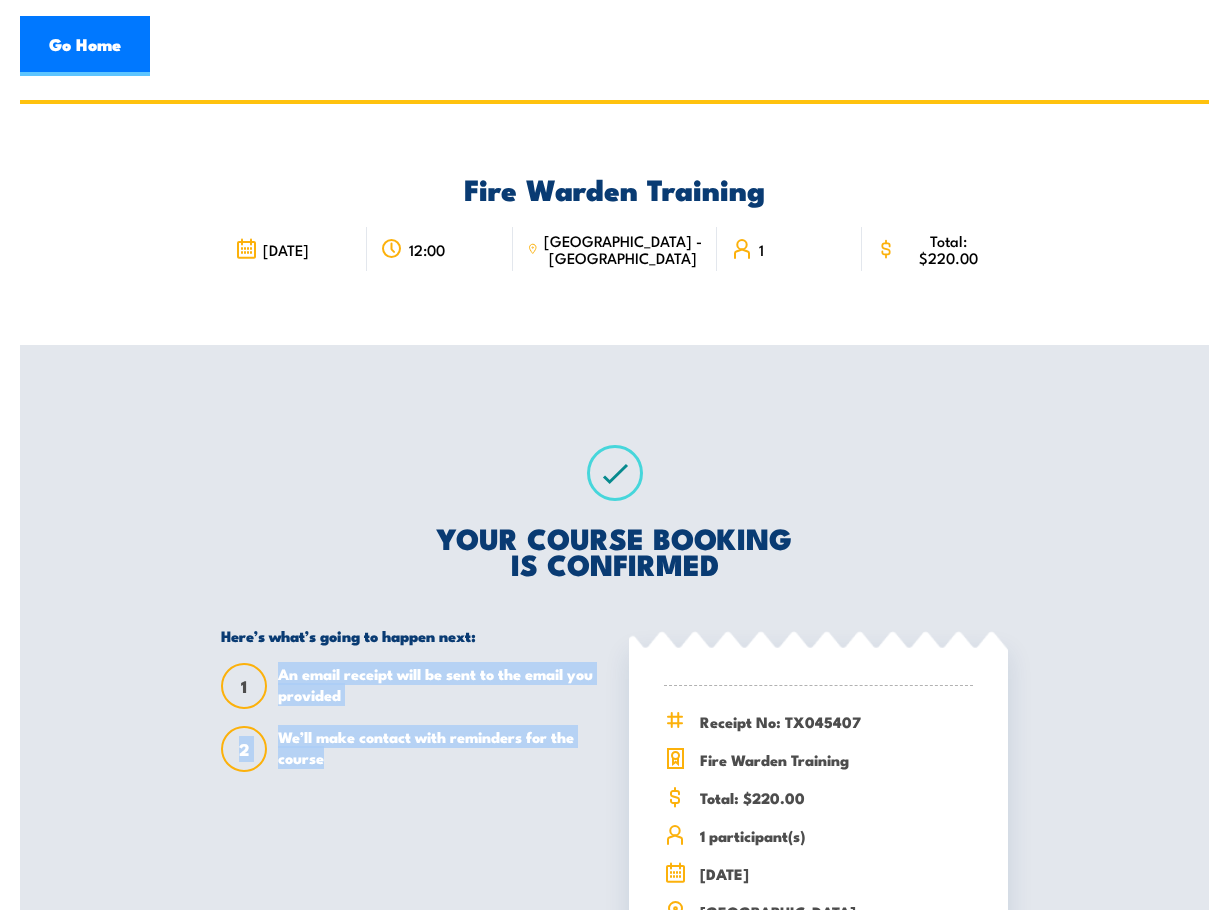 drag, startPoint x: 339, startPoint y: 760, endPoint x: 280, endPoint y: 673, distance: 105.11898 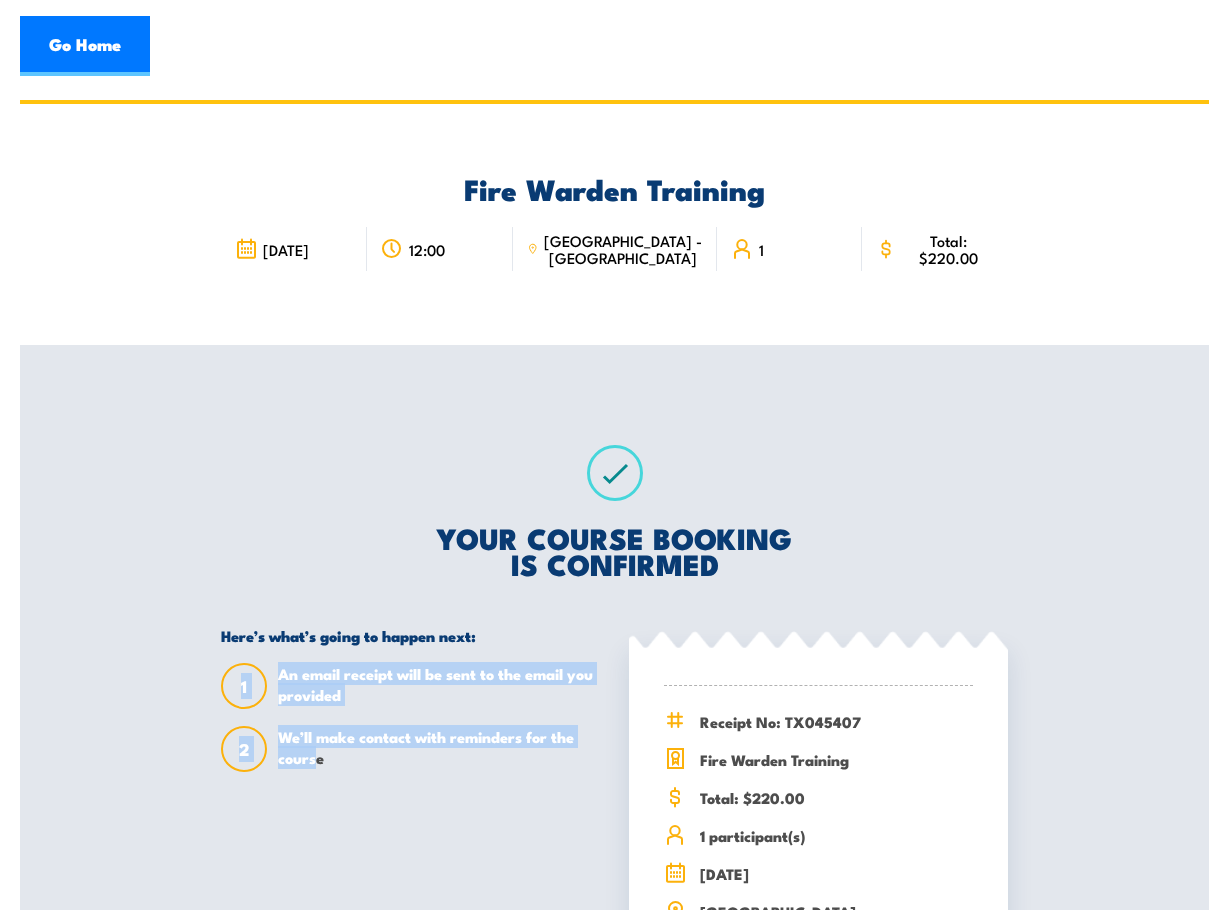drag, startPoint x: 241, startPoint y: 684, endPoint x: 314, endPoint y: 765, distance: 109.041275 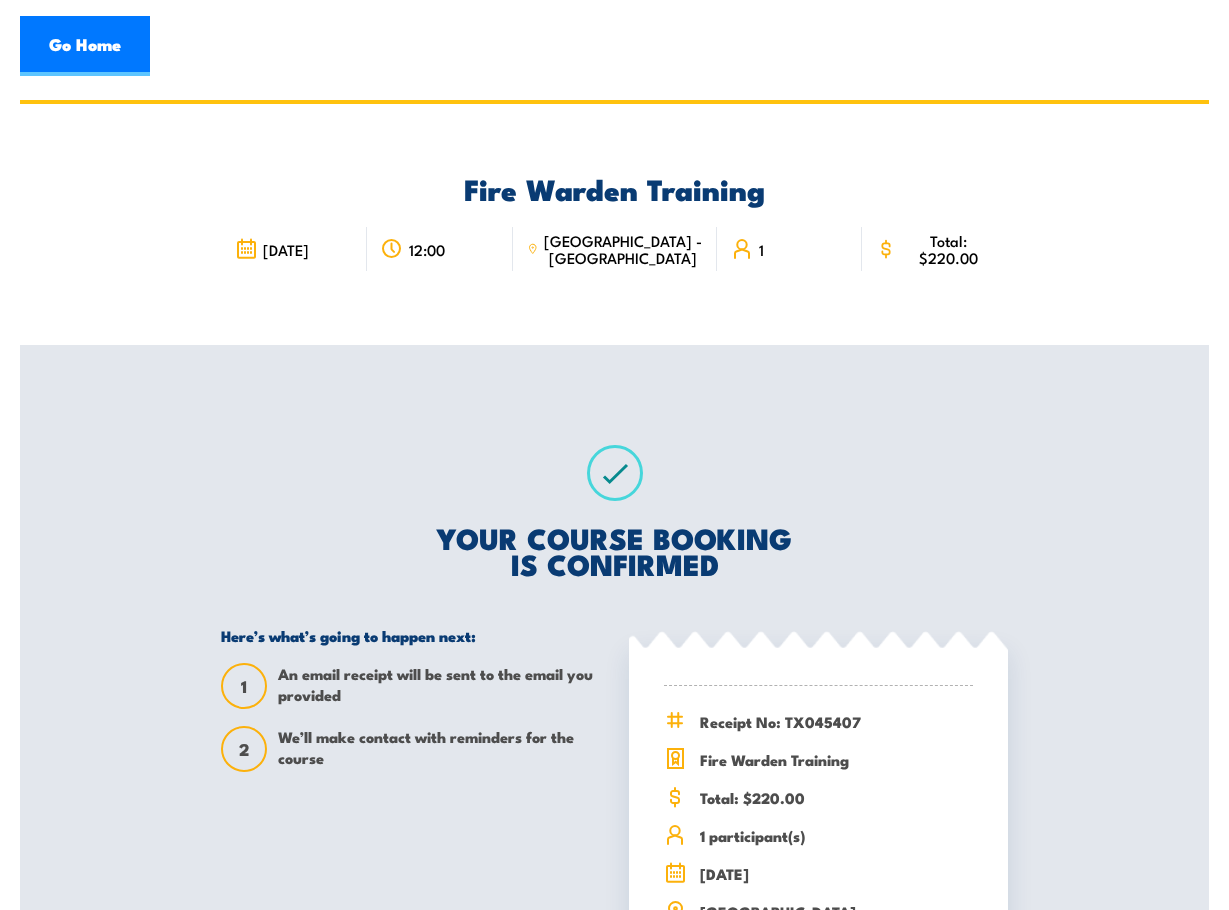 click on "We’ll make contact with reminders for the course" at bounding box center (439, 749) 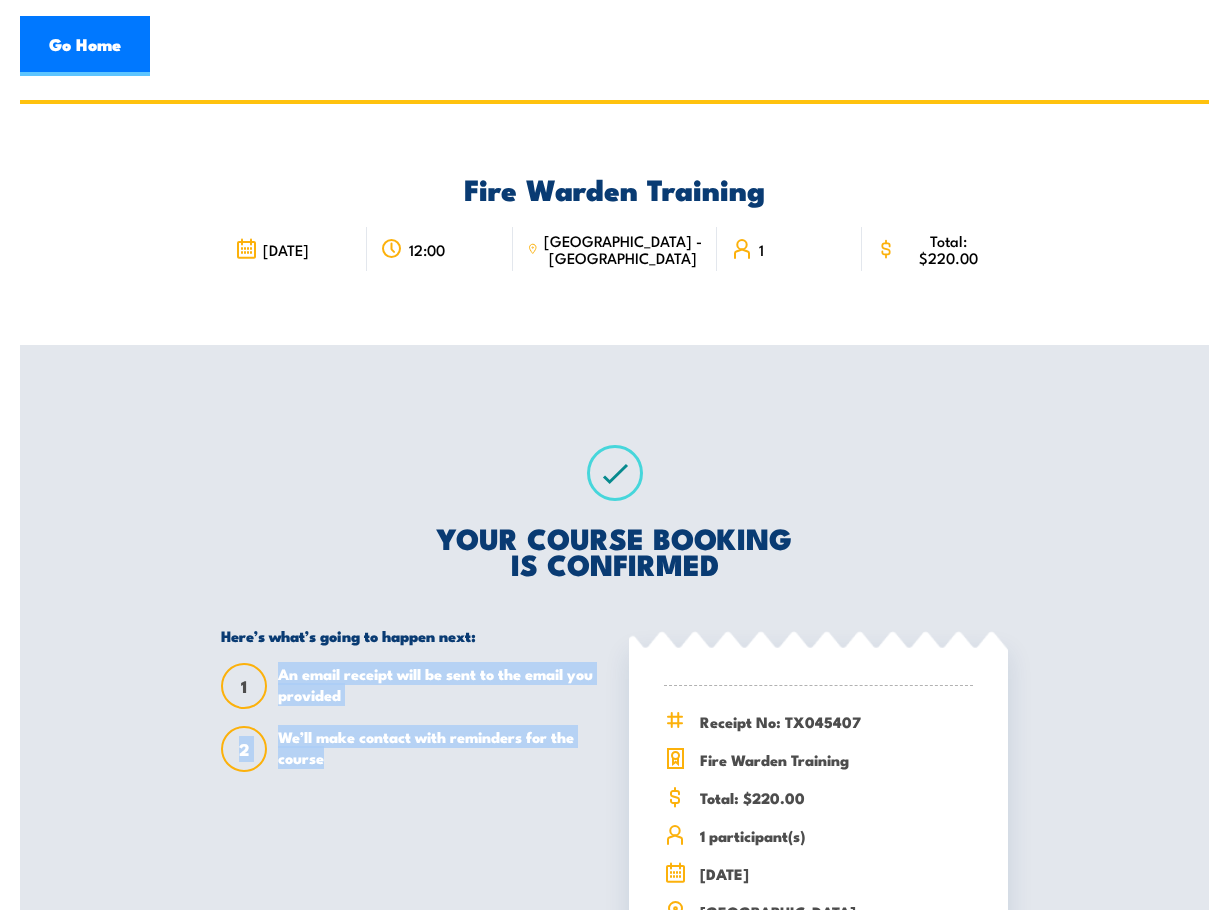 drag, startPoint x: 324, startPoint y: 759, endPoint x: 242, endPoint y: 682, distance: 112.48556 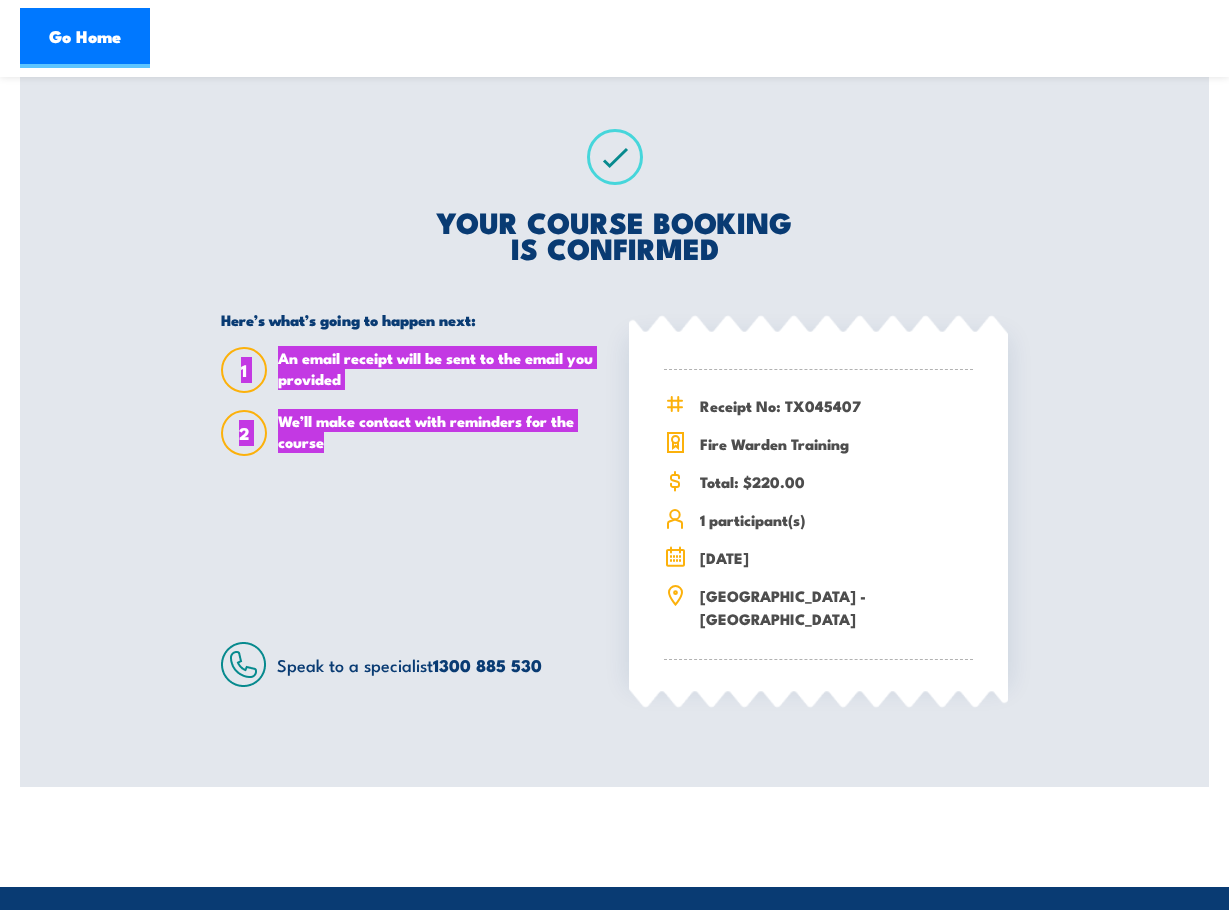 scroll, scrollTop: 333, scrollLeft: 0, axis: vertical 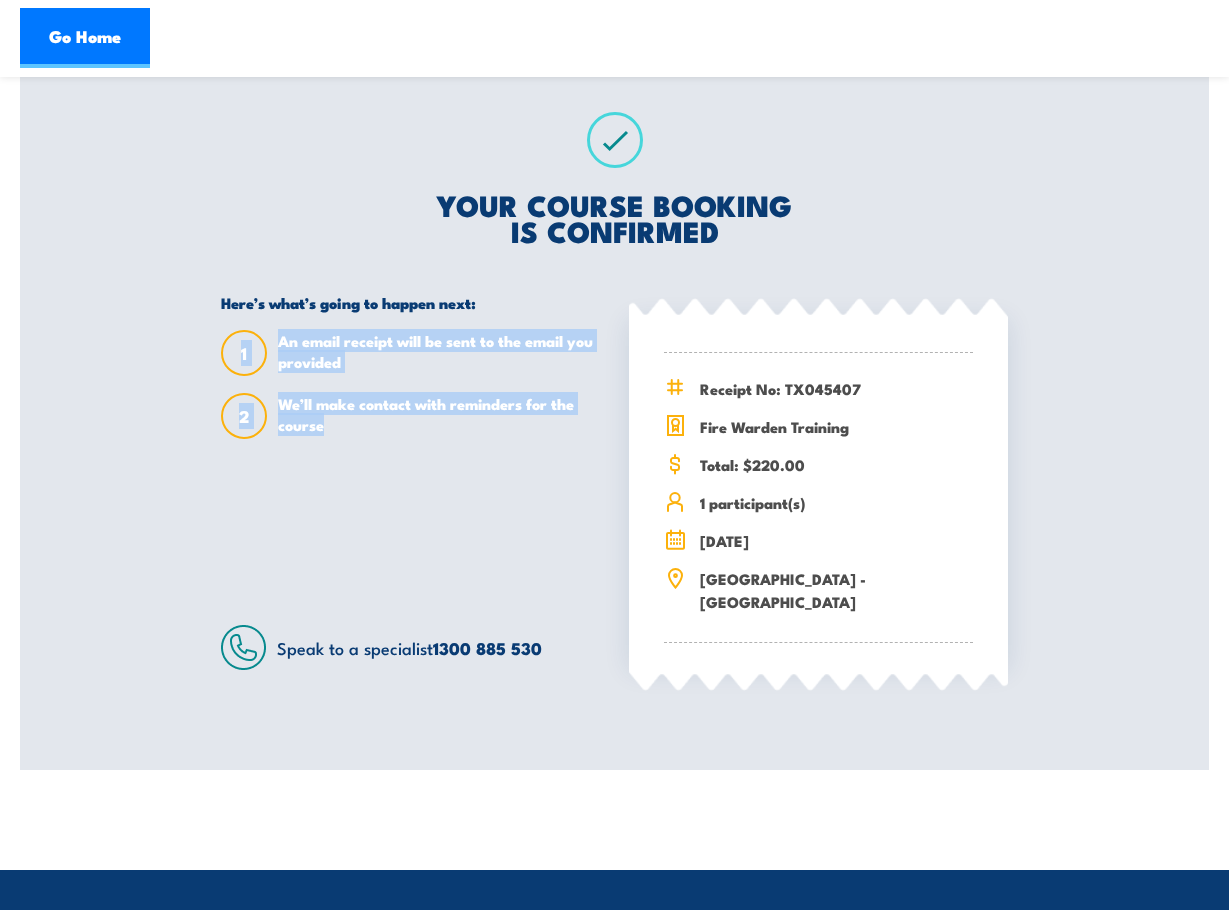 click on "Here’s what’s going to happen next:
1
An email receipt will be sent to the email you provided
2
We’ll make contact with reminders for the course
Speak to a specialist  1300 885 530" at bounding box center (410, 481) 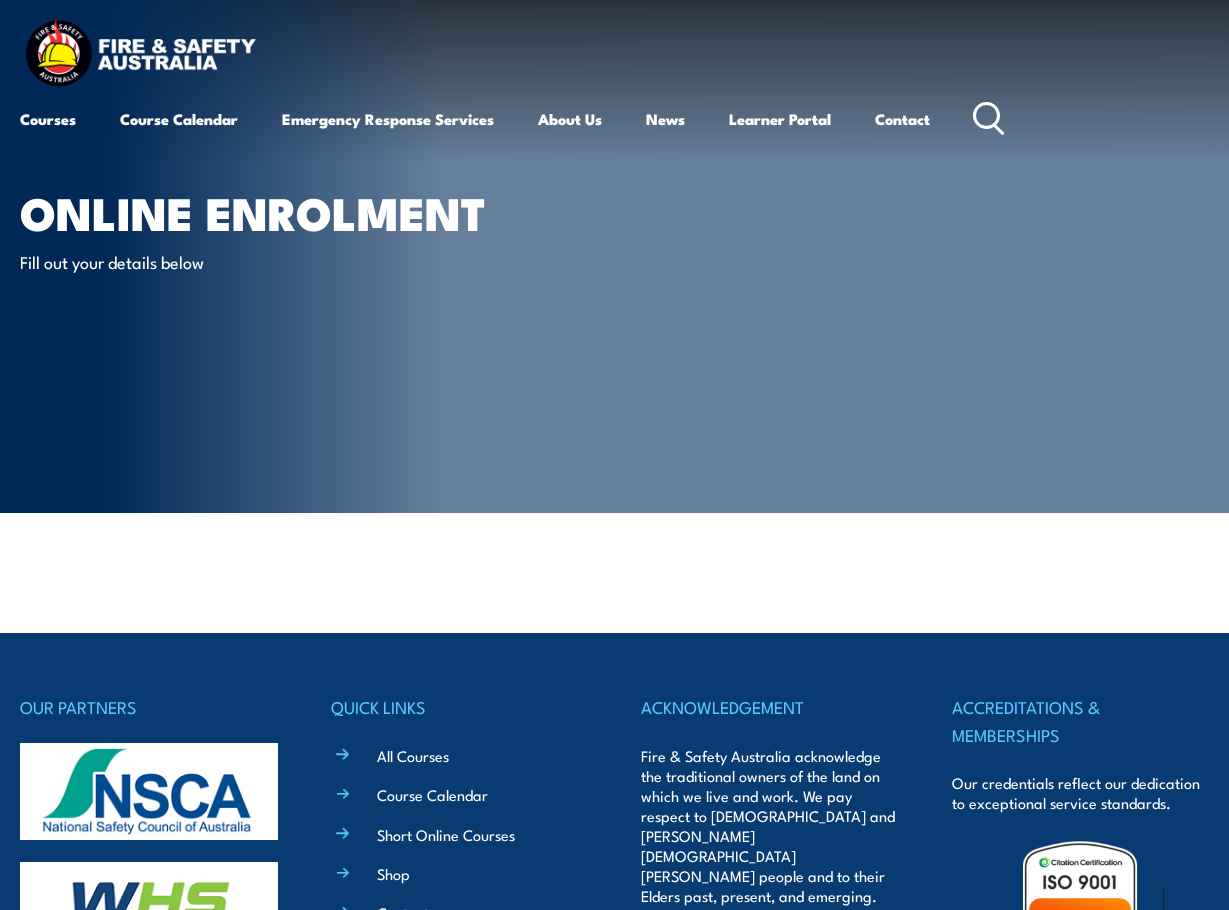 scroll, scrollTop: 0, scrollLeft: 0, axis: both 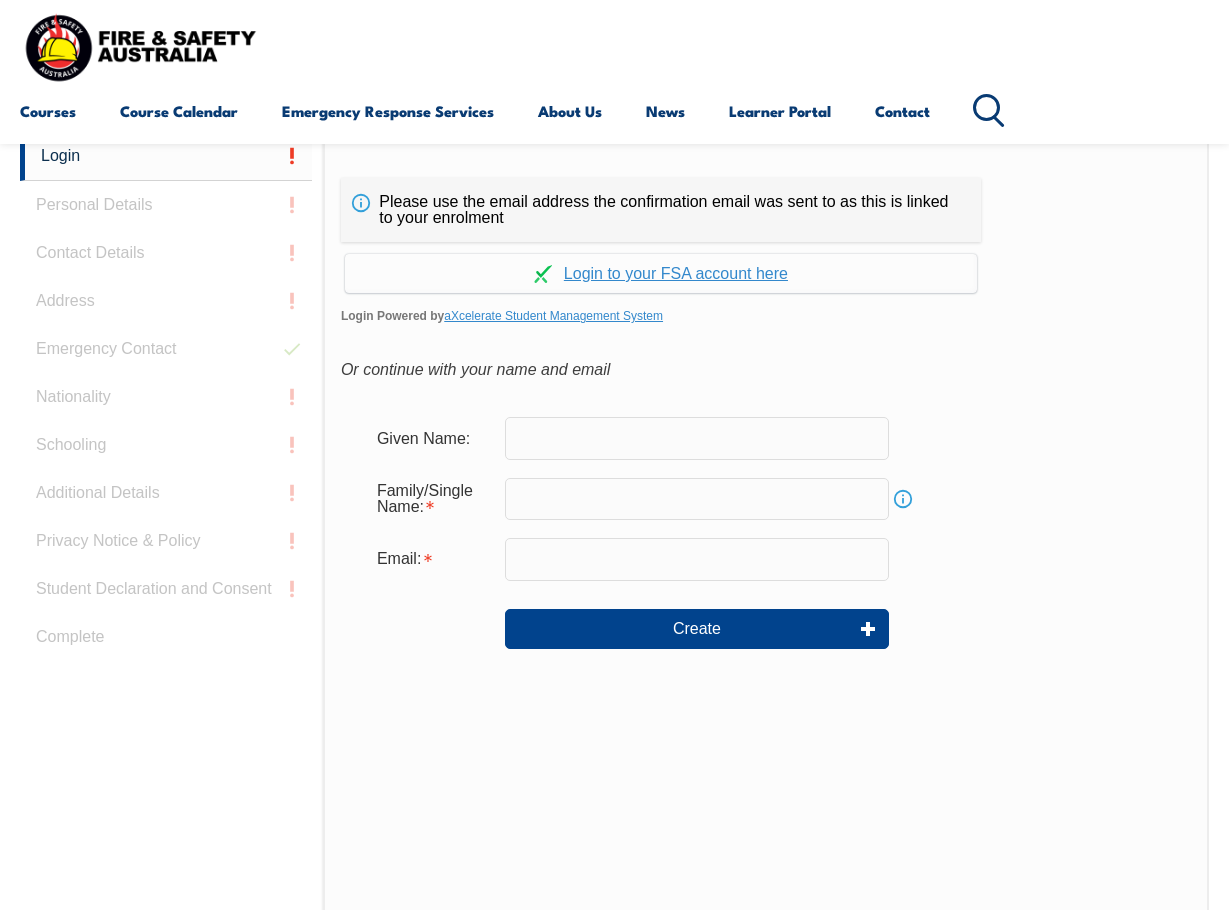 click at bounding box center (697, 438) 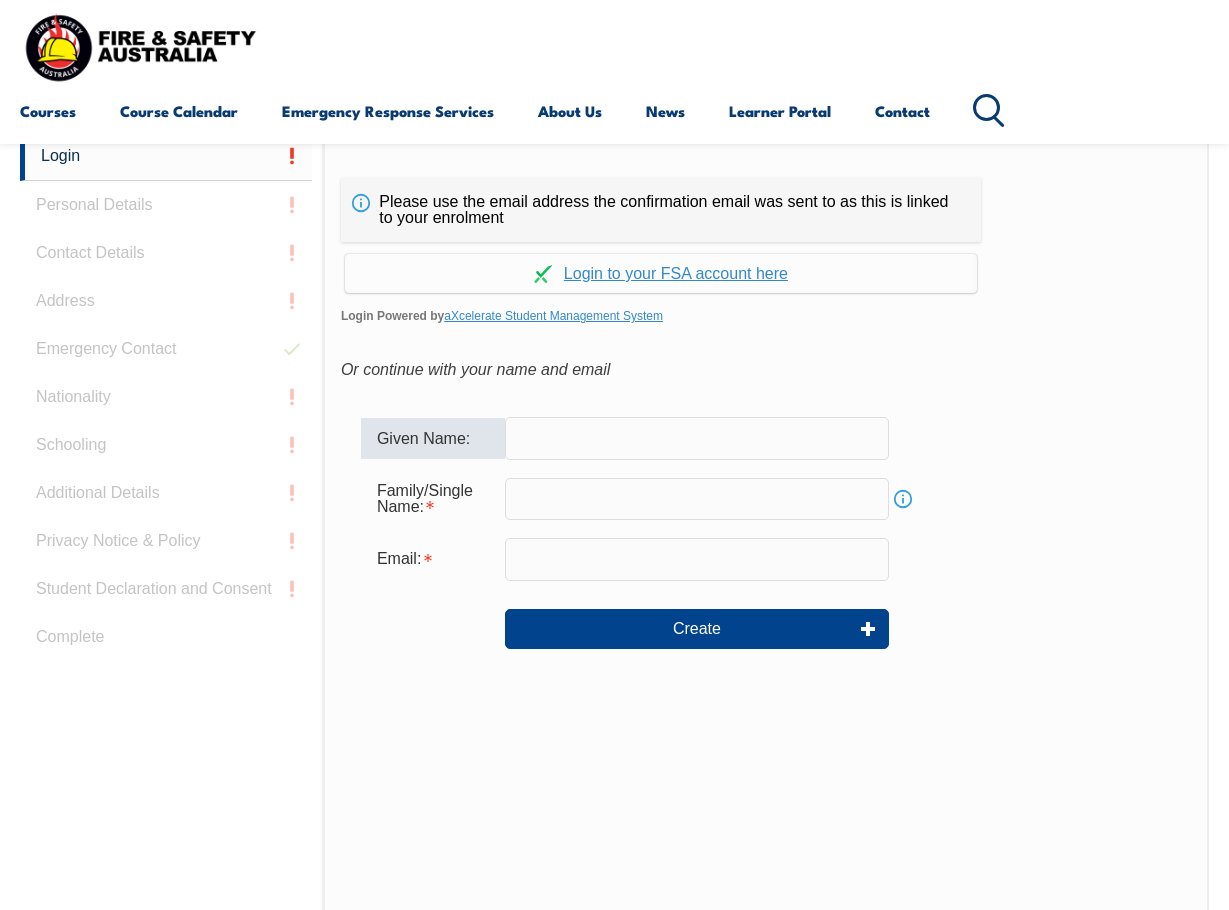 type on "[PERSON_NAME]" 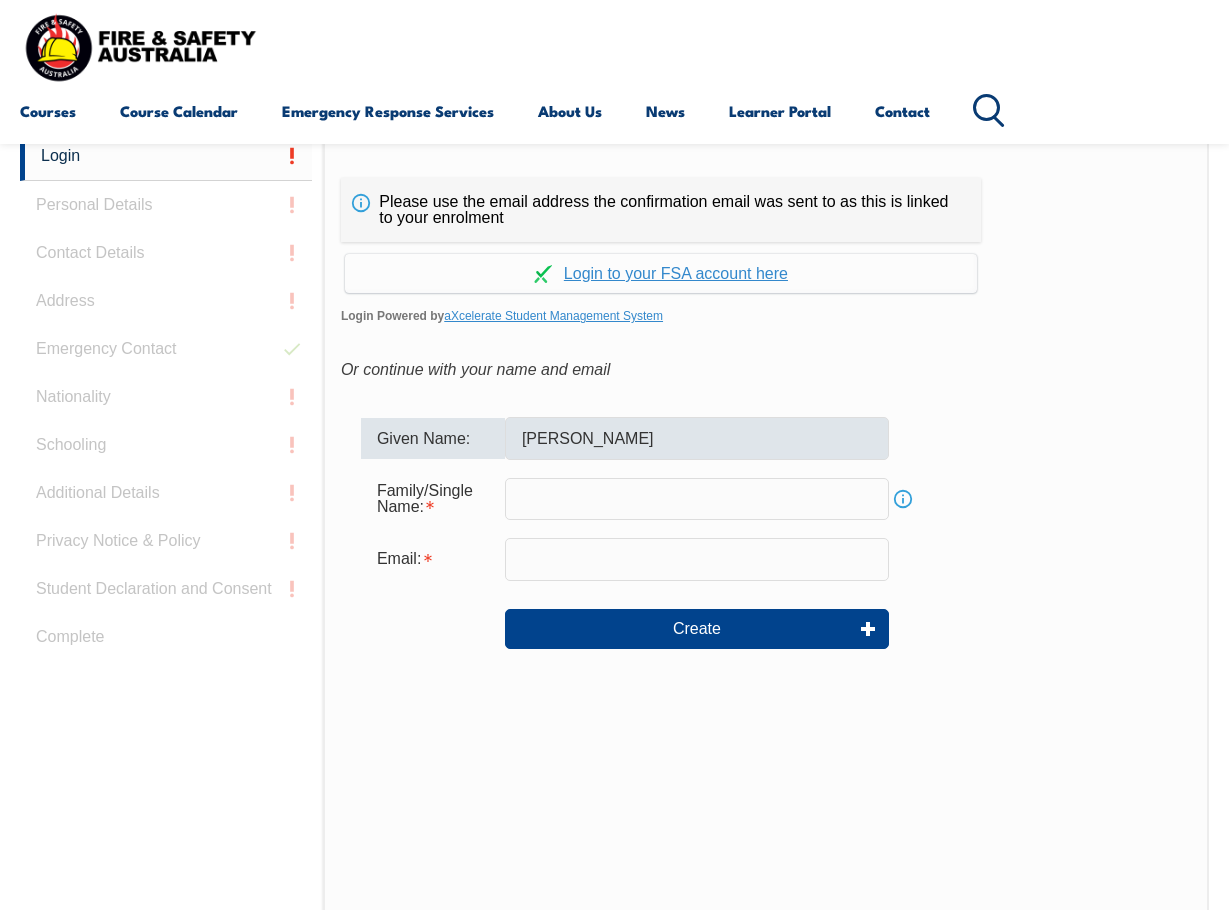 type on "[PERSON_NAME]" 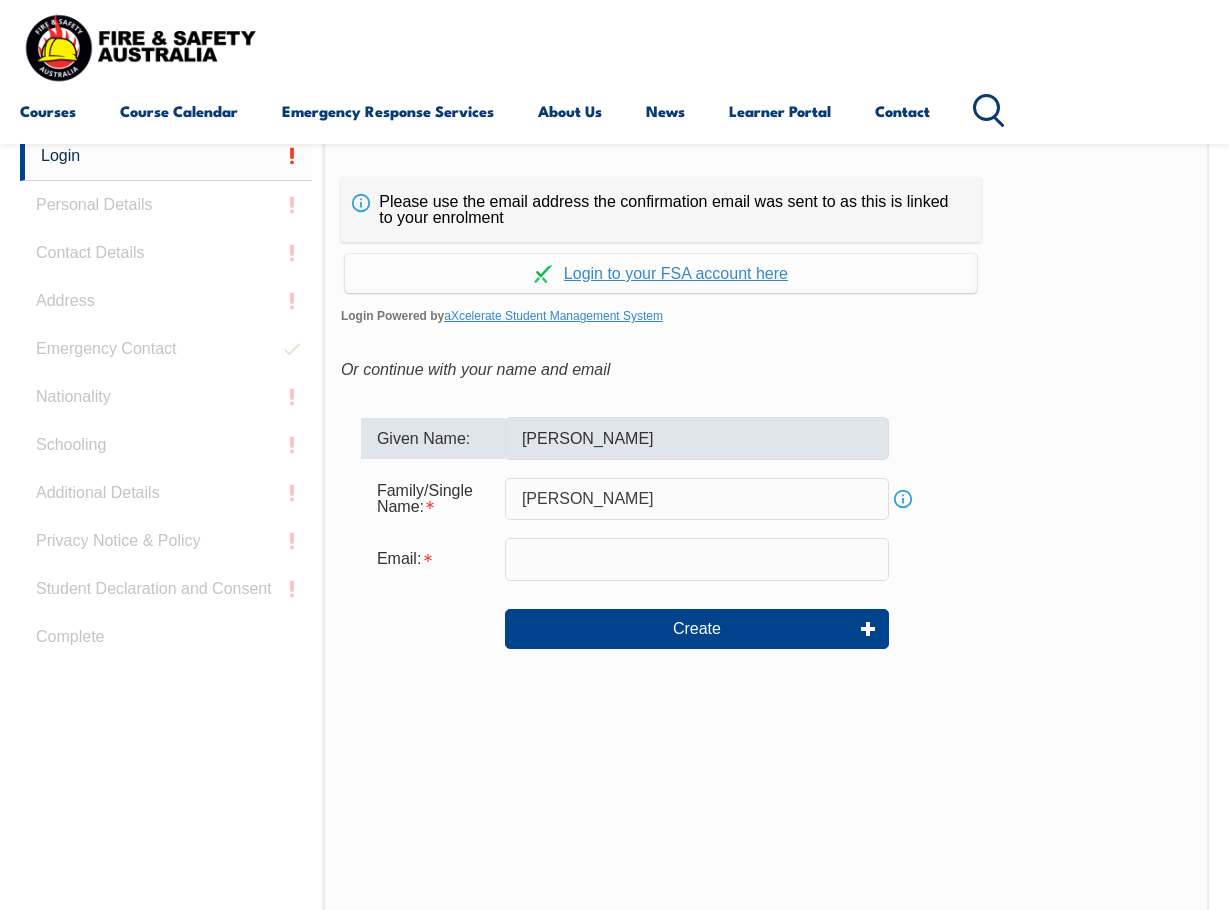 type on "[PERSON_NAME][EMAIL_ADDRESS][PERSON_NAME][DOMAIN_NAME]" 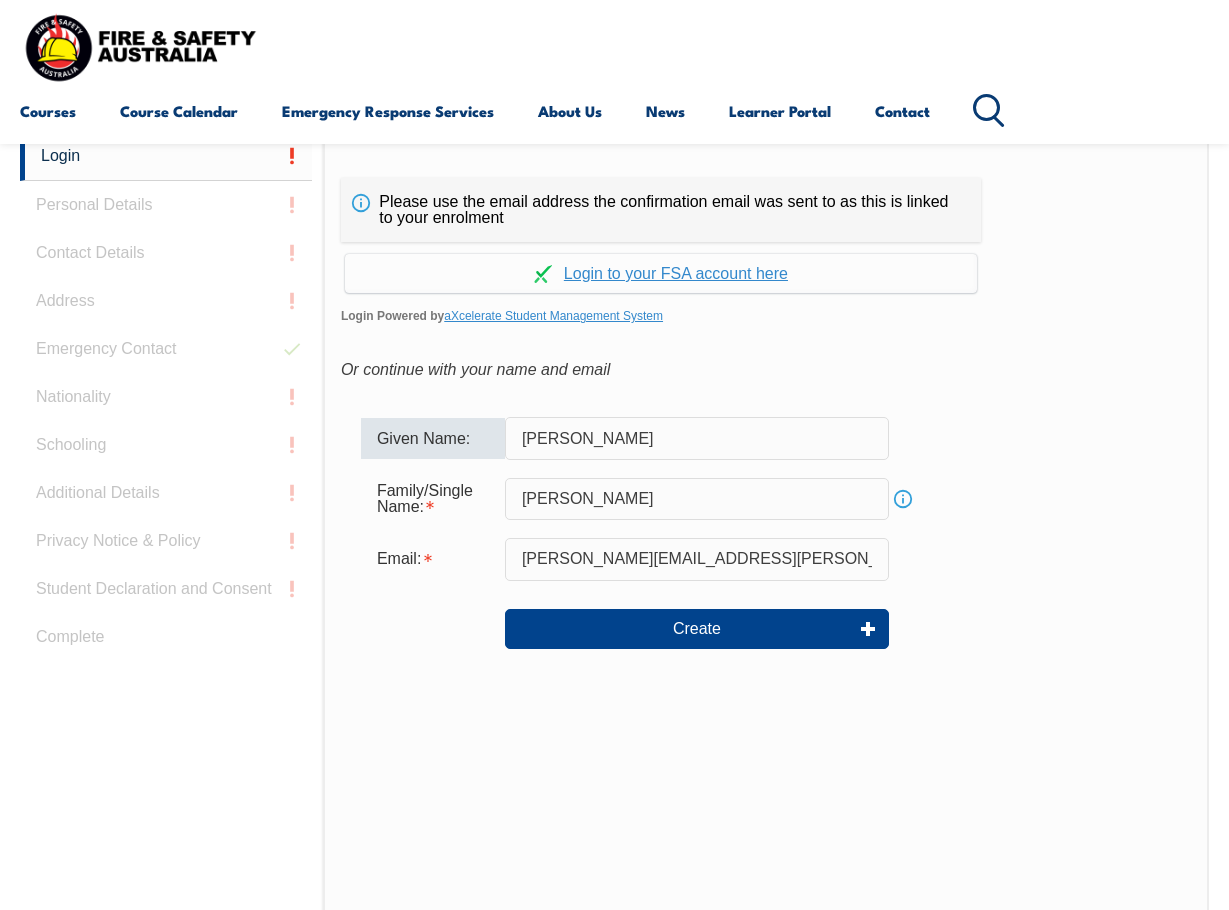 click on "[PERSON_NAME]" at bounding box center [697, 438] 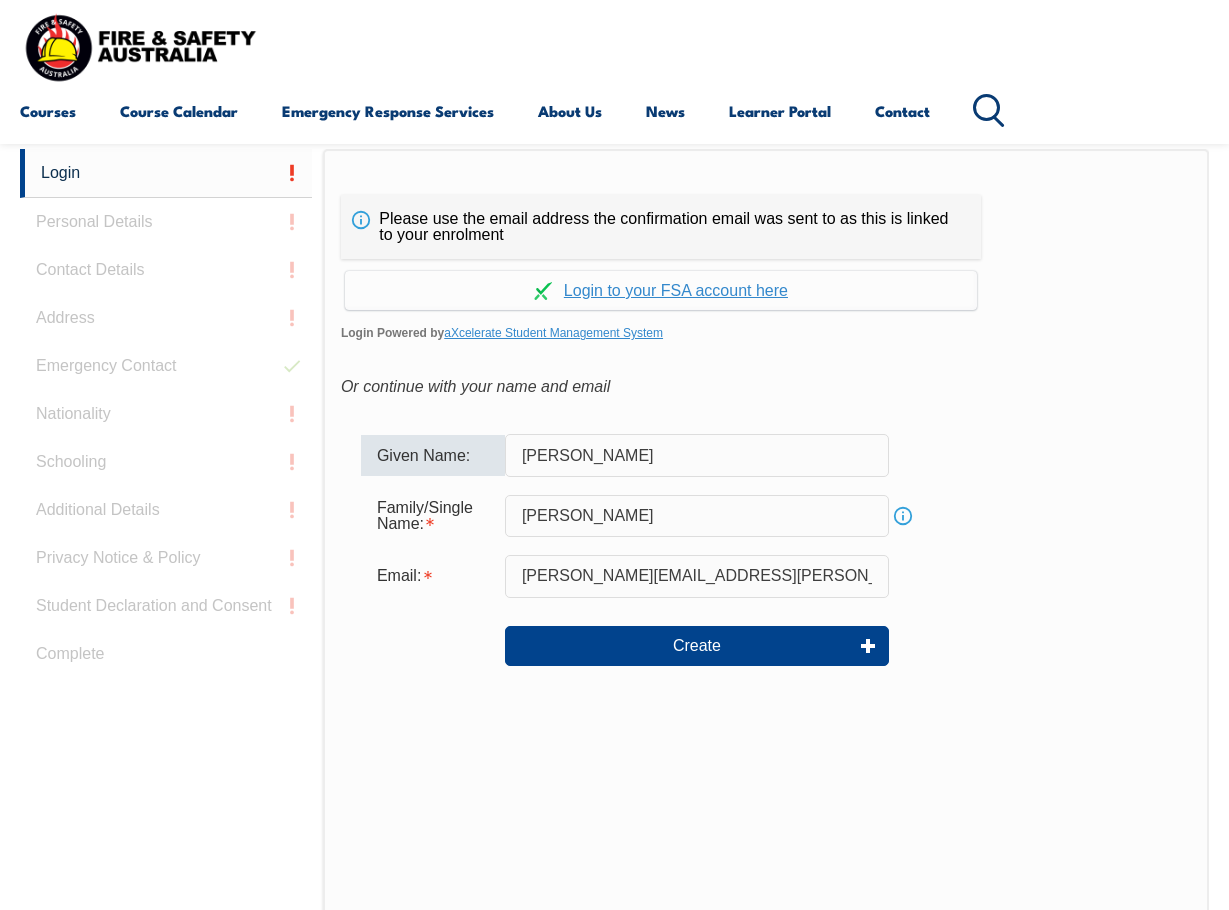 scroll, scrollTop: 473, scrollLeft: 0, axis: vertical 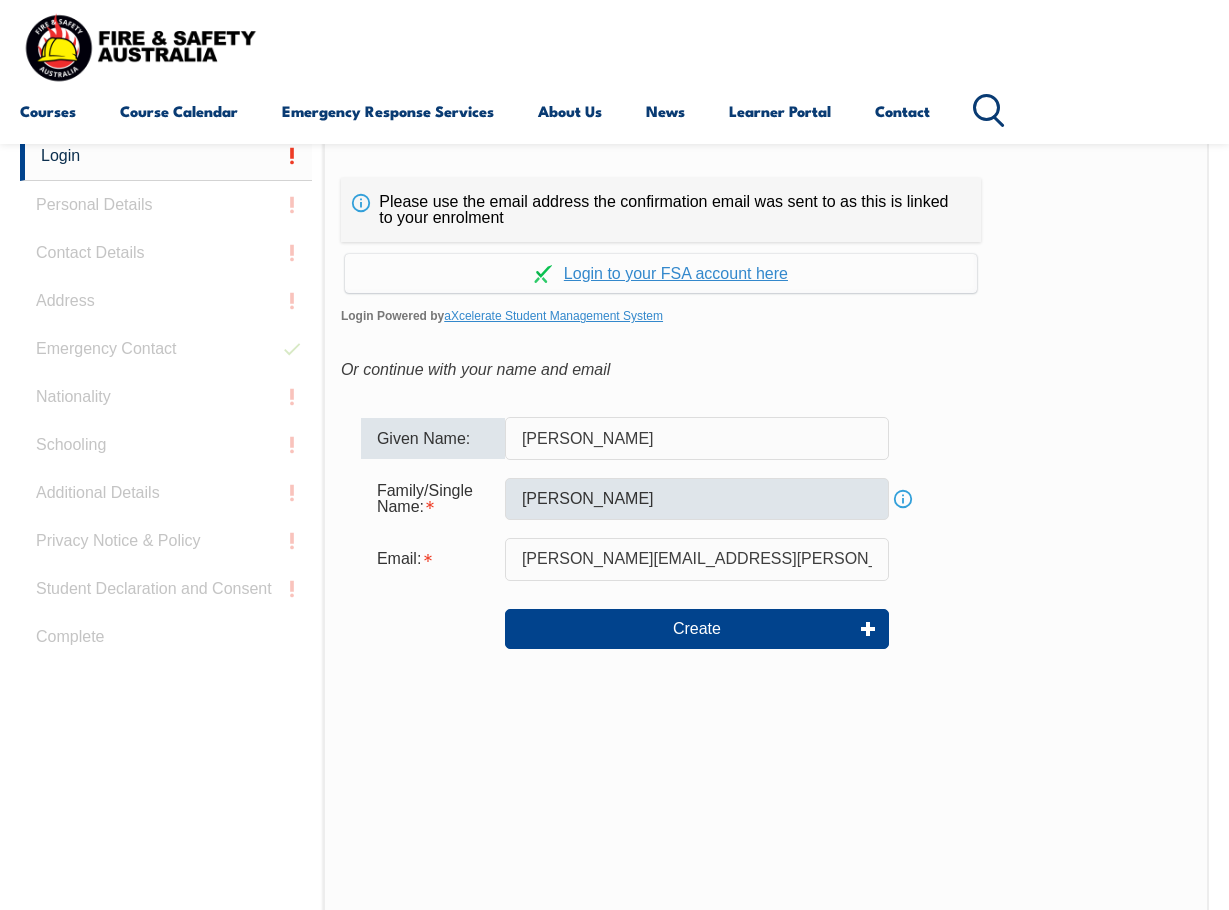 type on "[PERSON_NAME]" 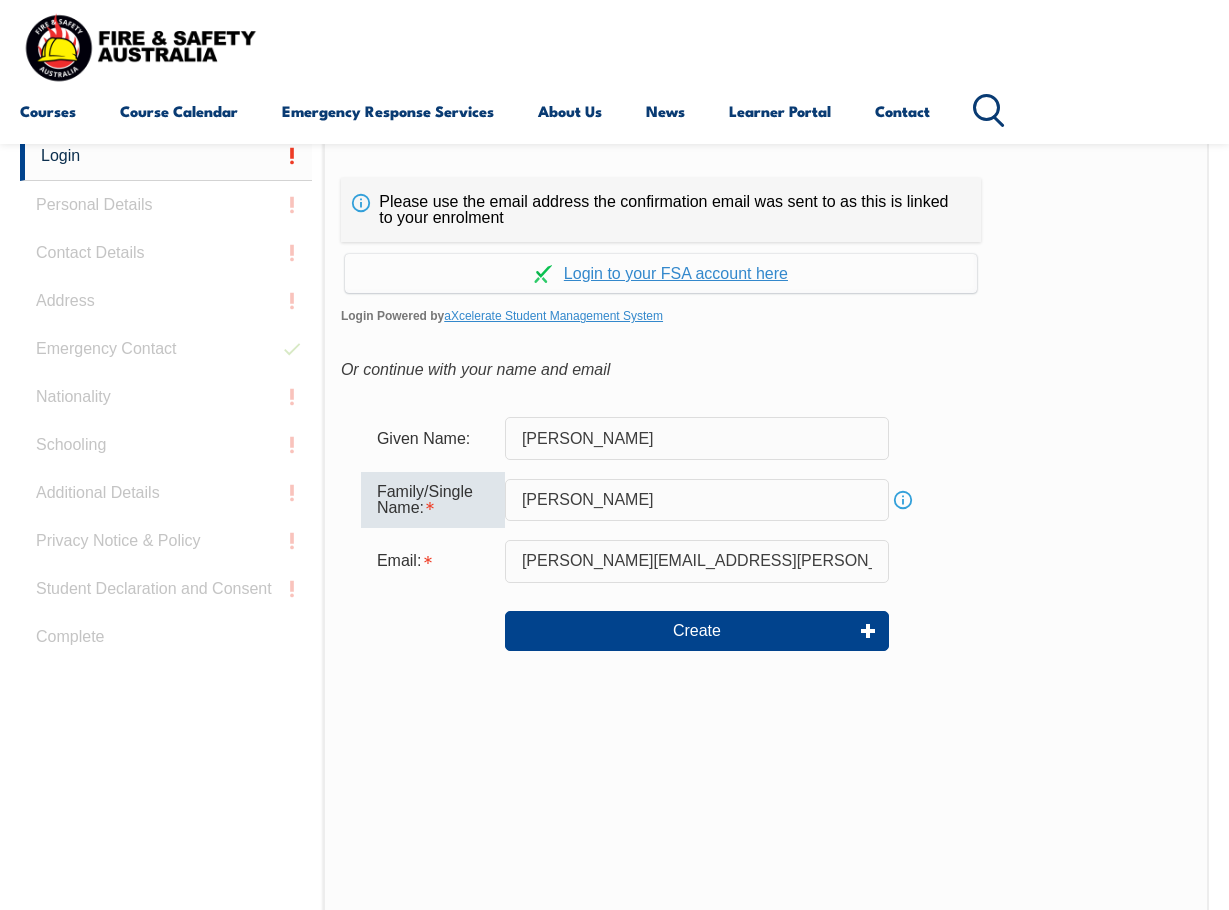click on "Evans" at bounding box center [697, 500] 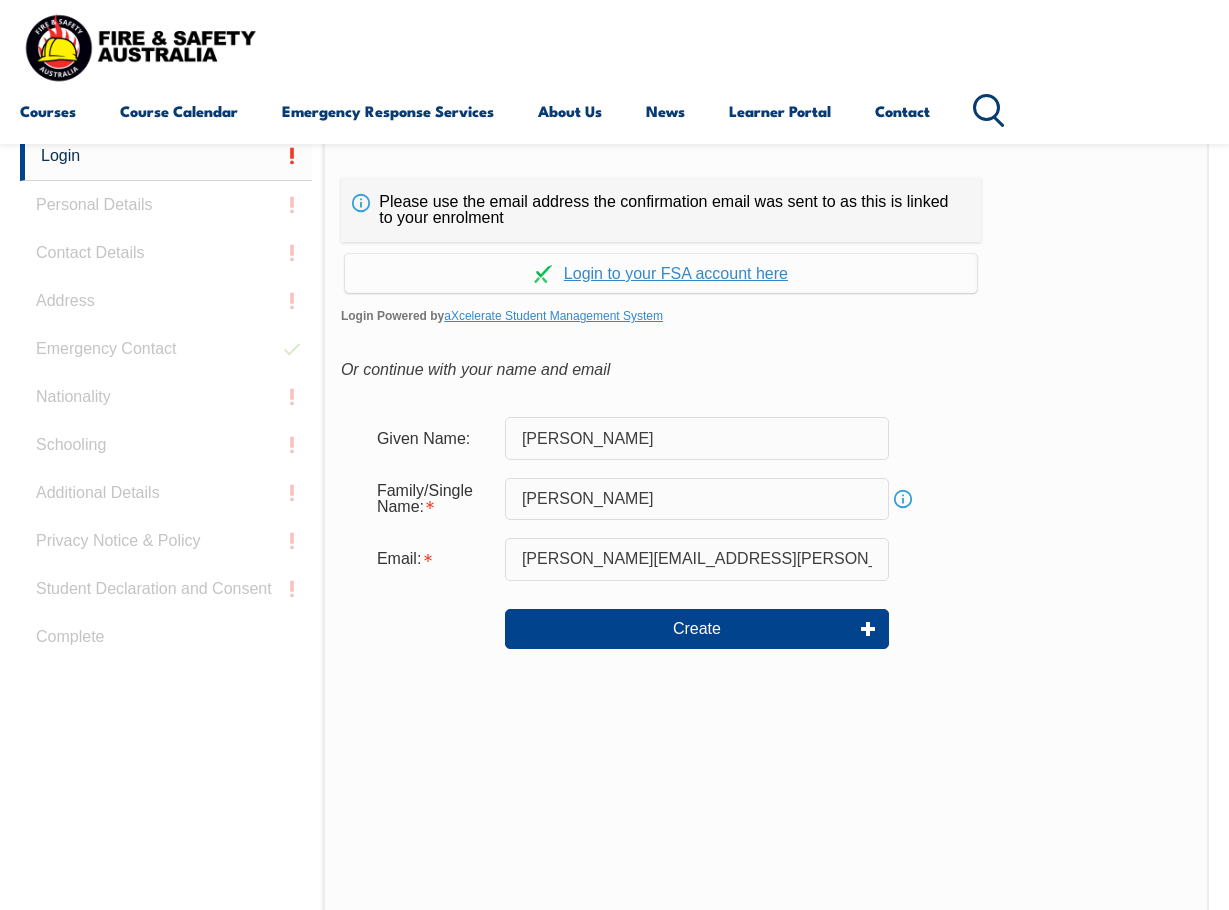 click on "Given Name: Daniel Family/Single Name: Evans Info Email: dan.evans@paralympic.org.au Create" at bounding box center (766, 547) 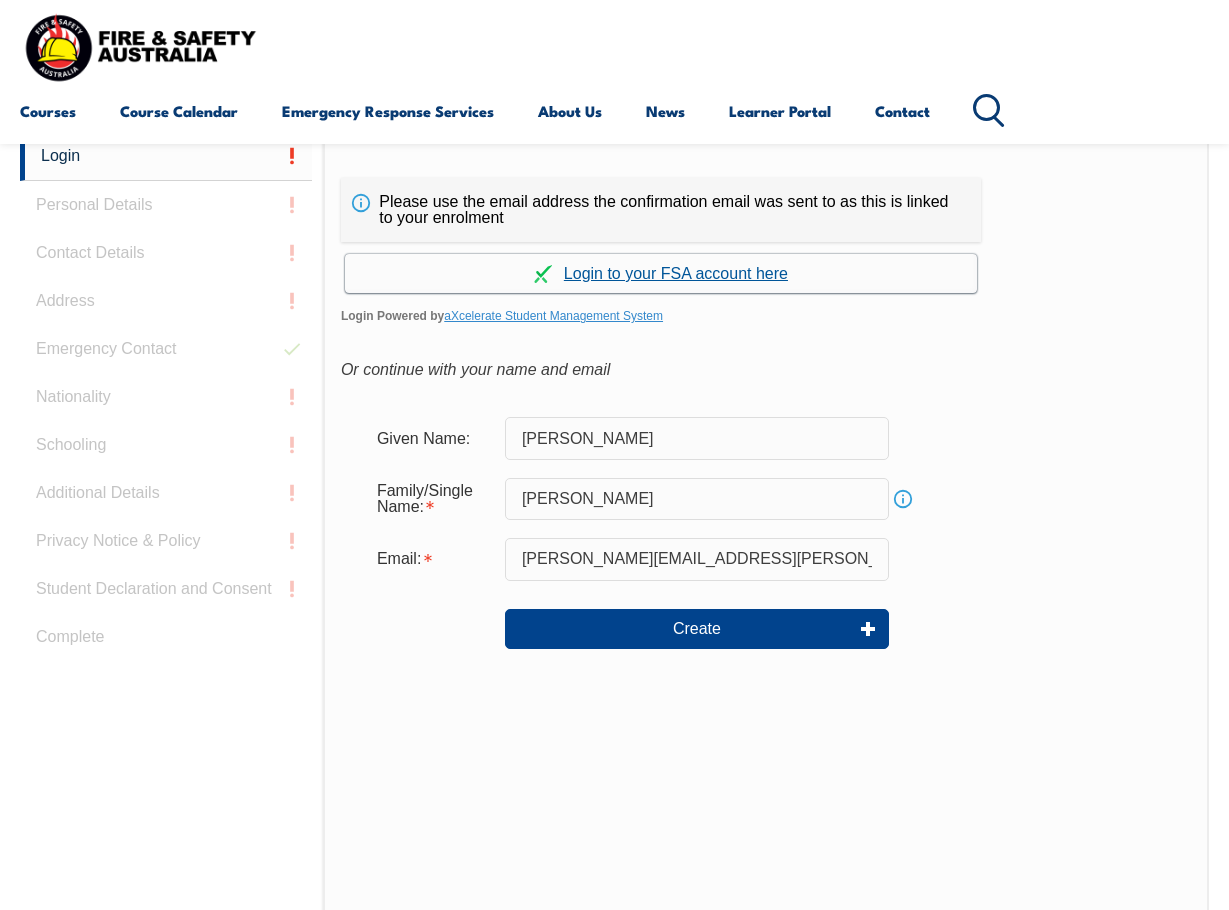 click on "Continue with aXcelerate" at bounding box center [661, 273] 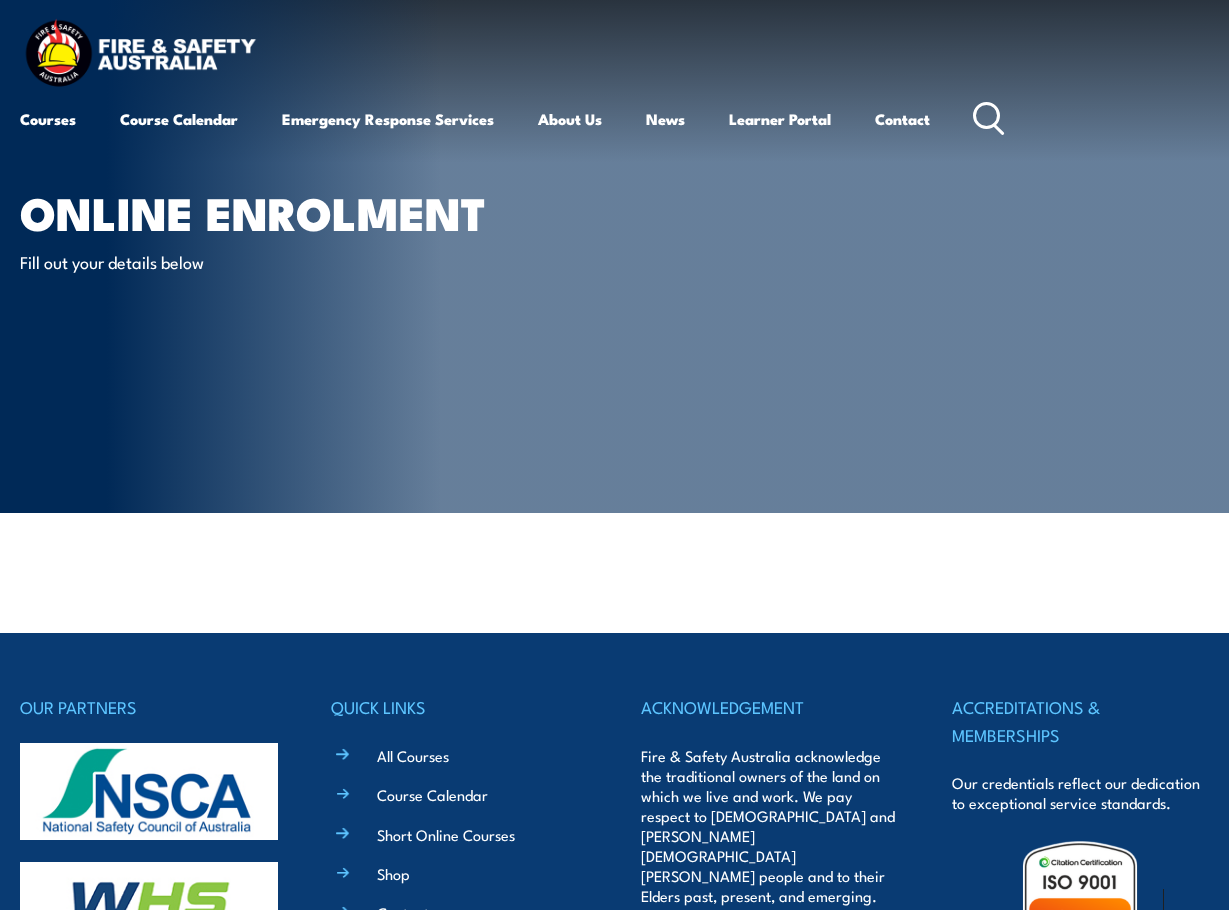 scroll, scrollTop: 0, scrollLeft: 0, axis: both 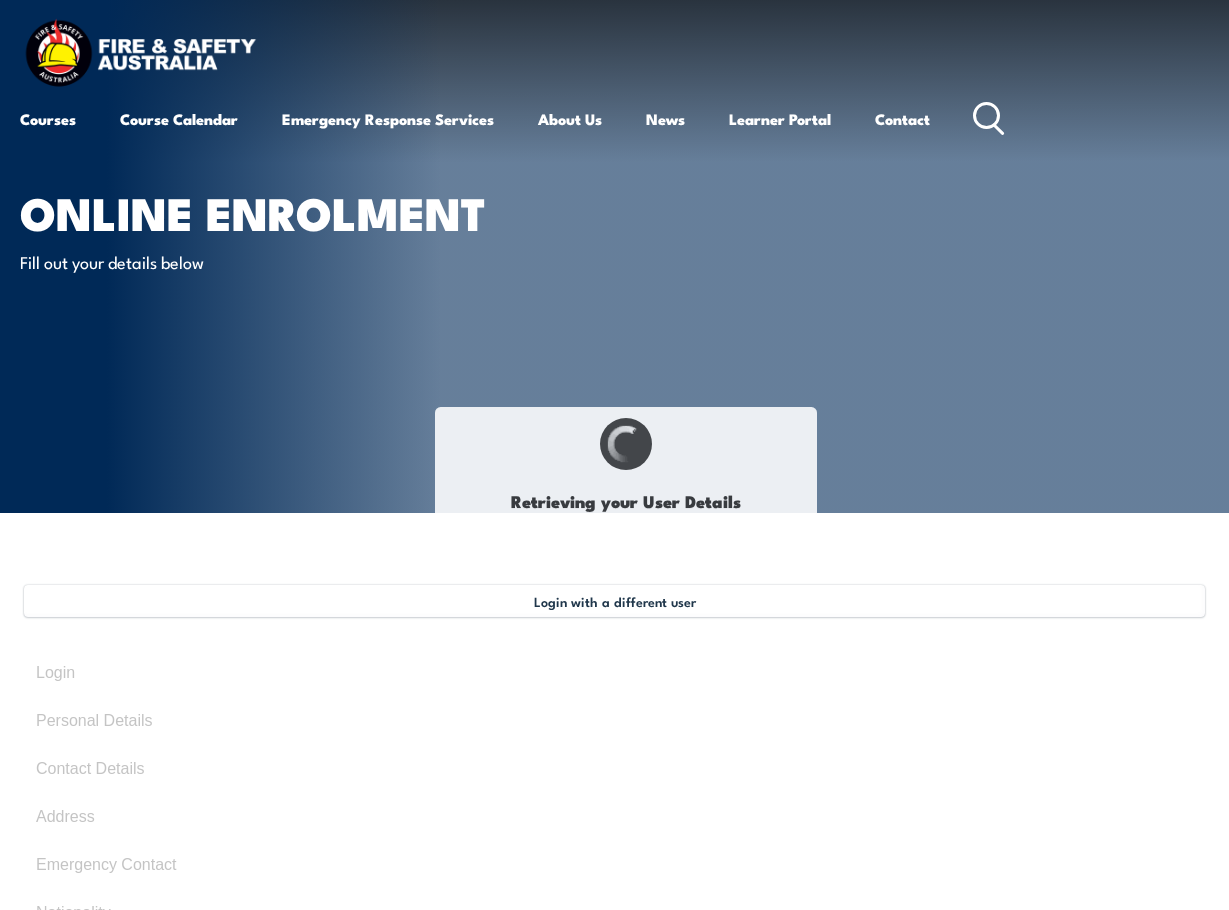 type on "[PERSON_NAME]" 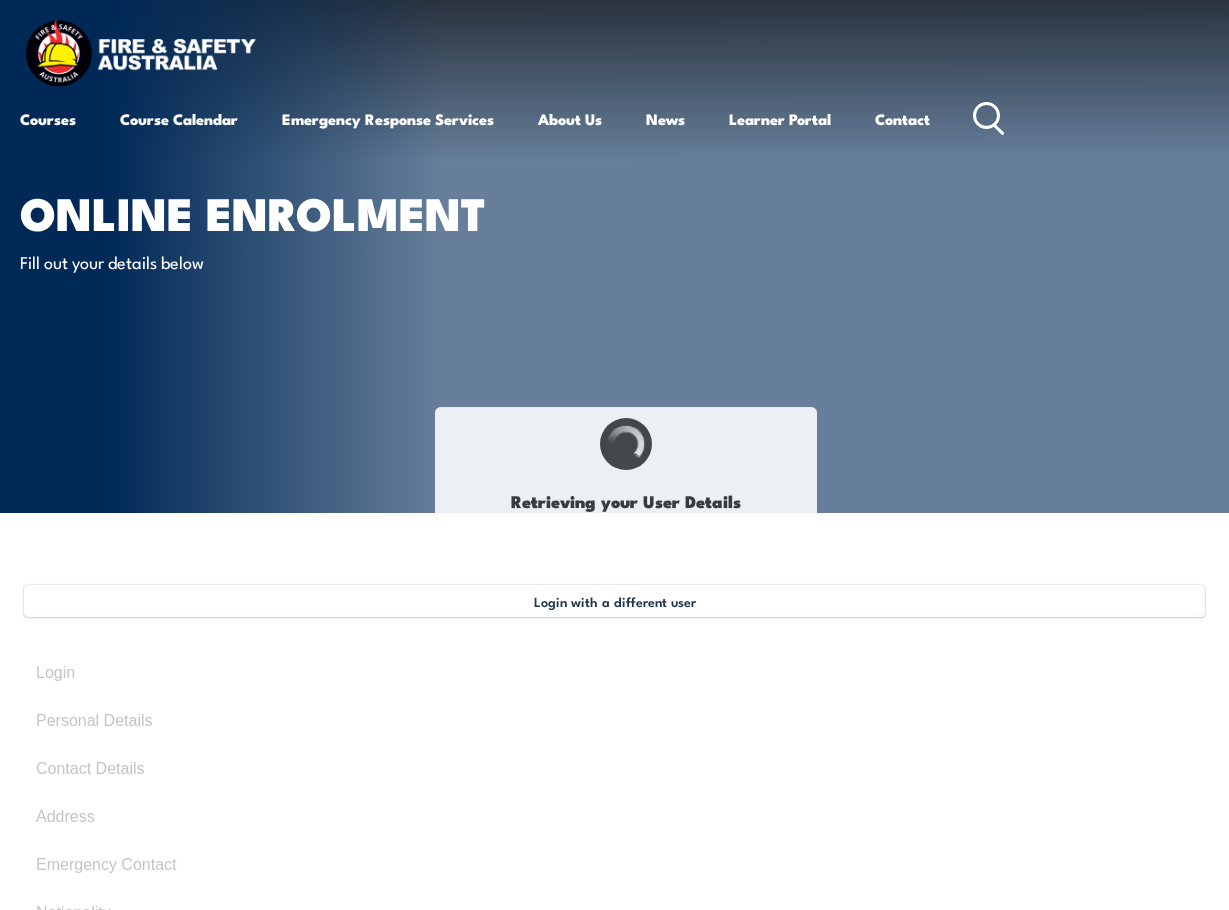 type on "[PERSON_NAME]" 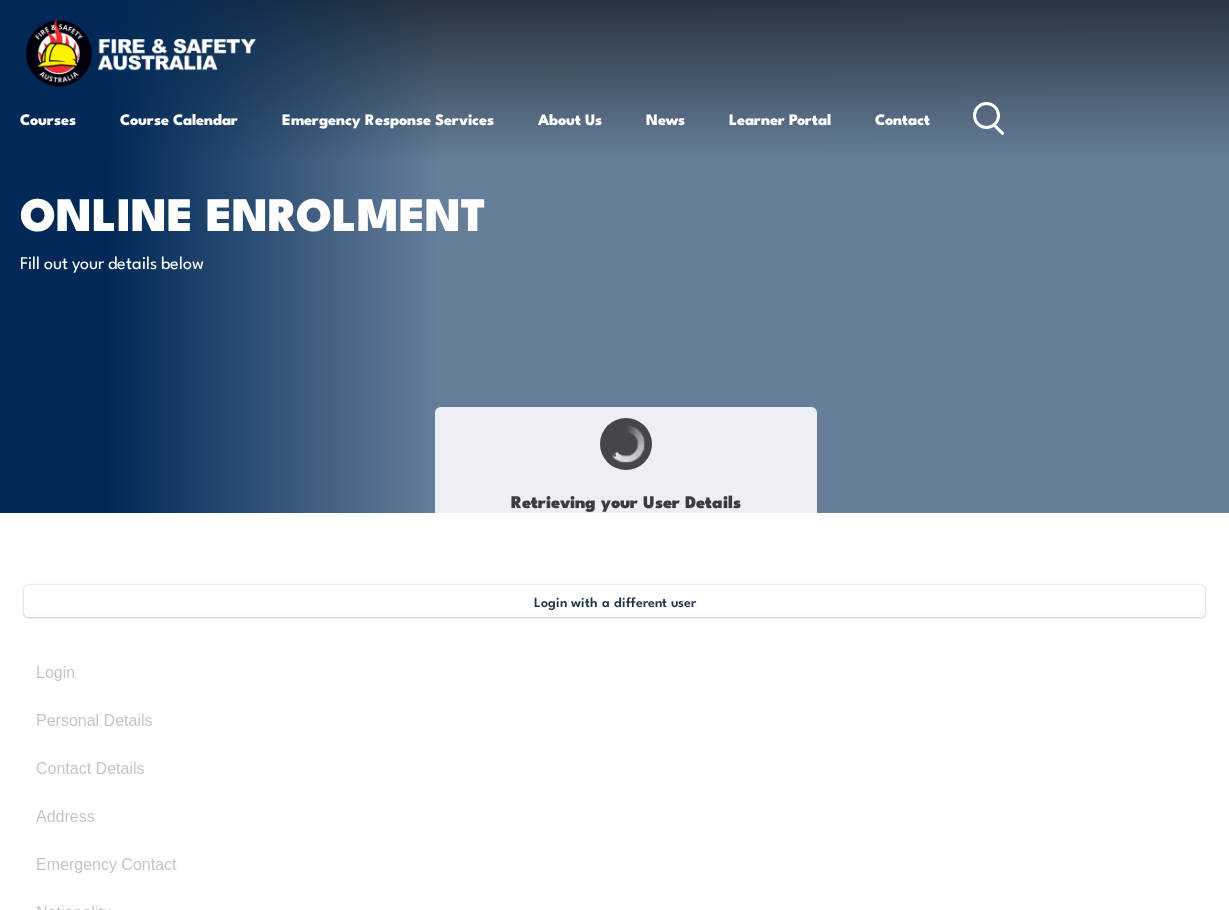 type on "[DATE]" 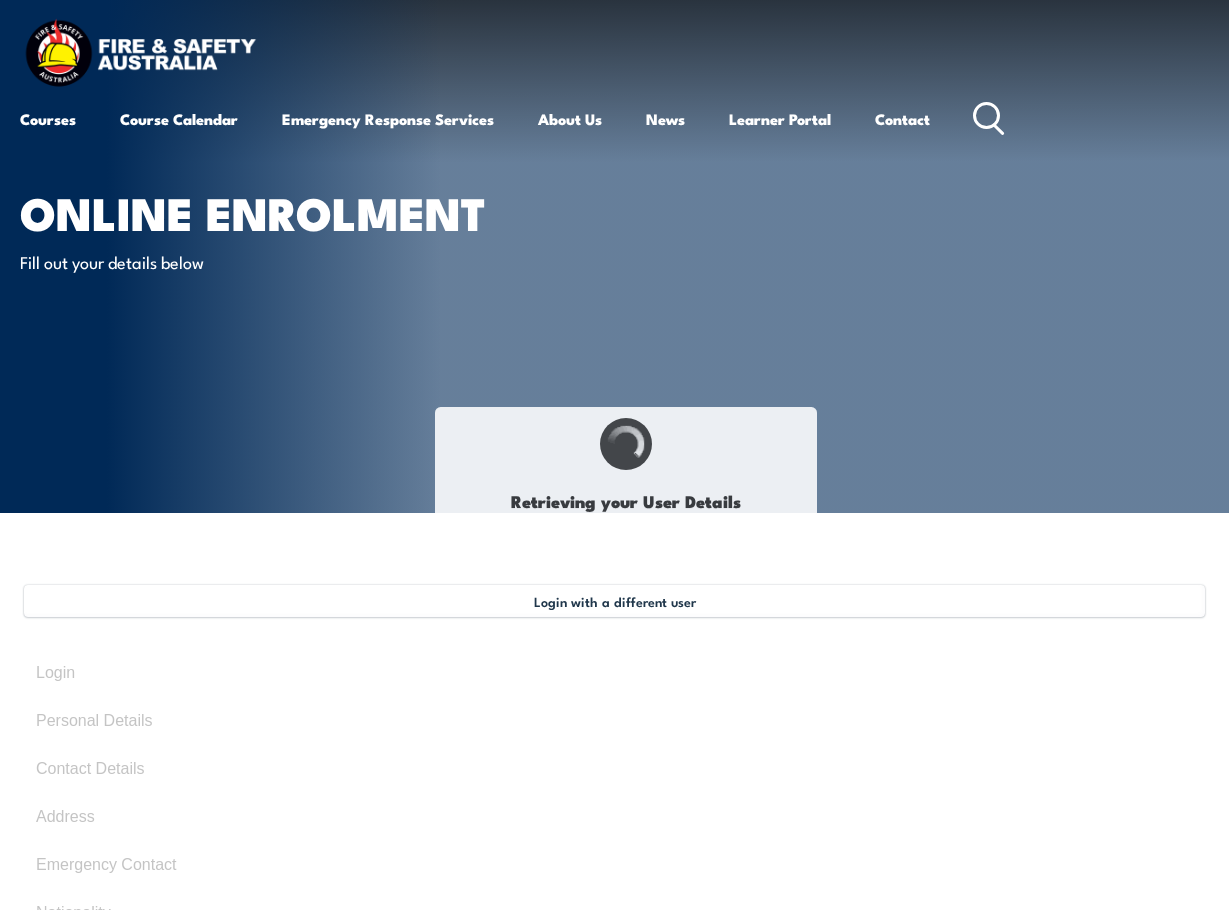 type on "GVY9VV3YR6" 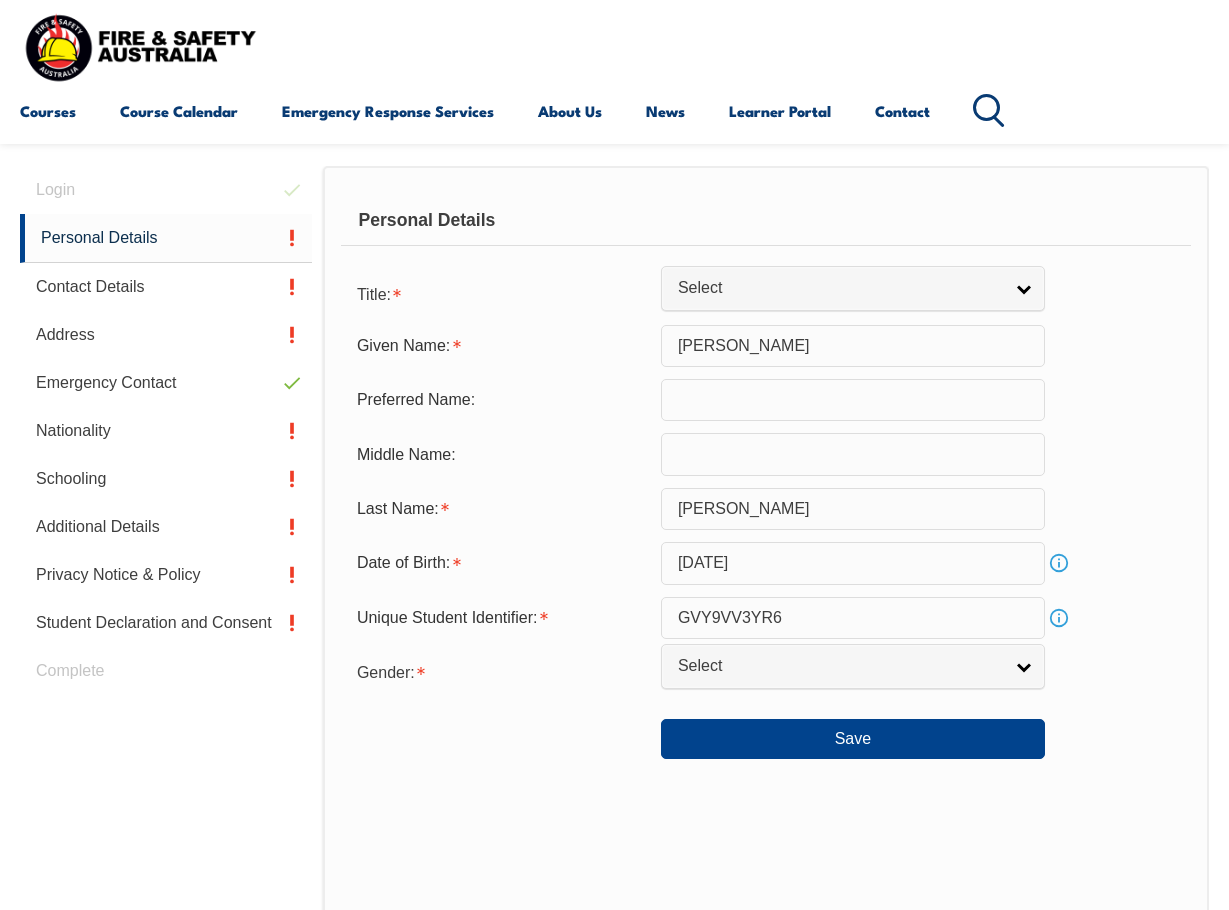 scroll, scrollTop: 485, scrollLeft: 0, axis: vertical 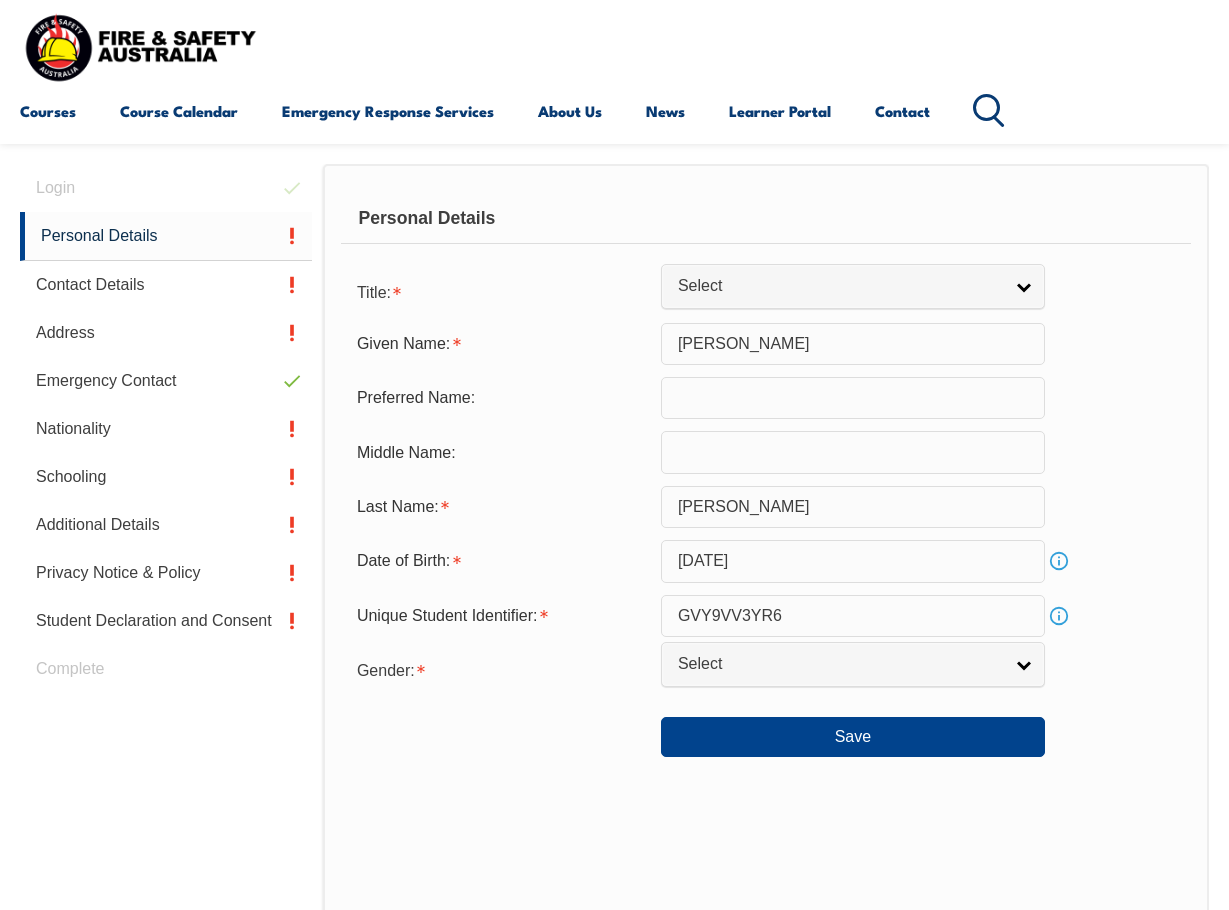 drag, startPoint x: 746, startPoint y: 413, endPoint x: 743, endPoint y: 429, distance: 16.27882 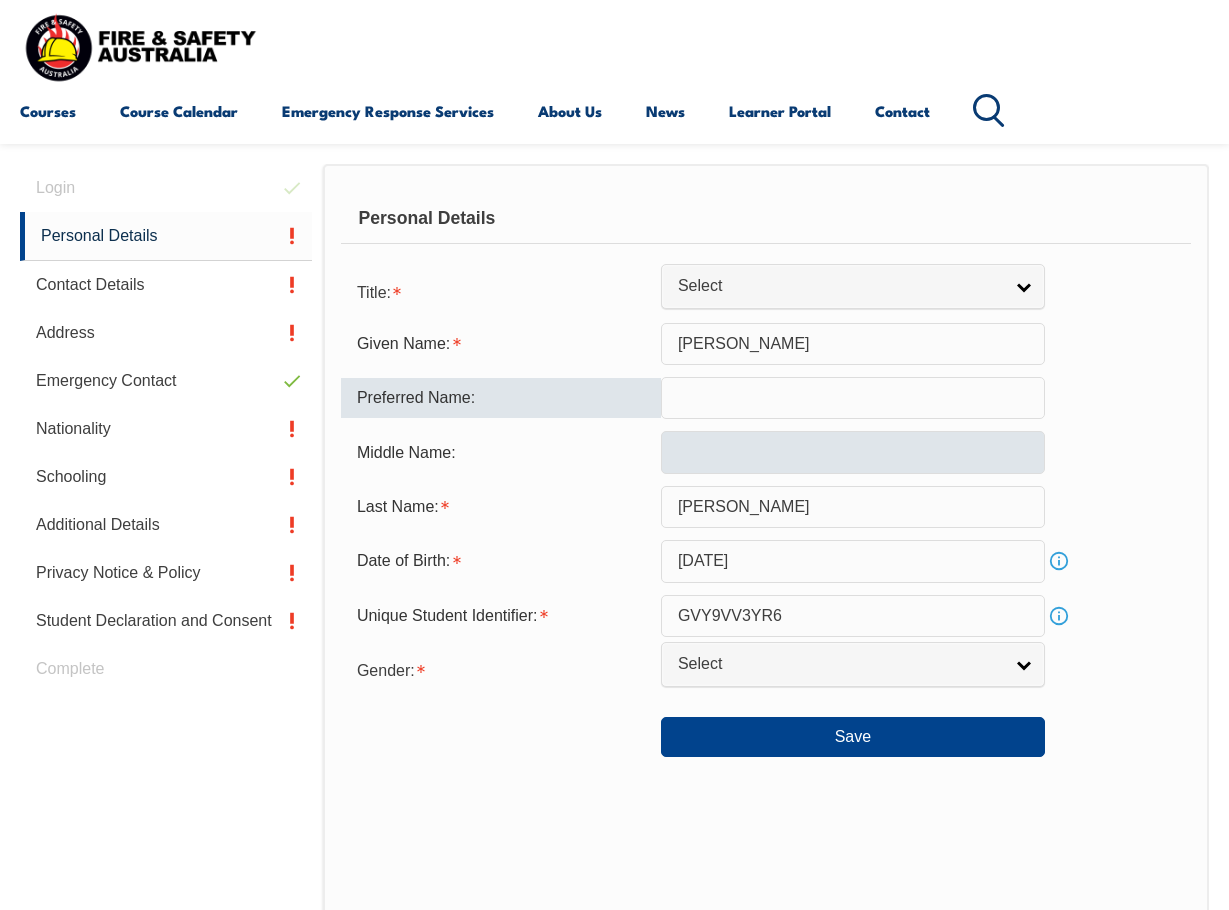 type on "Dan" 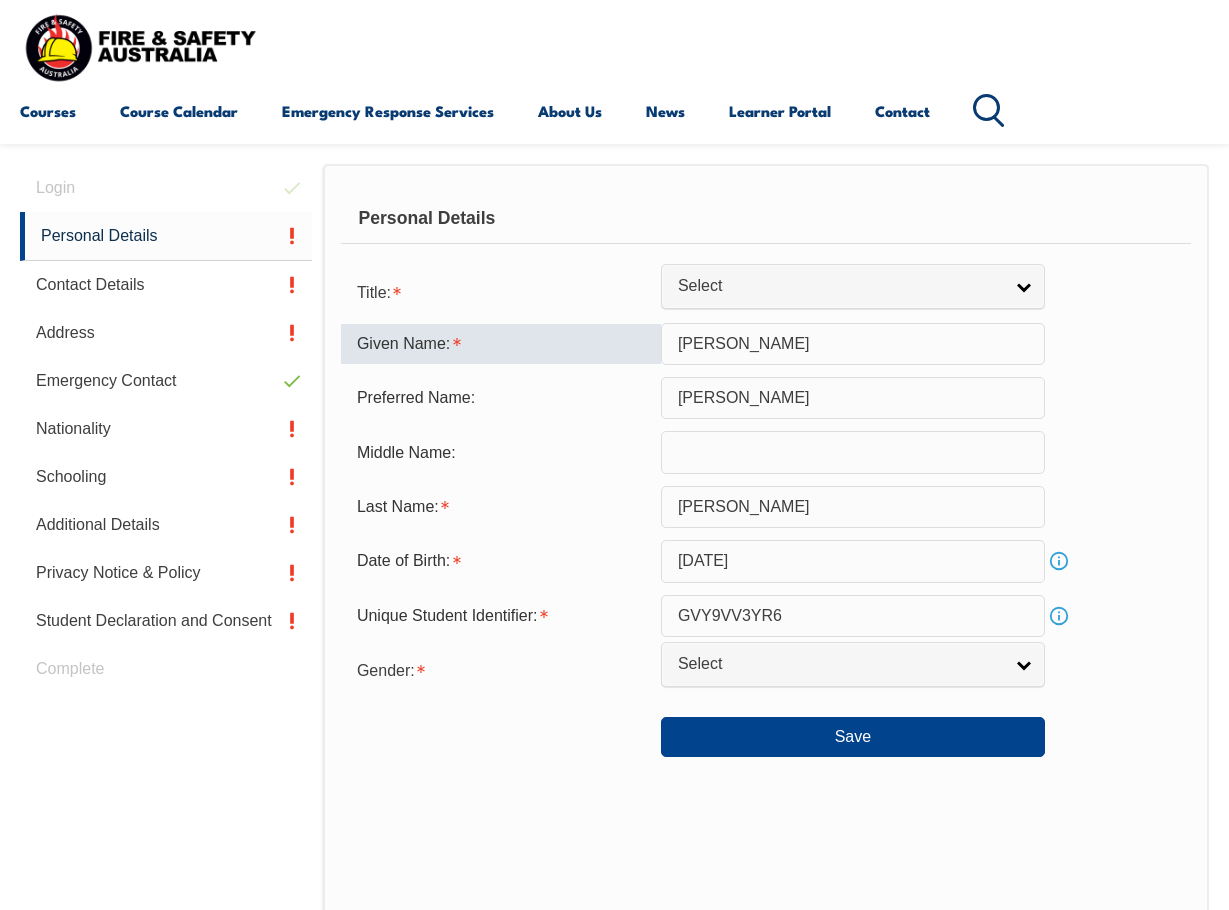 drag, startPoint x: 715, startPoint y: 350, endPoint x: 806, endPoint y: 351, distance: 91.00549 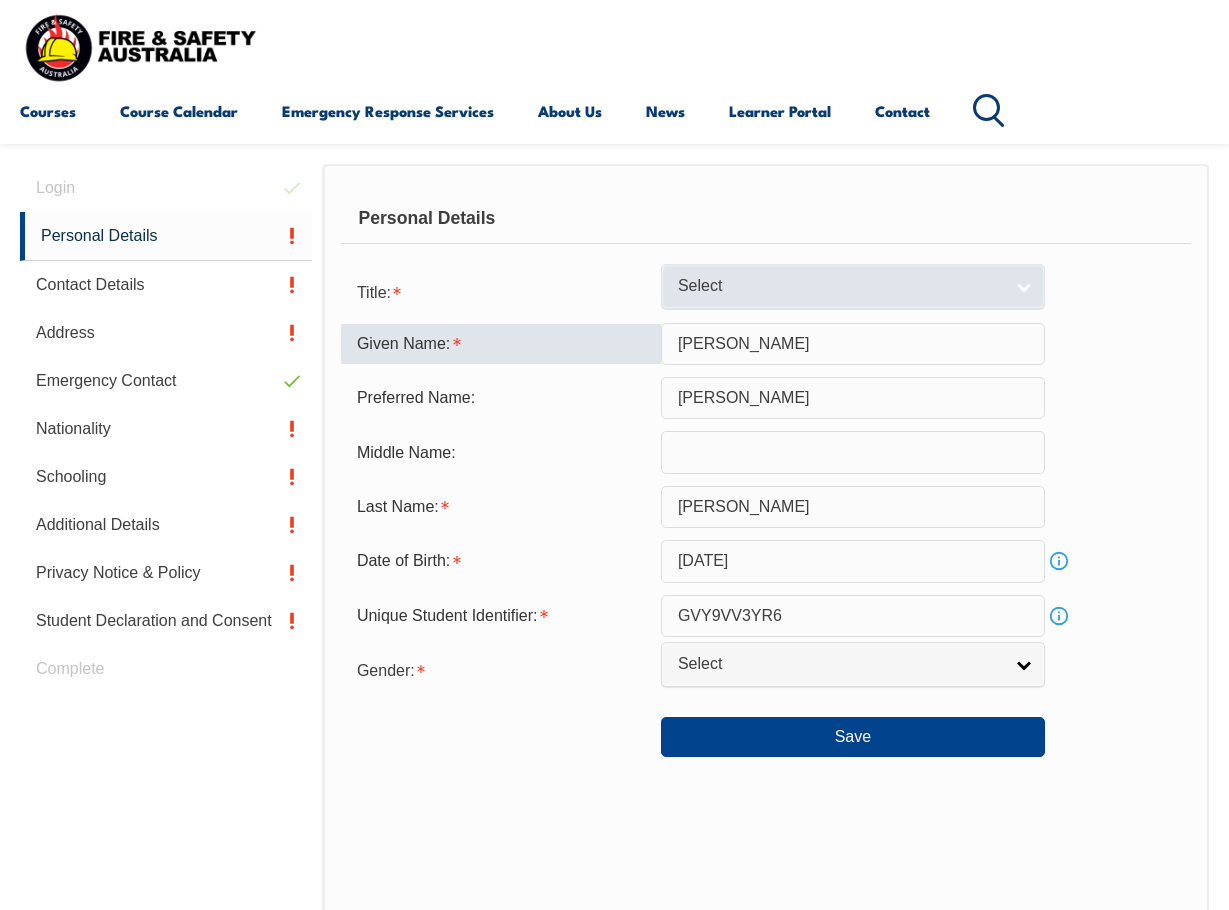 drag, startPoint x: 809, startPoint y: 326, endPoint x: 803, endPoint y: 309, distance: 18.027756 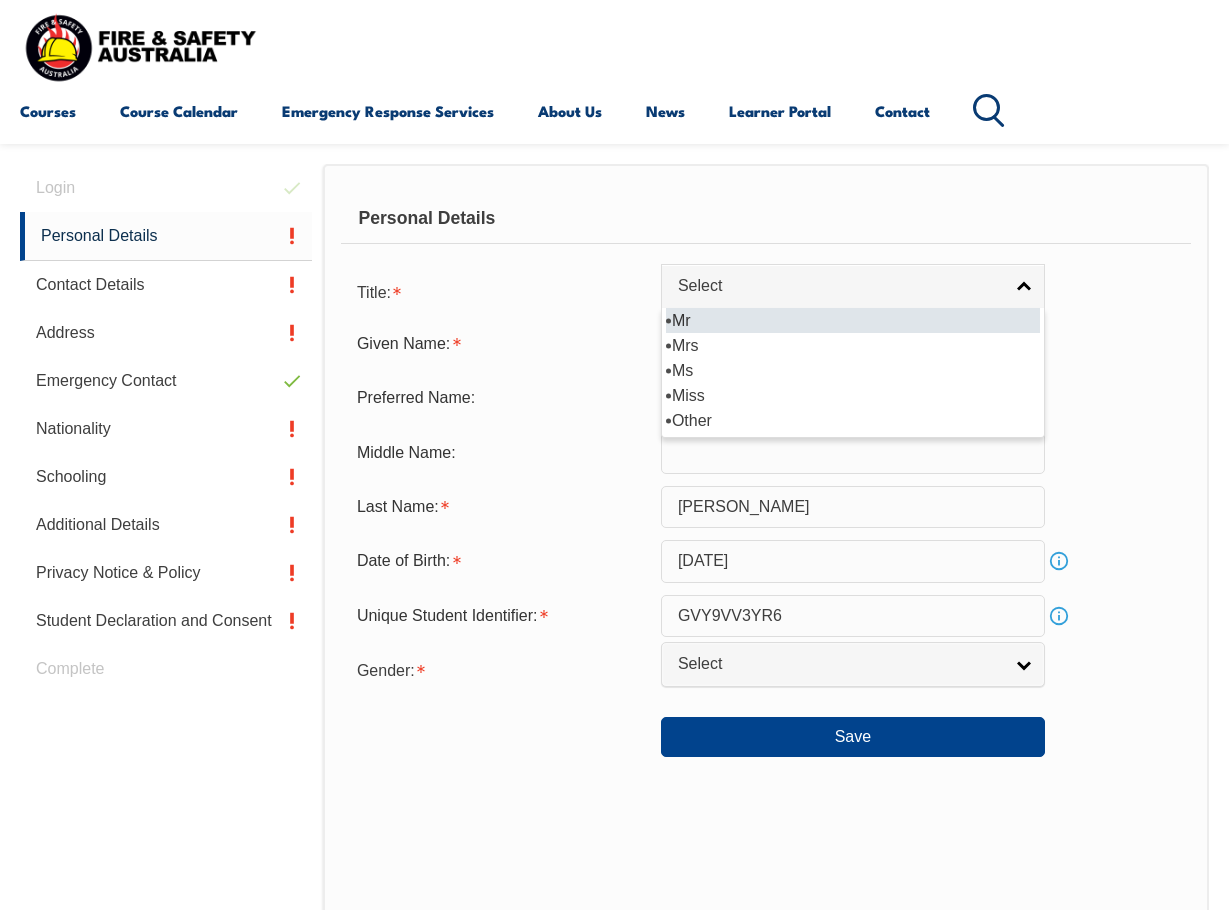 click on "Mr" at bounding box center (853, 320) 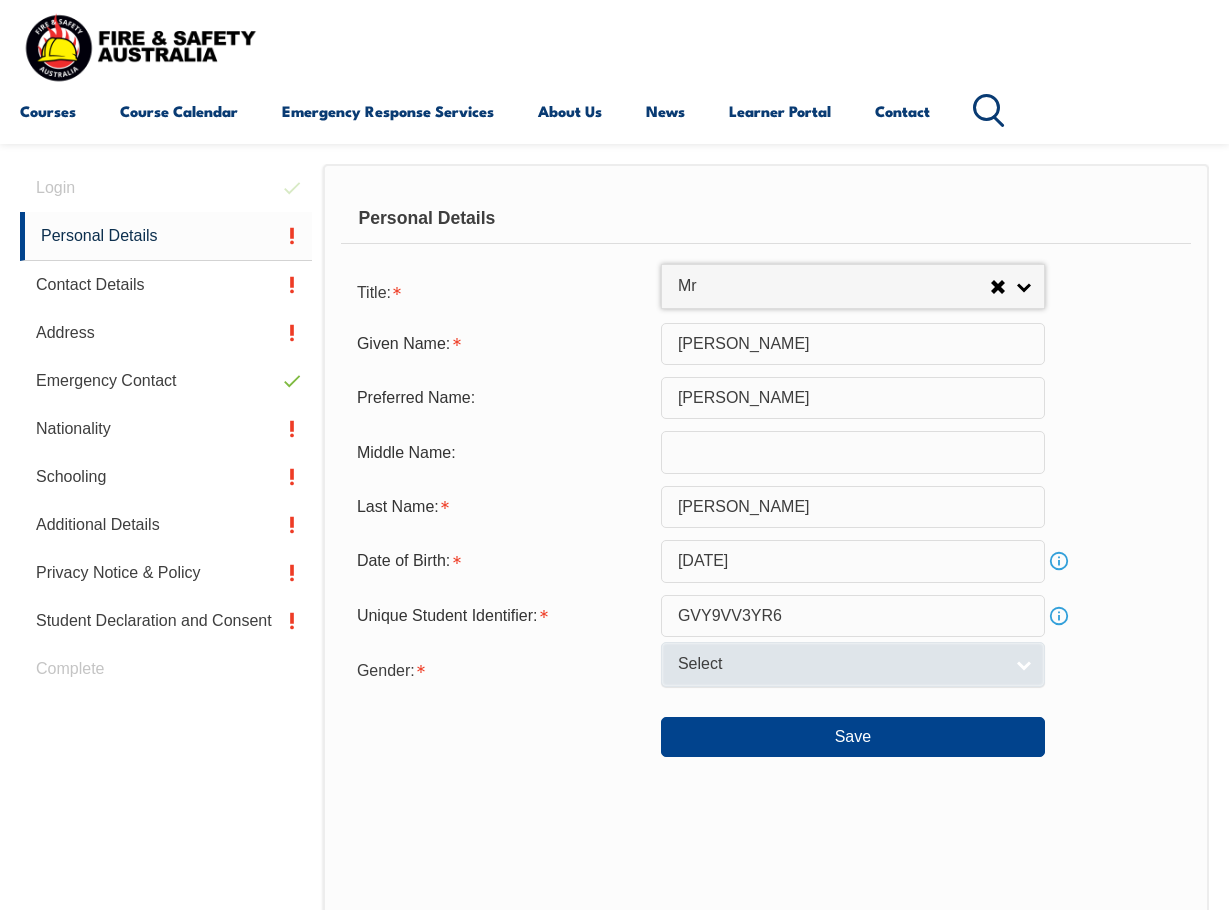 click on "Select" at bounding box center [853, 664] 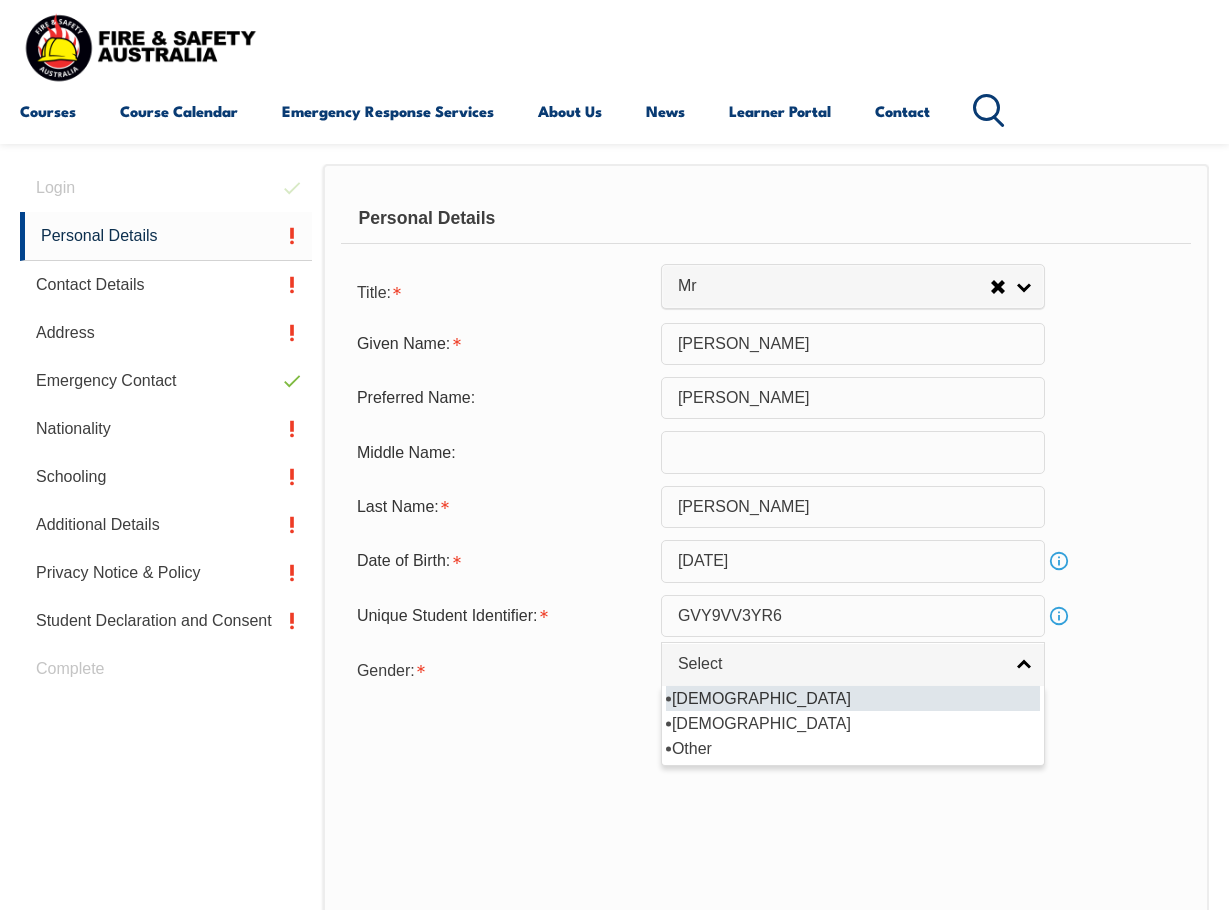 click on "Male" at bounding box center [853, 698] 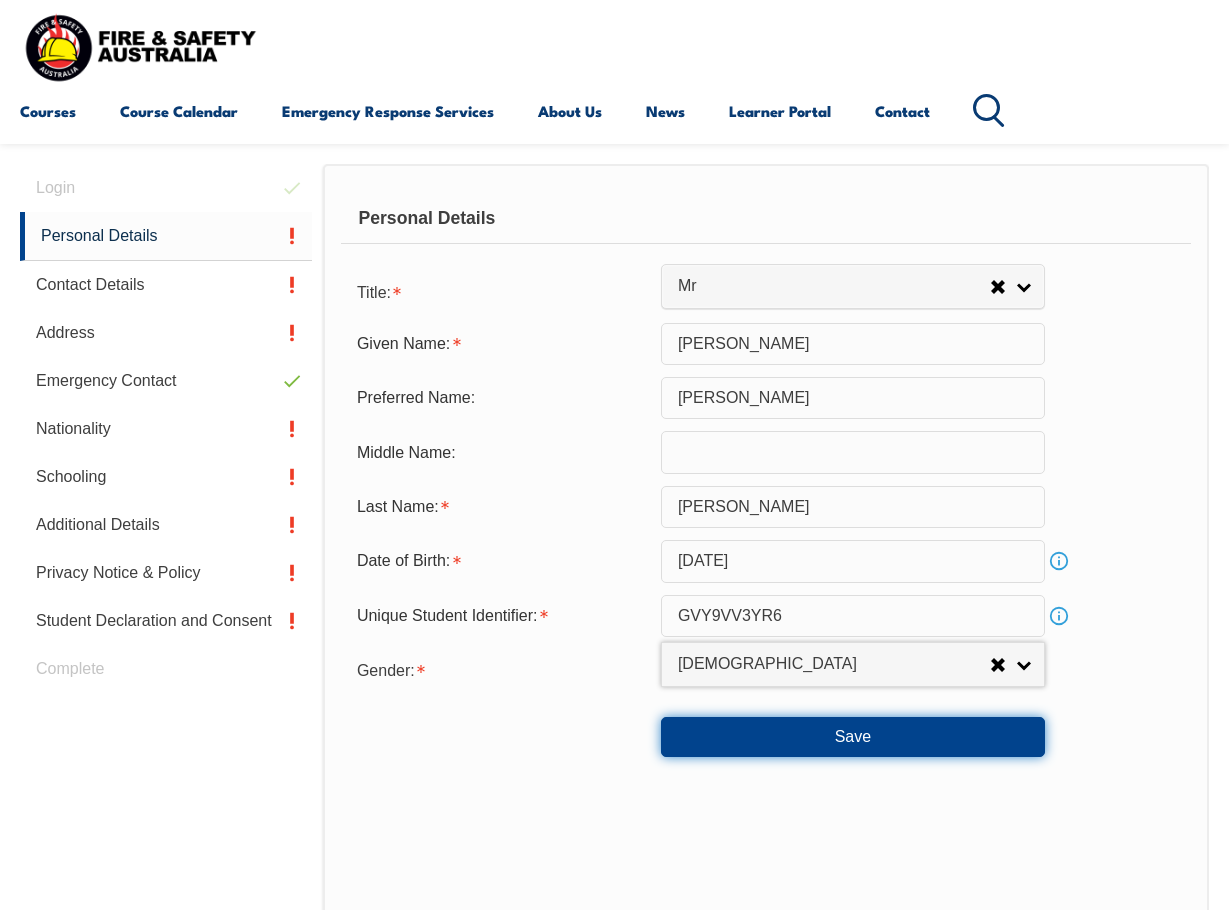 click on "Save" at bounding box center [853, 737] 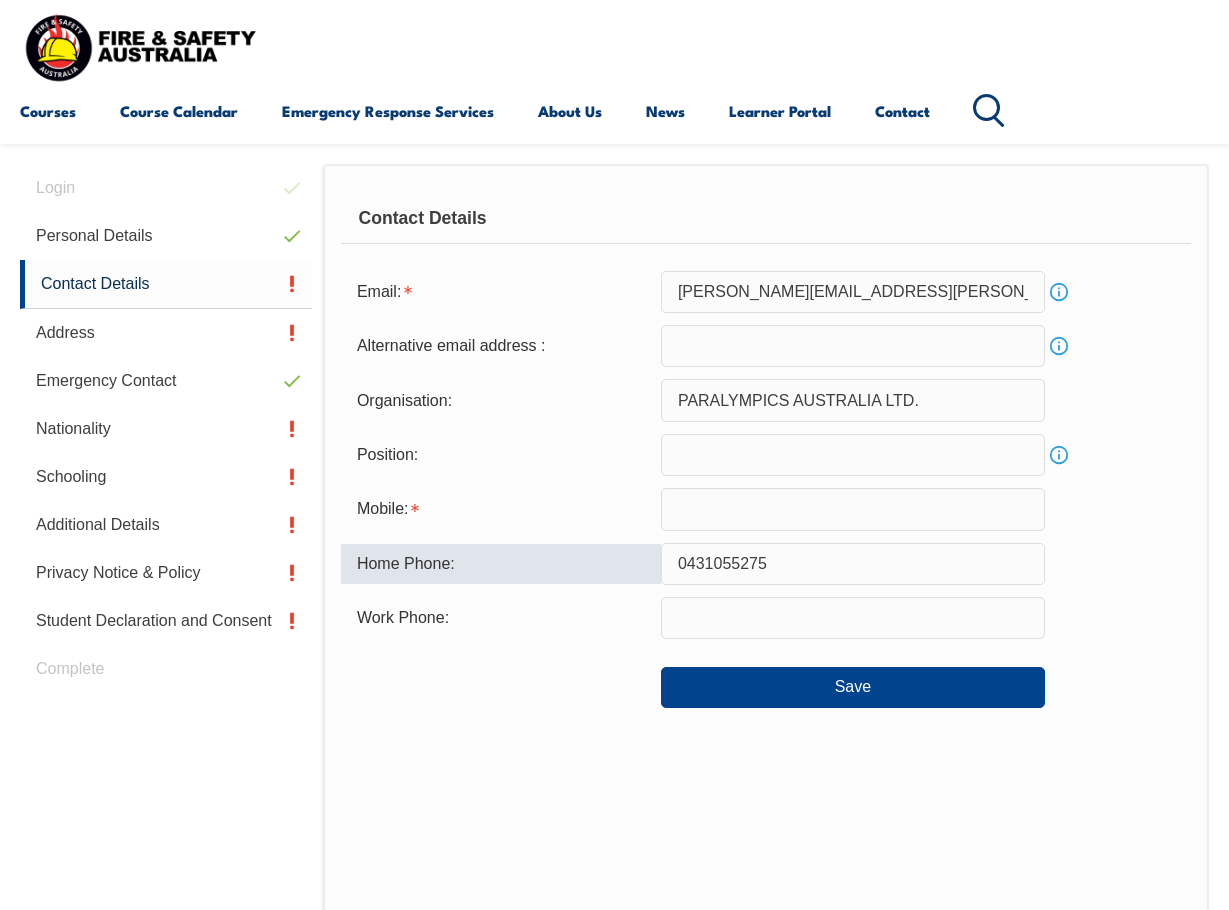 drag, startPoint x: 793, startPoint y: 584, endPoint x: 723, endPoint y: 578, distance: 70.256676 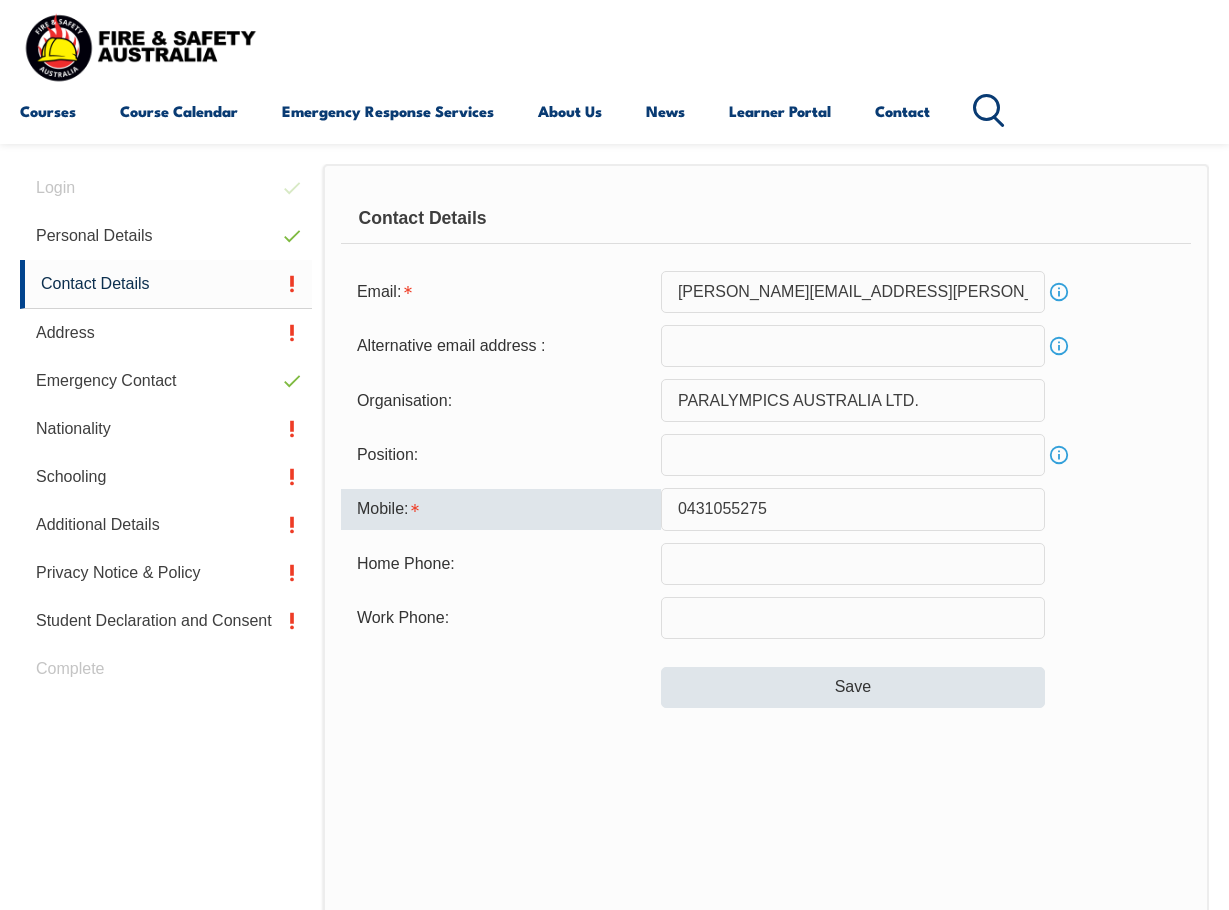 type on "0431055275" 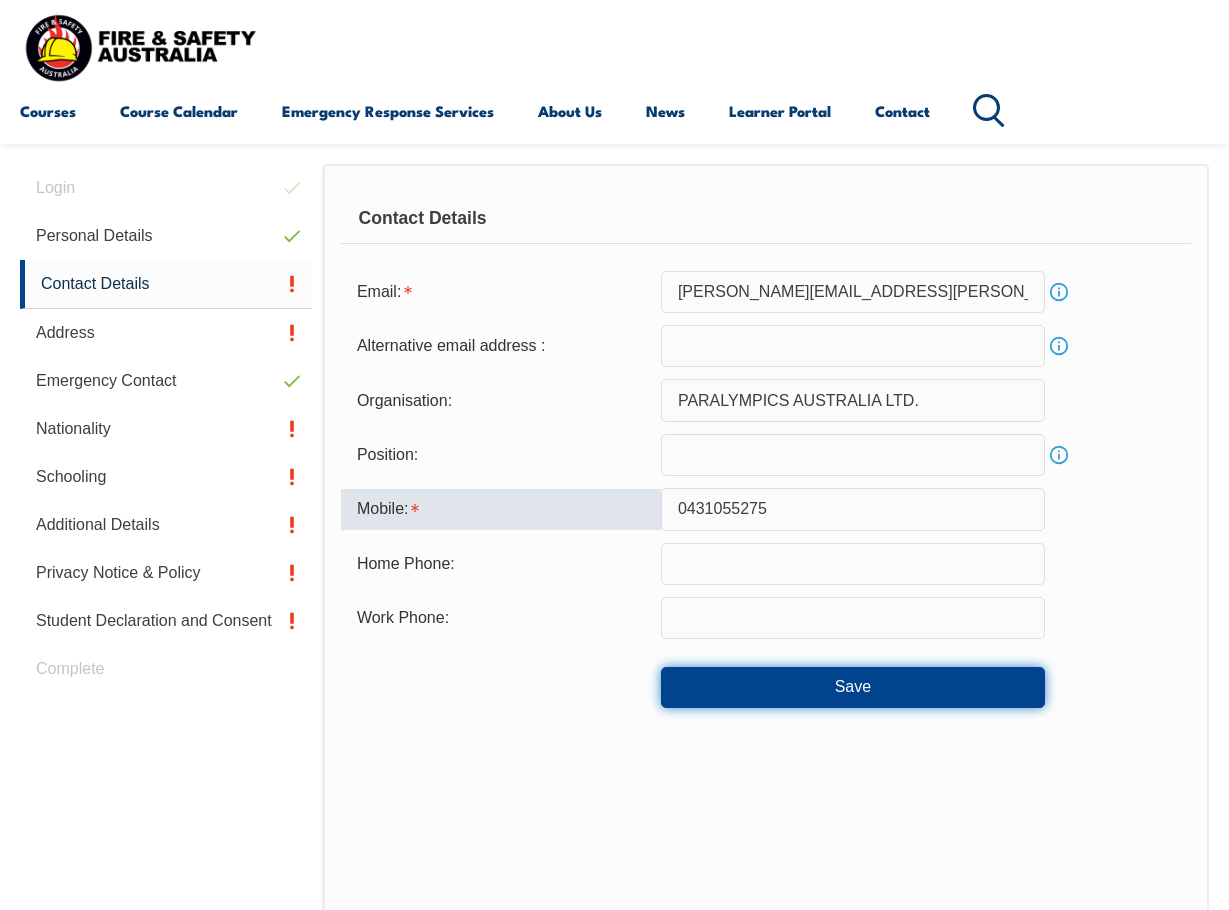 click on "Save" at bounding box center (853, 687) 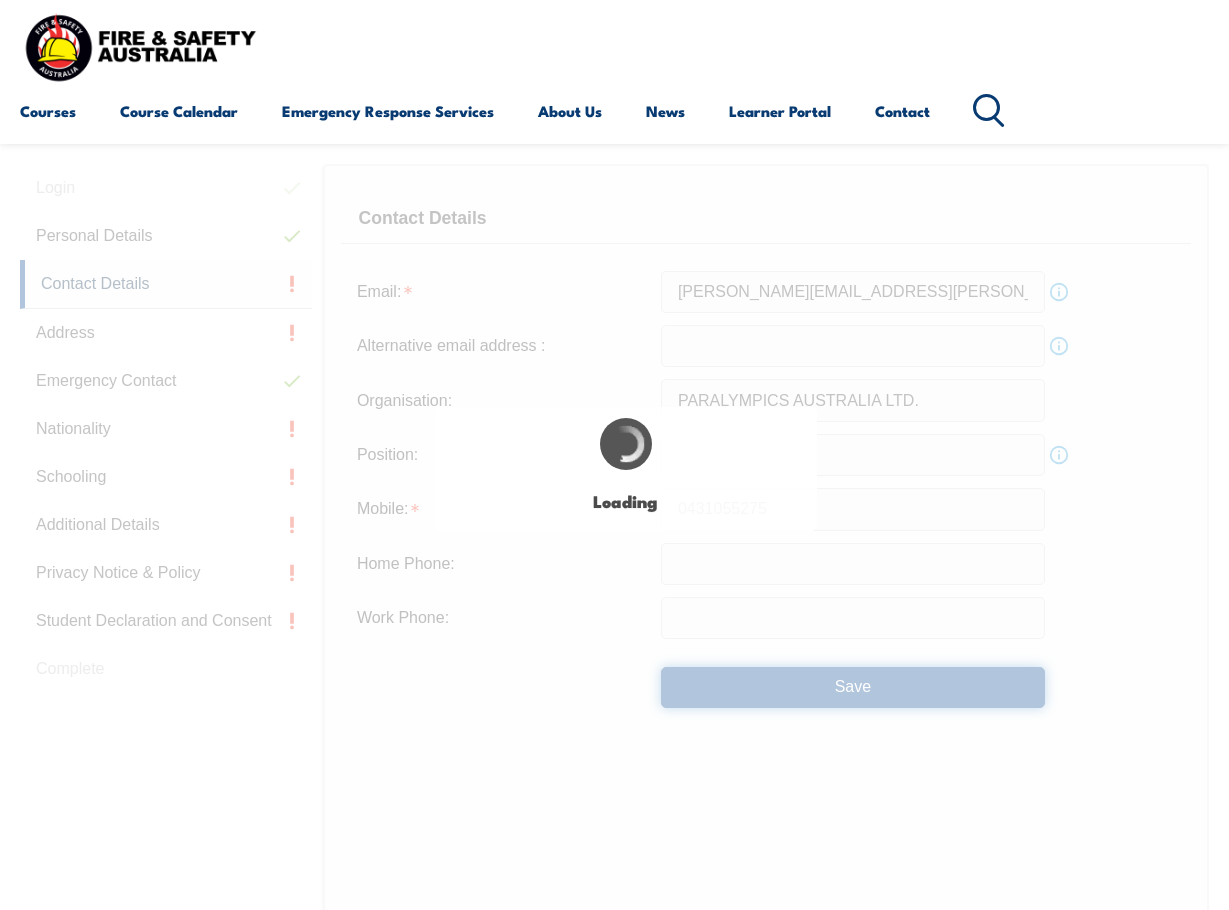 type on "0431055275" 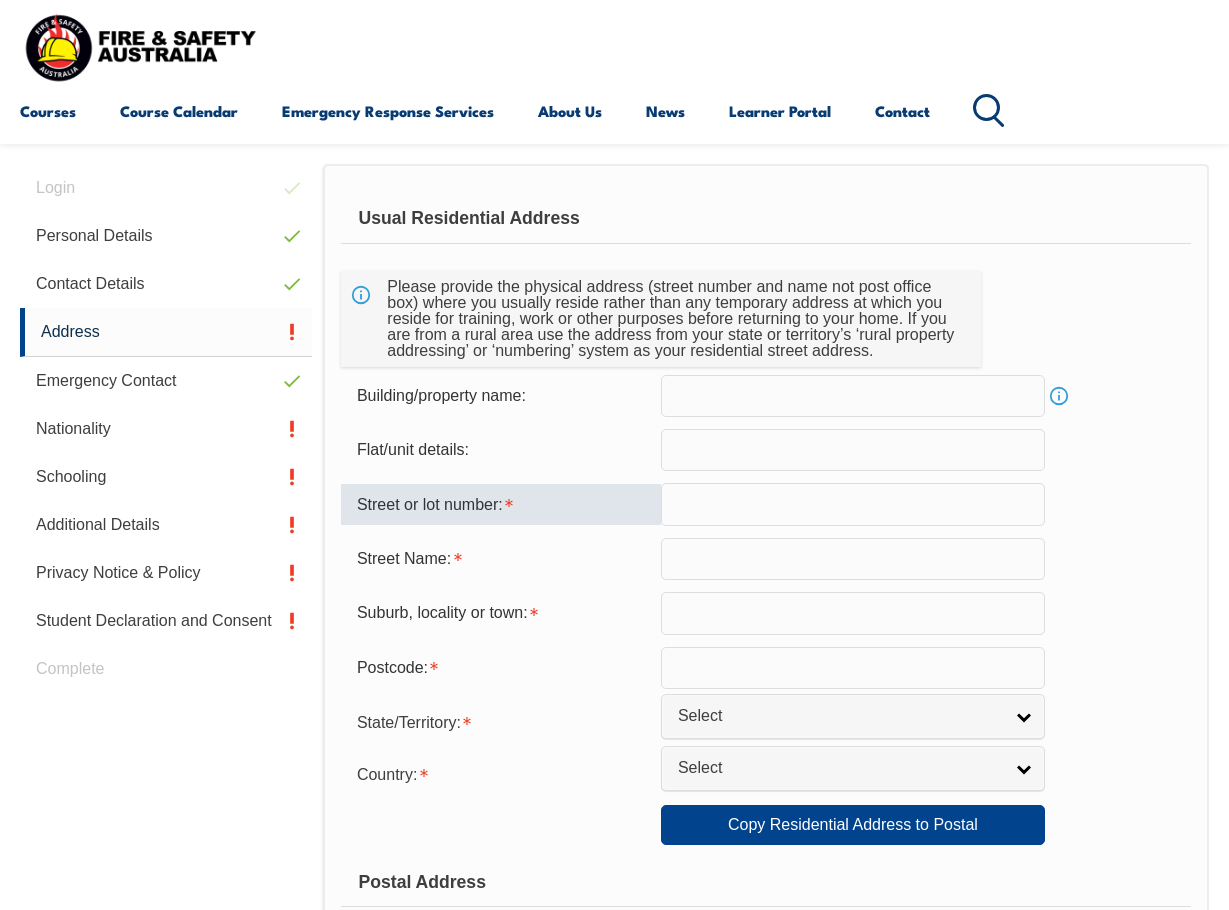 click at bounding box center [853, 504] 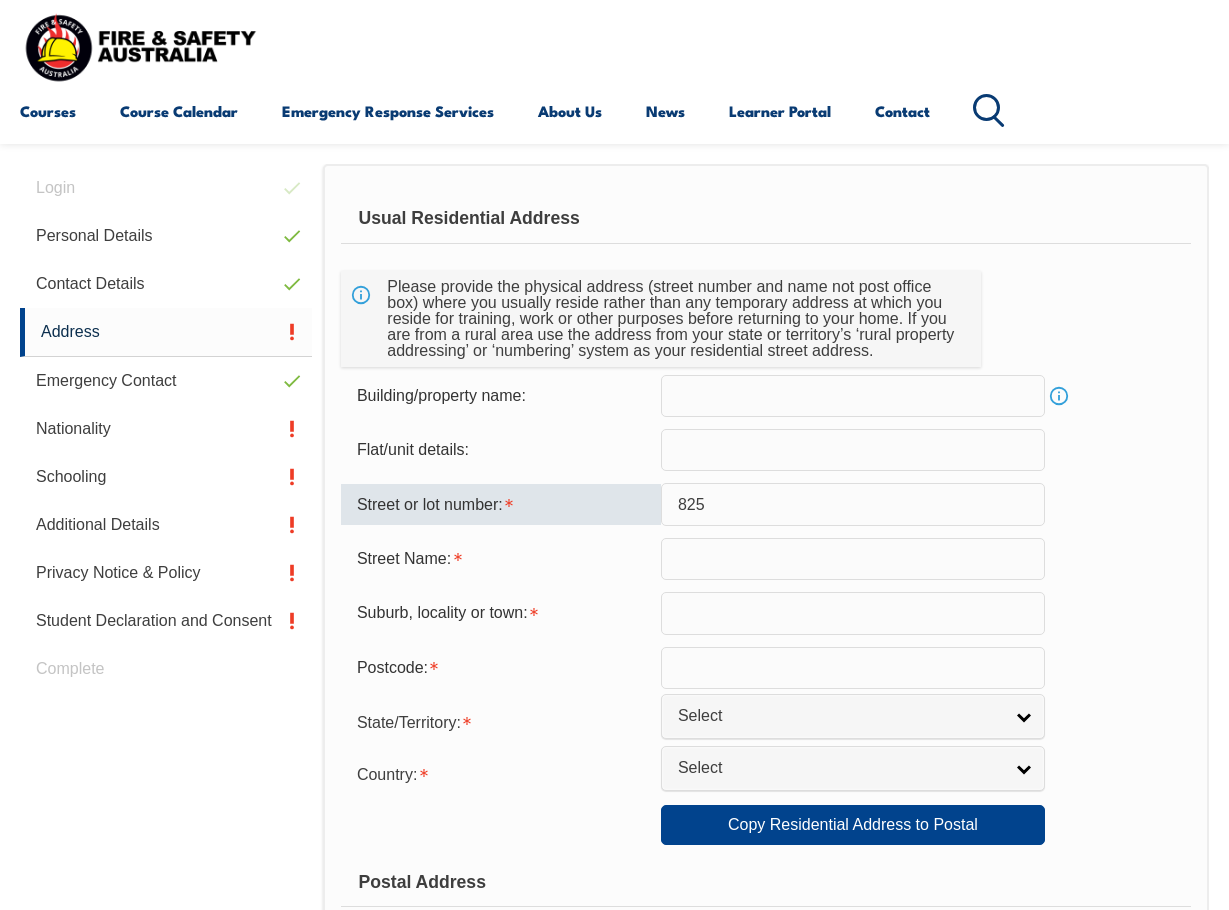 type on "825 Old Northern Road" 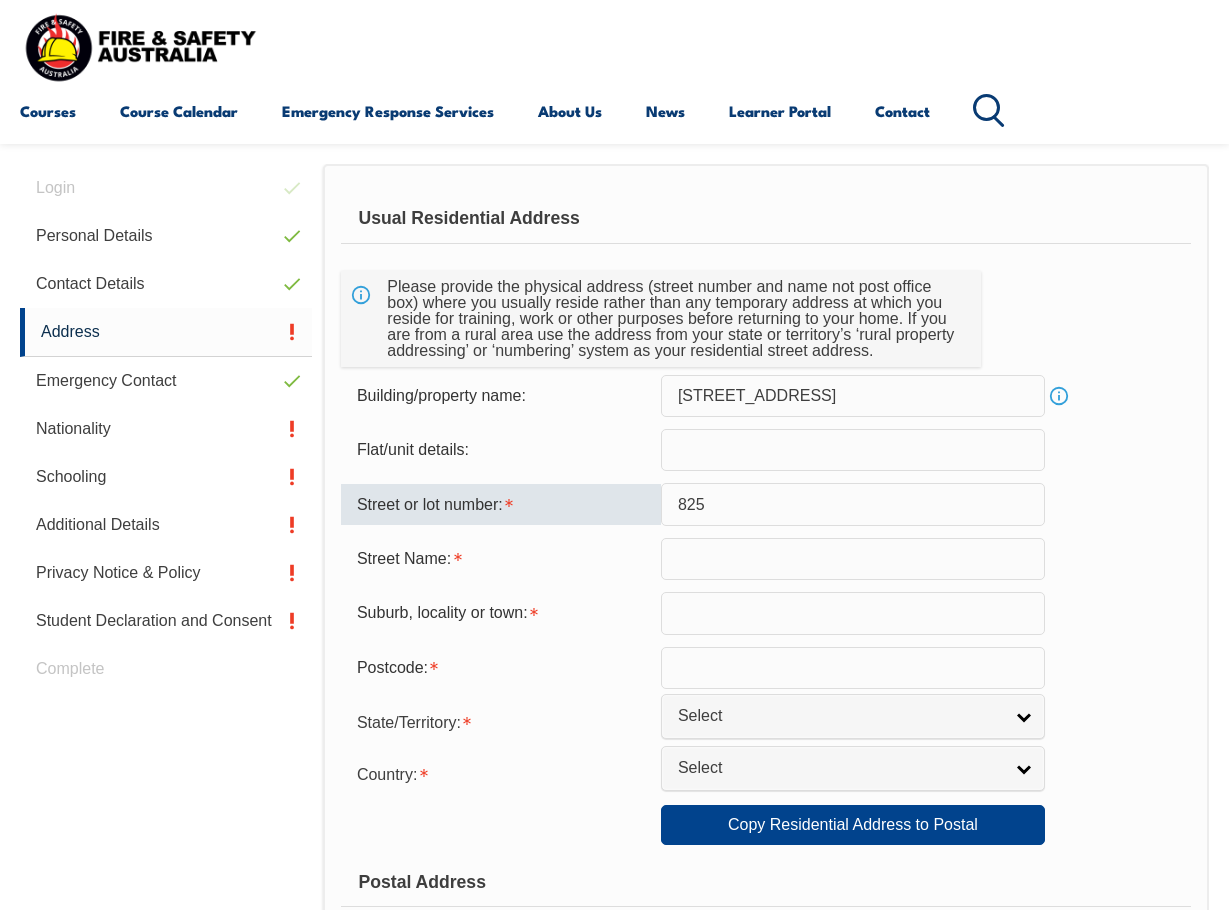 type on "OLD NORTHERN ROAD" 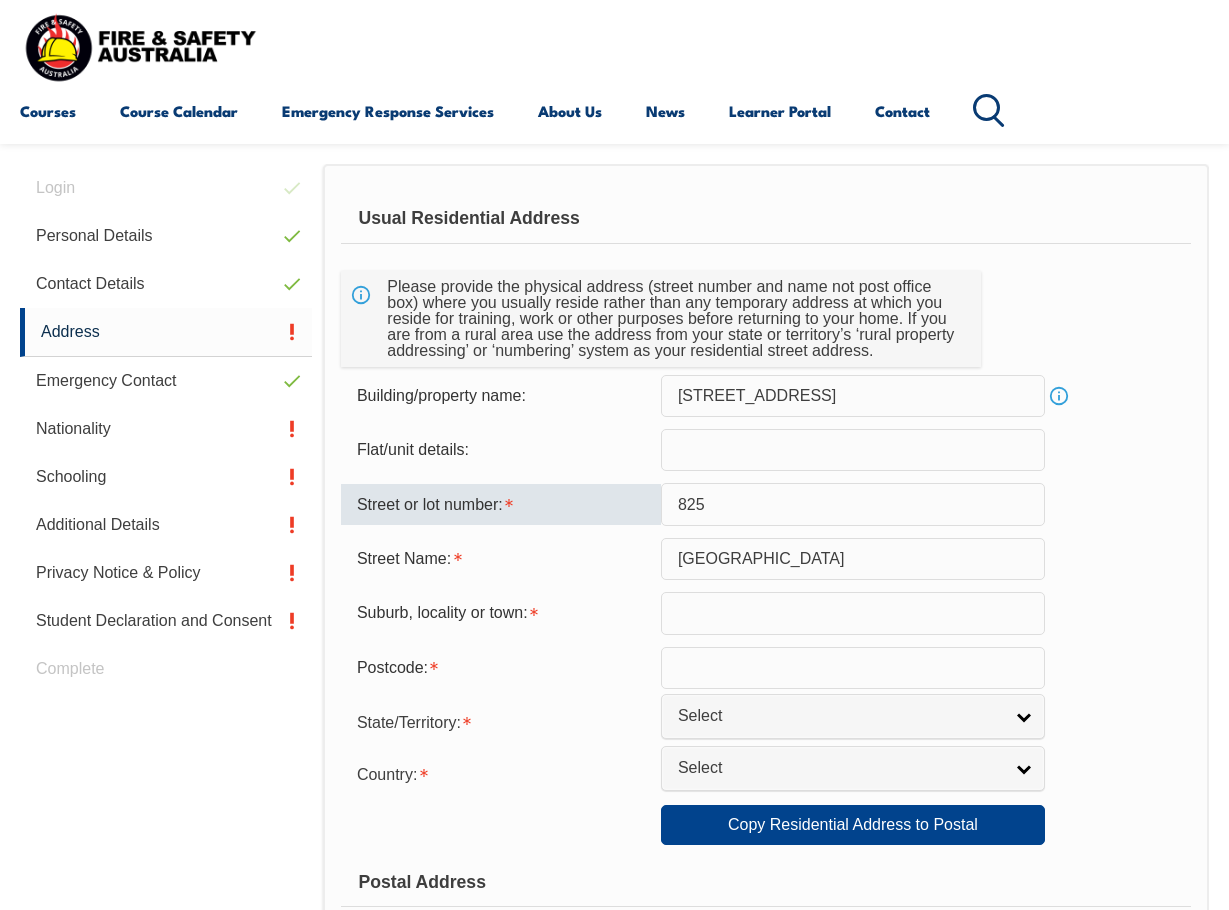 type on "Dural" 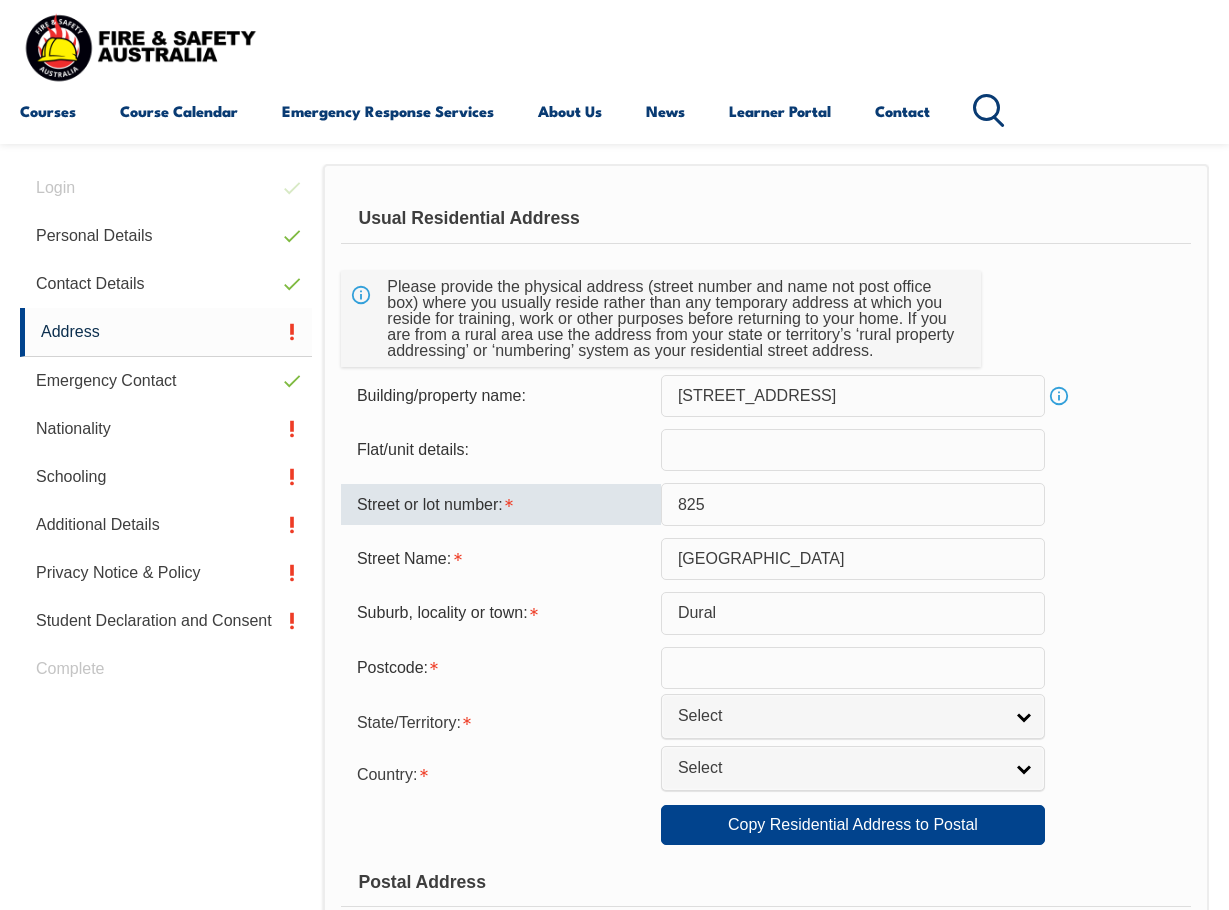 type on "2158" 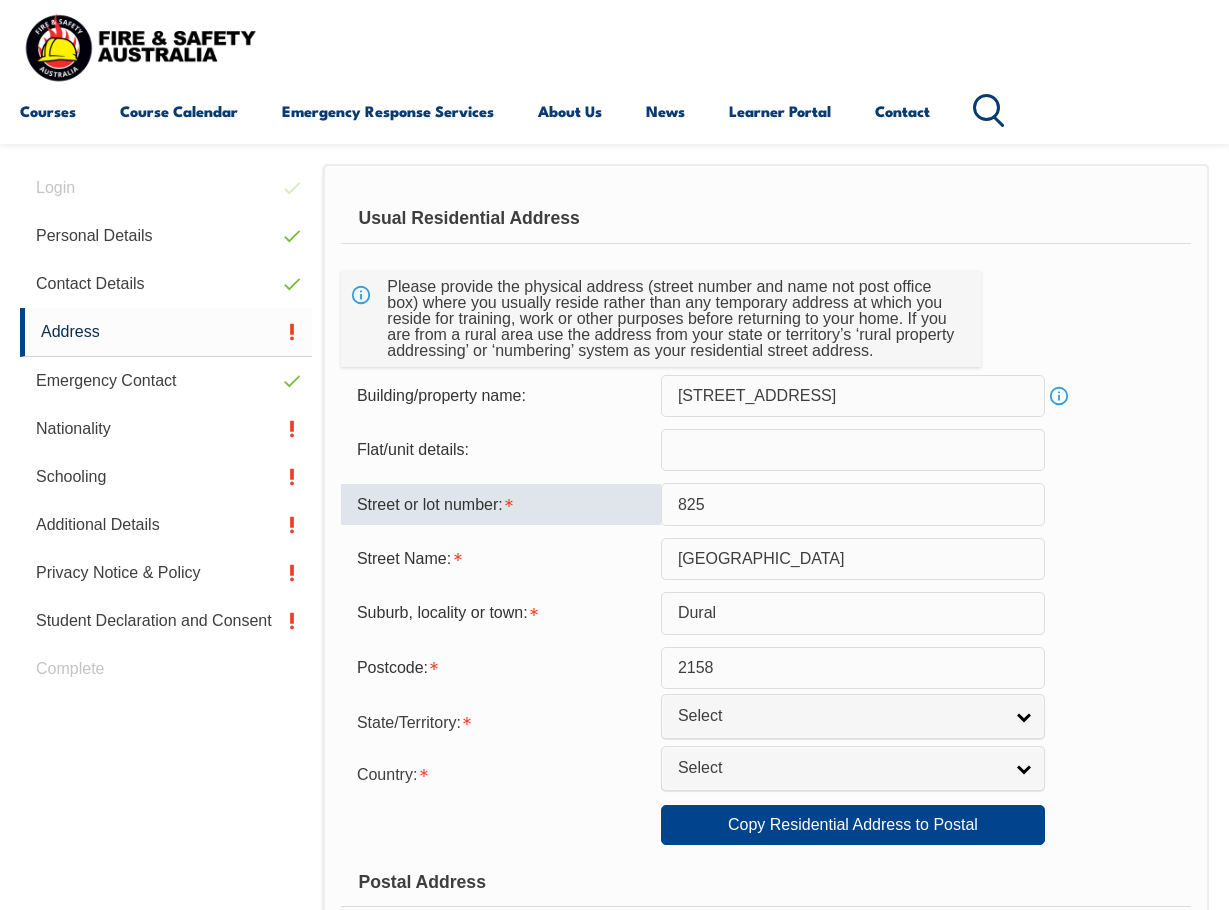 select on "NSW" 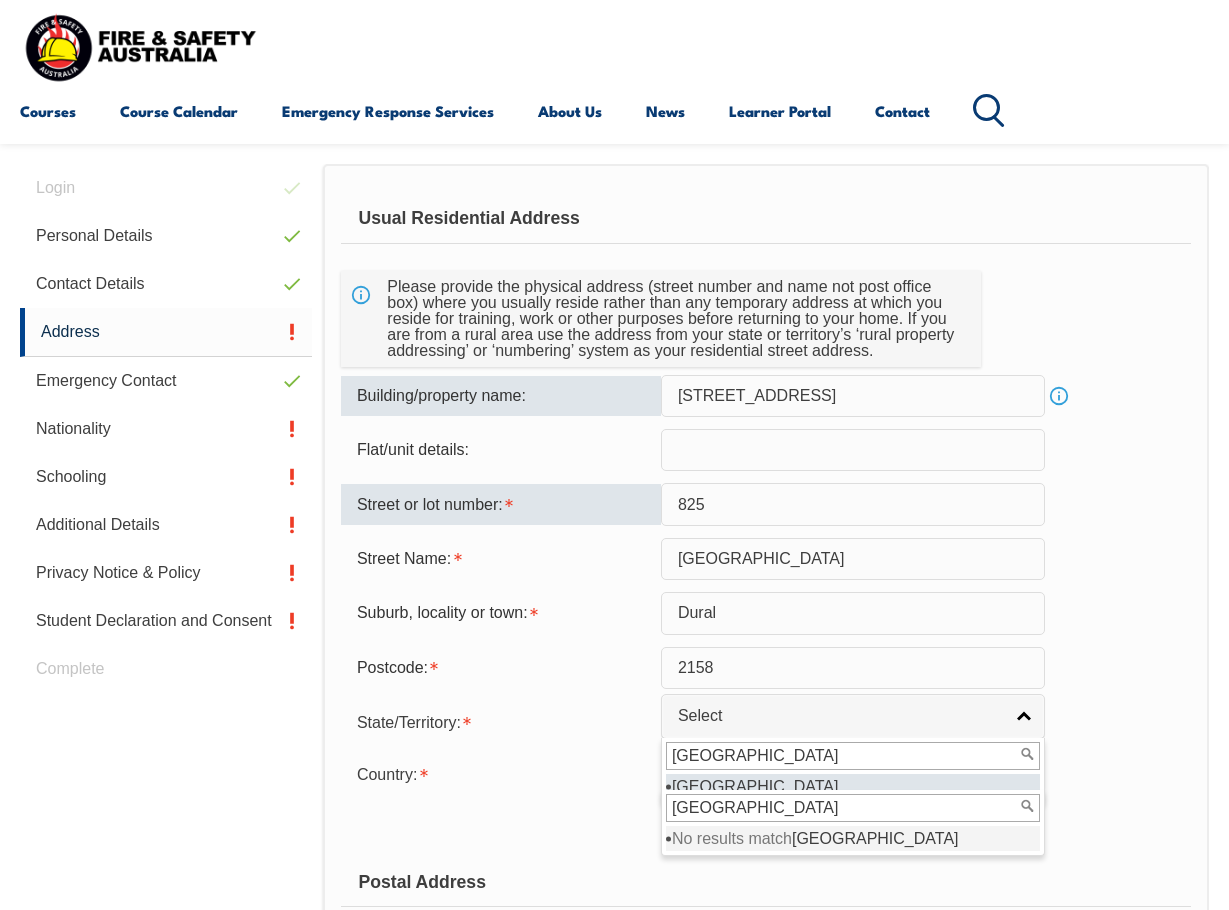drag, startPoint x: 853, startPoint y: 386, endPoint x: 495, endPoint y: 387, distance: 358.0014 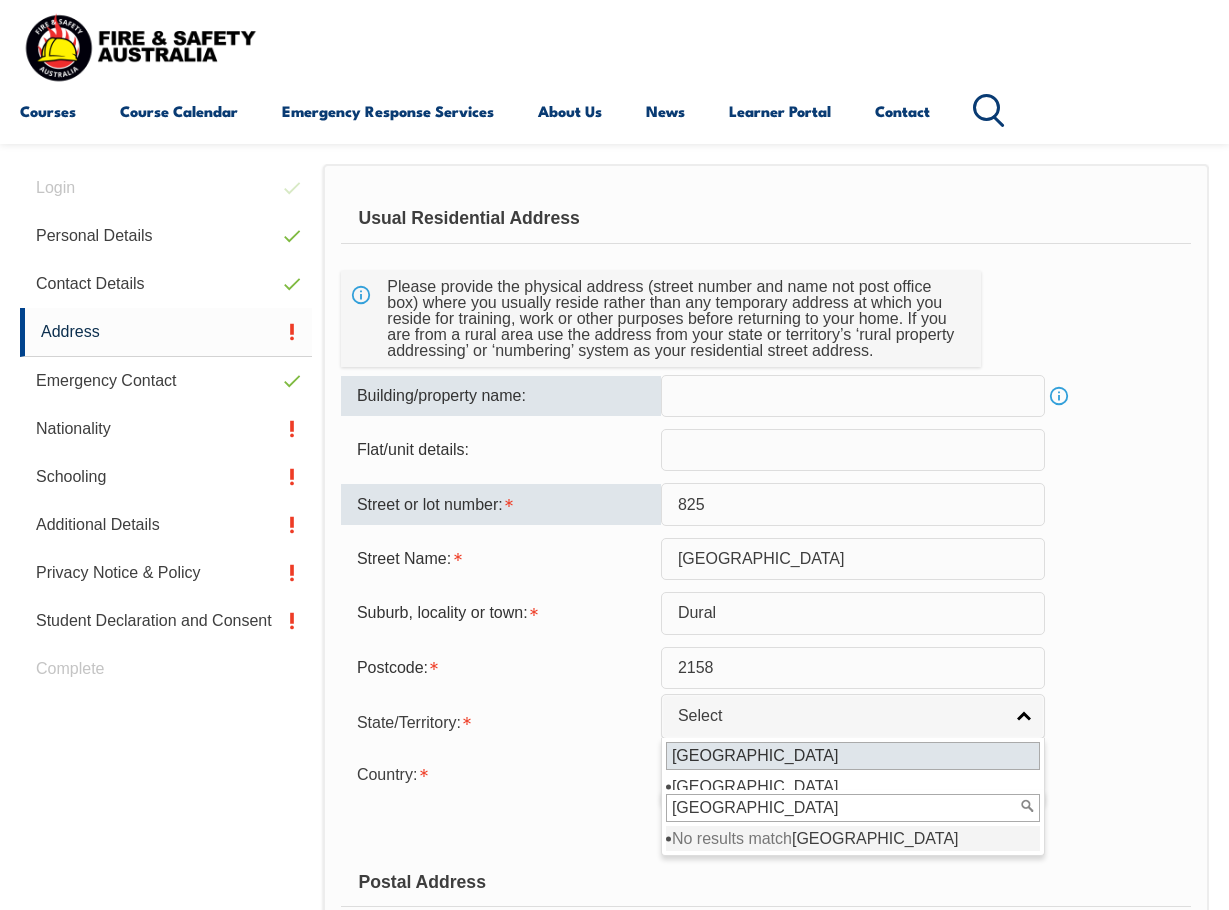 type 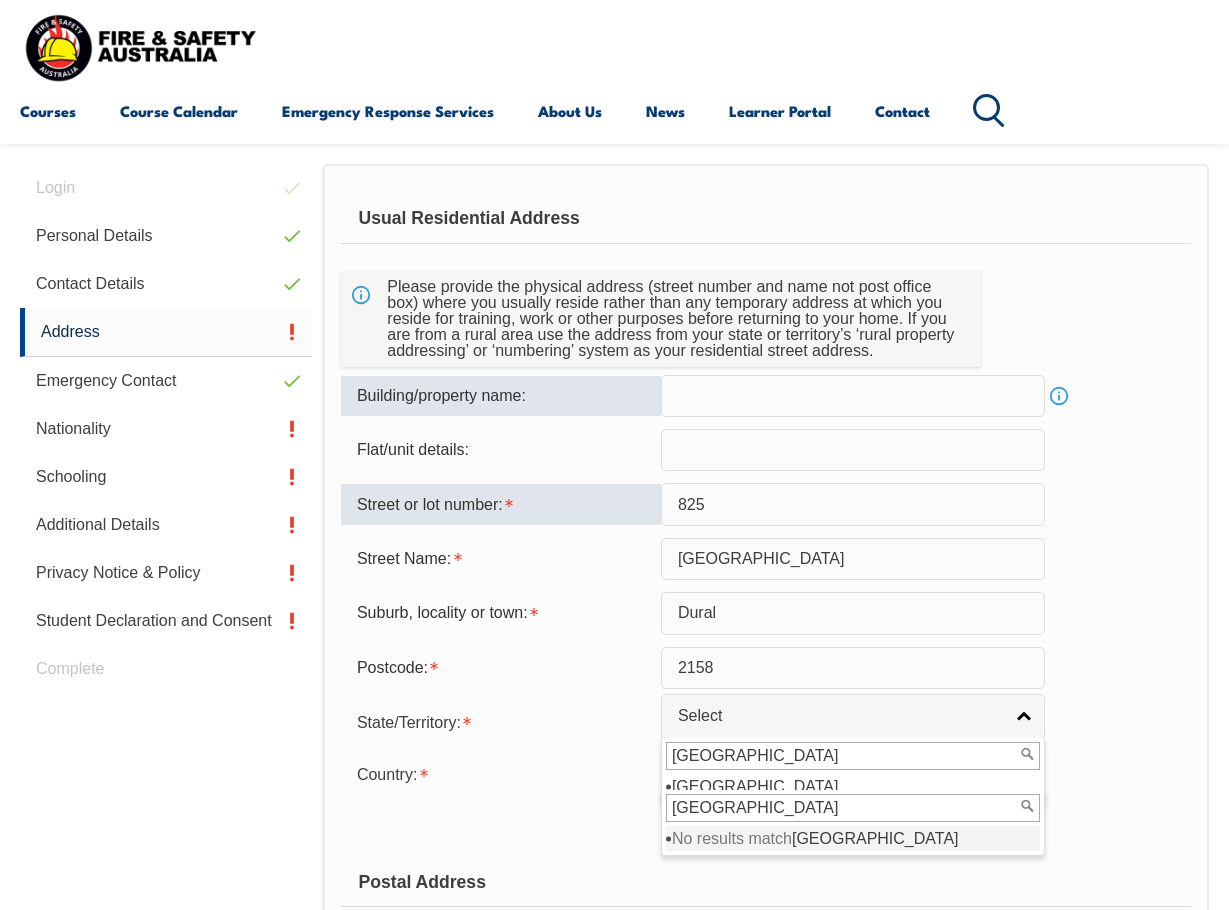 click on "NSW" at bounding box center (853, 756) 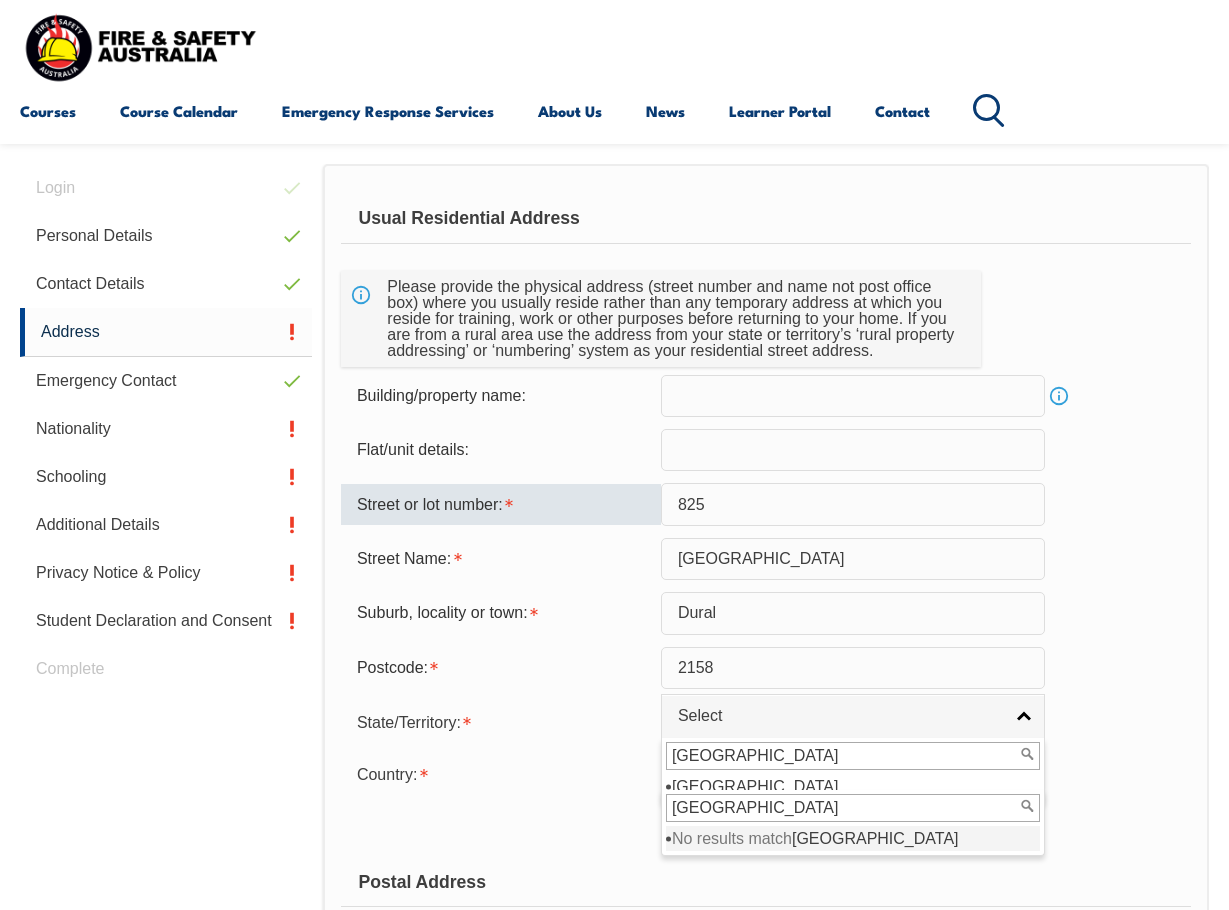 click on "NSW" at bounding box center (853, 808) 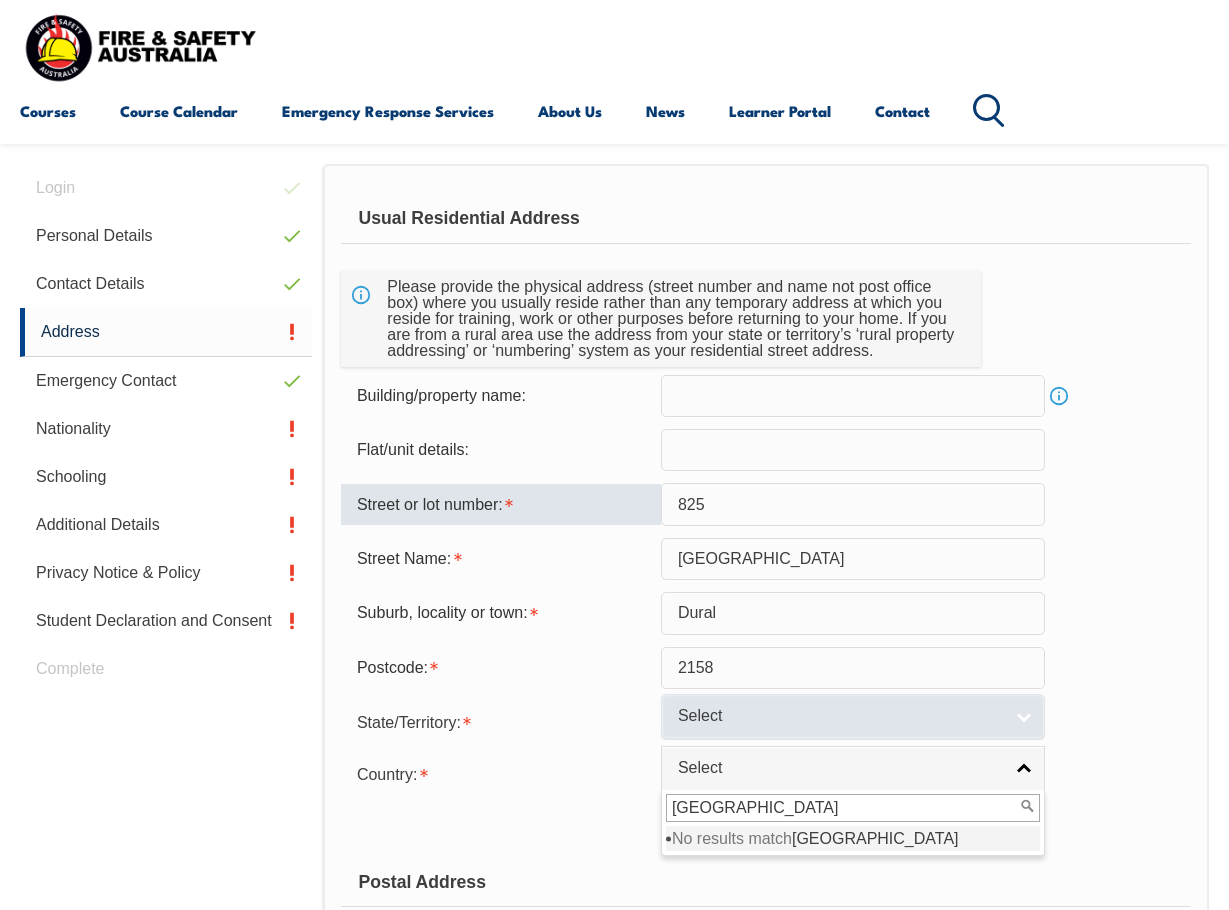 click on "Select" at bounding box center (840, 716) 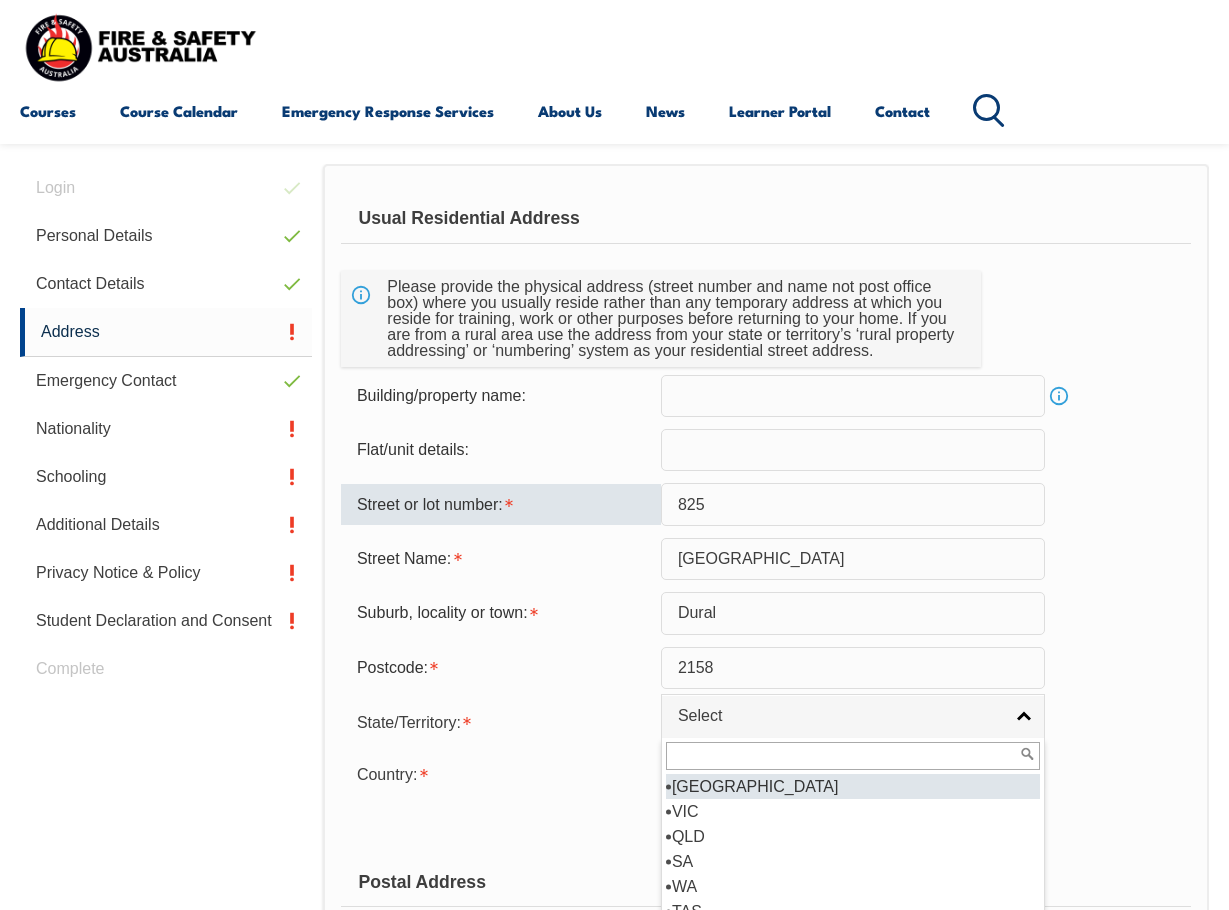 click on "NSW" at bounding box center [853, 786] 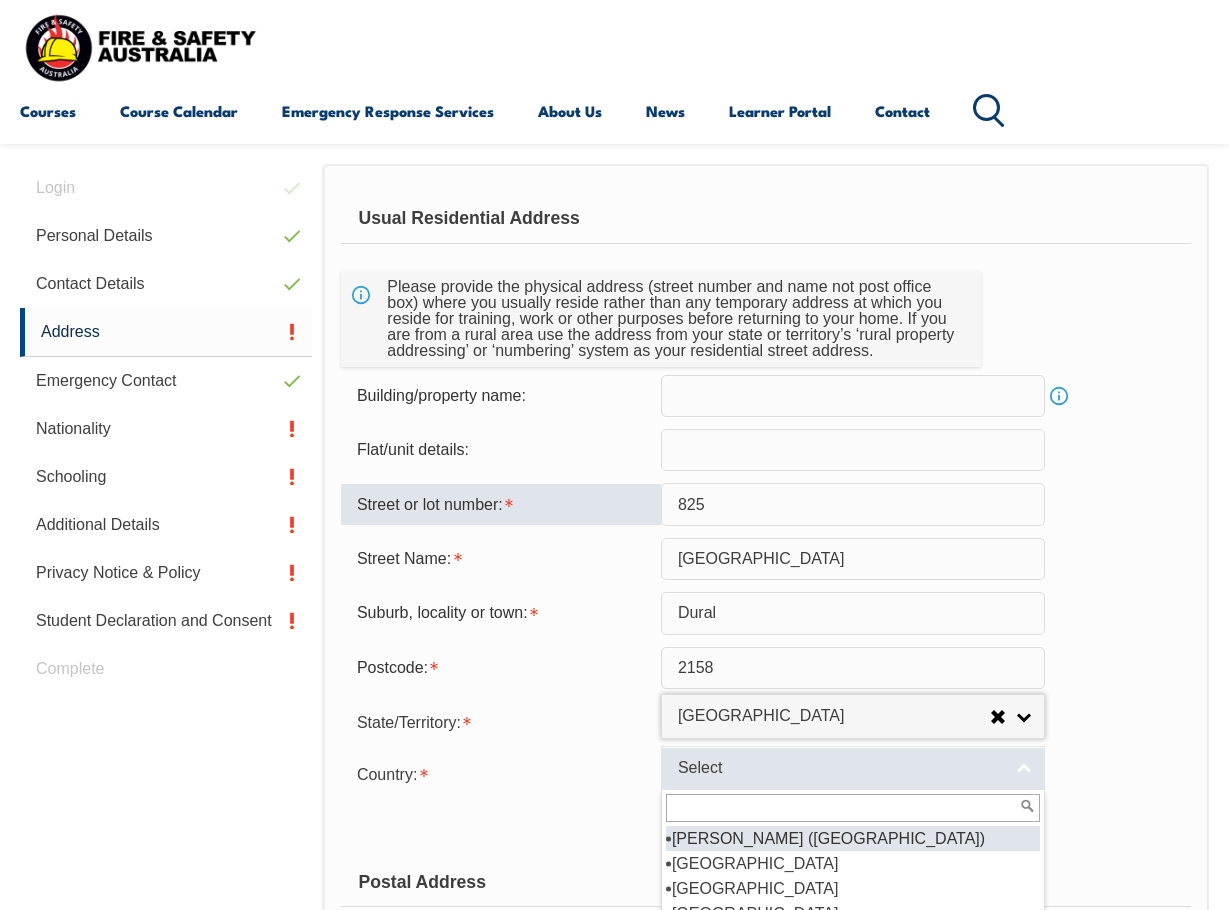 click on "Select" at bounding box center (840, 768) 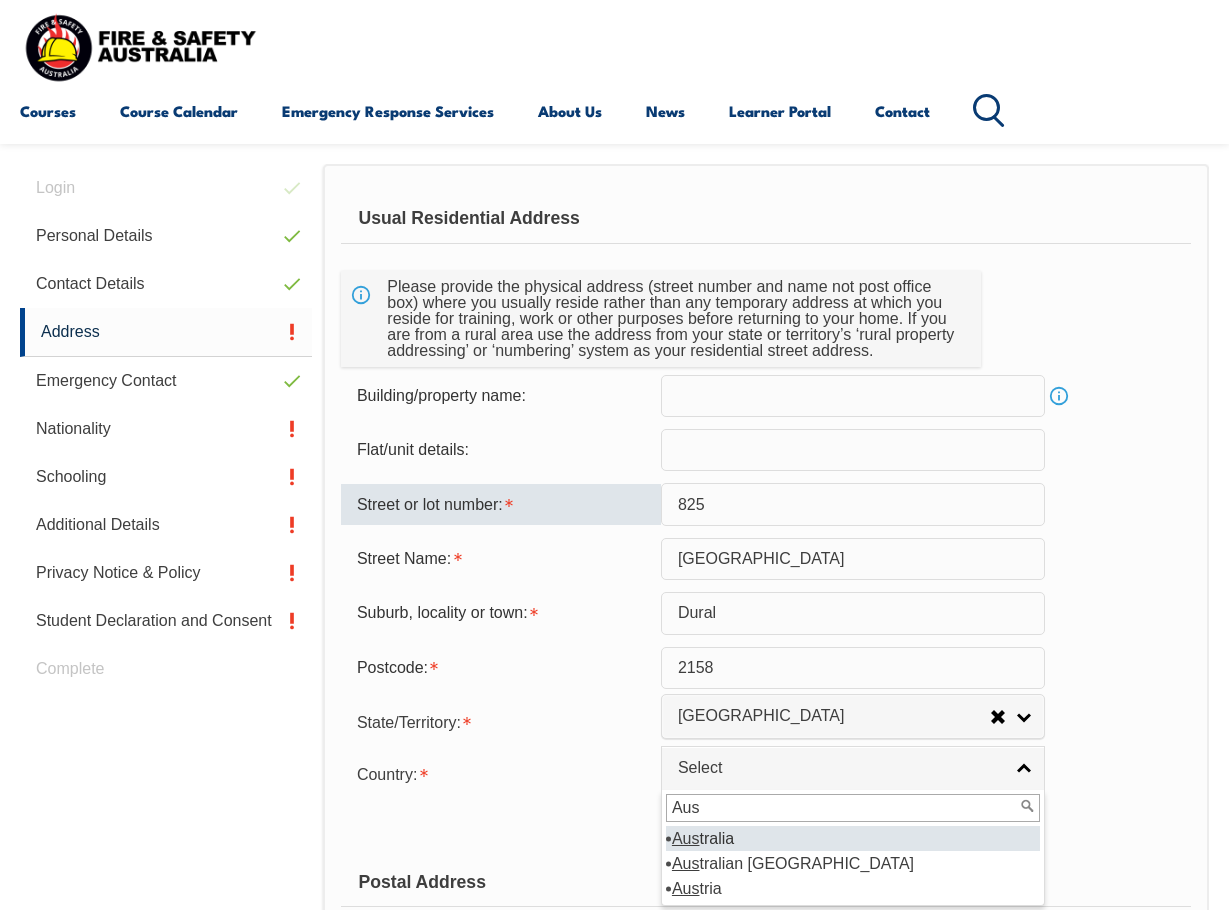 type on "Aus" 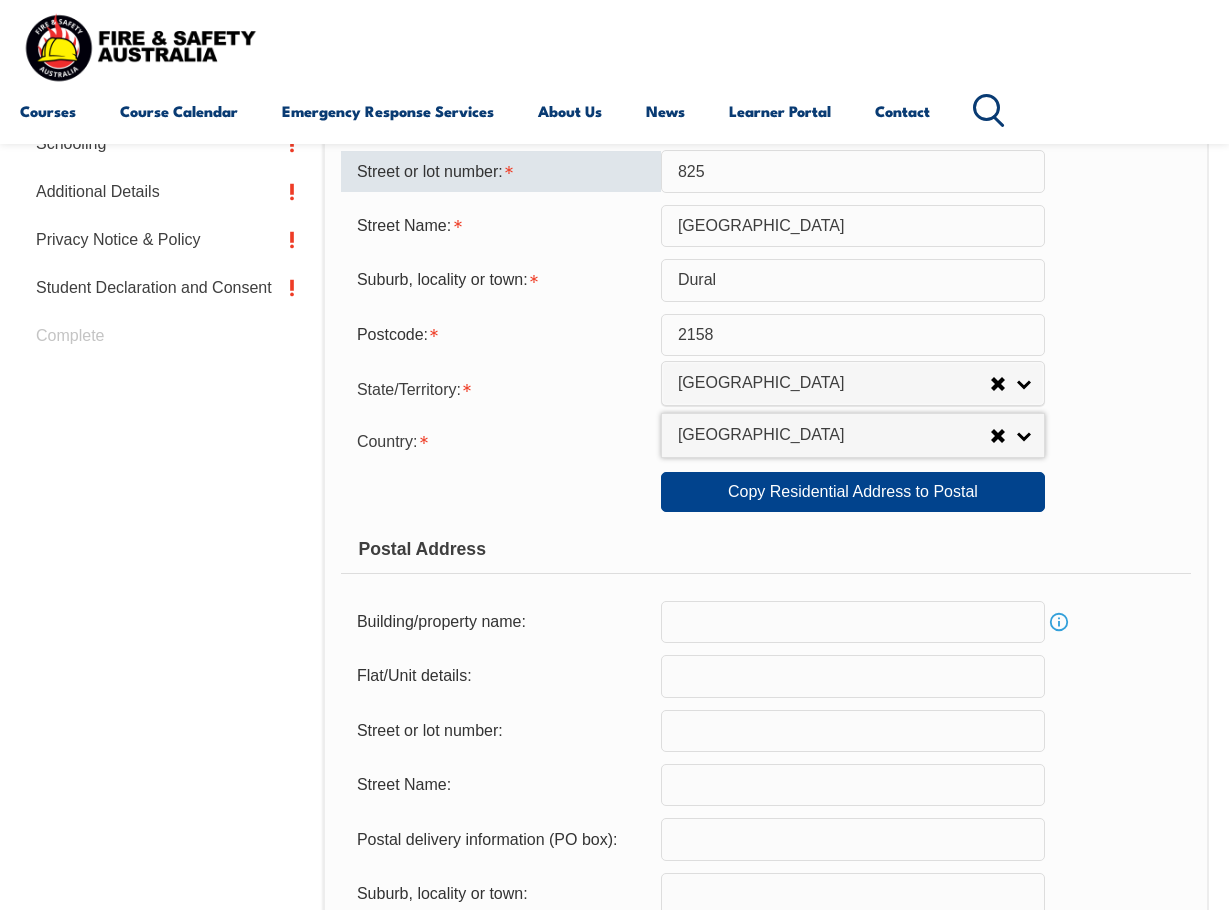 scroll, scrollTop: 1152, scrollLeft: 0, axis: vertical 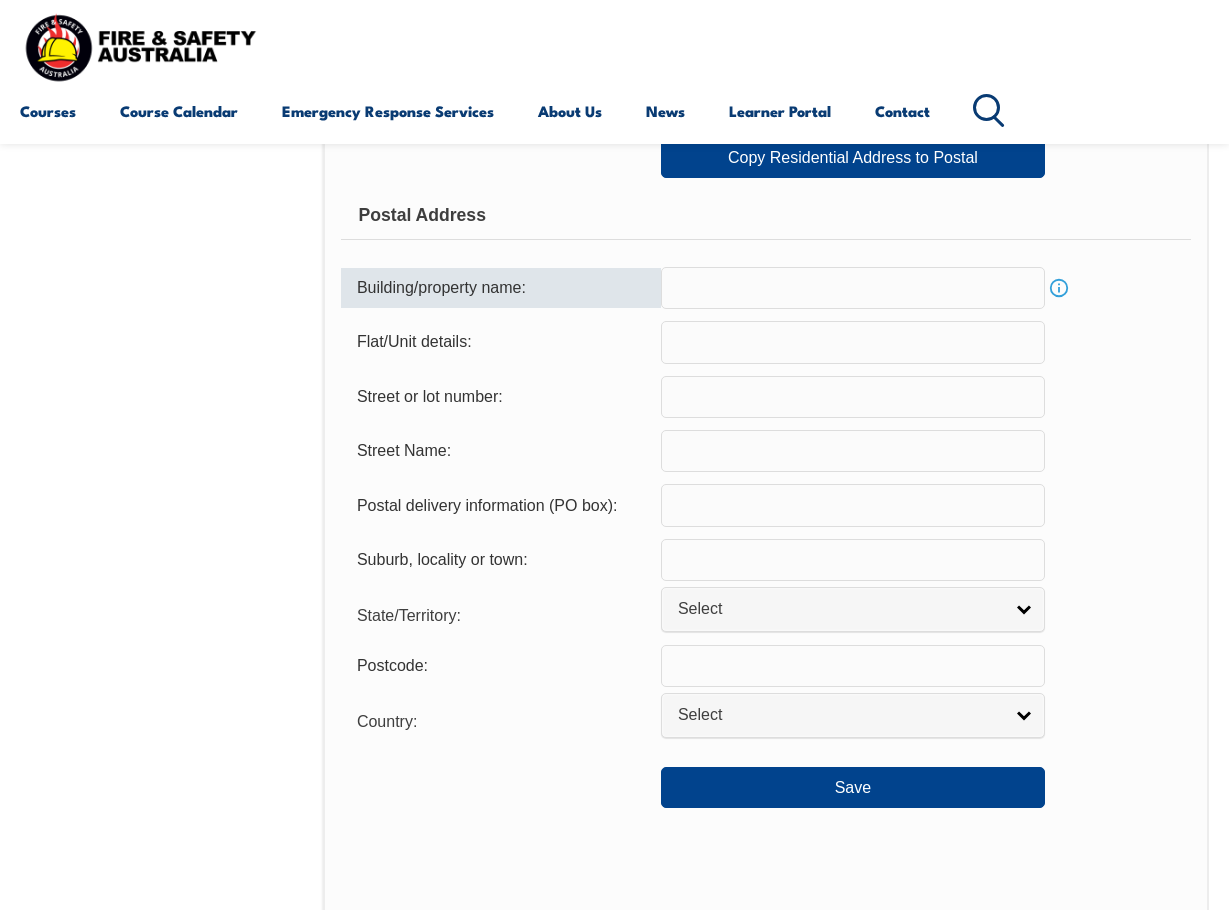click at bounding box center (853, 288) 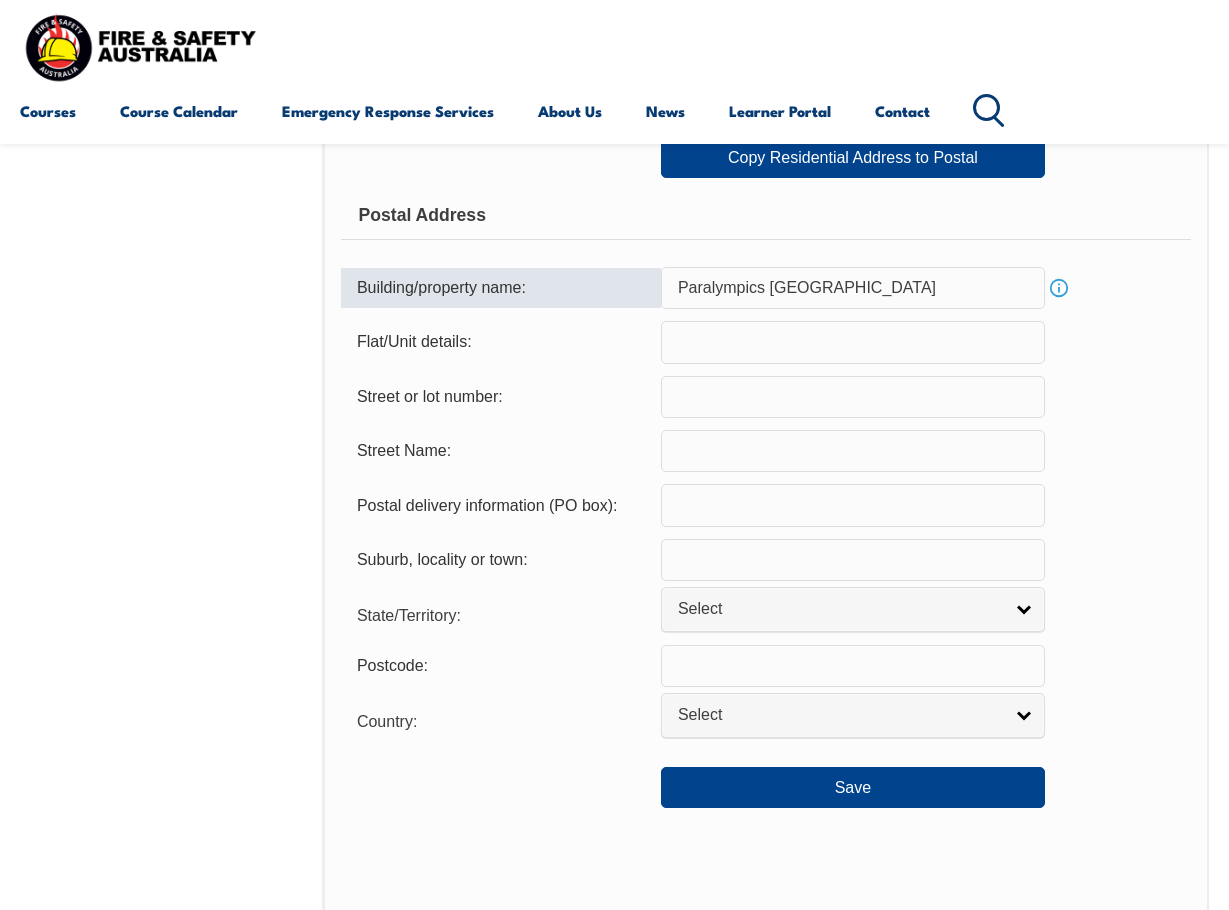 type on "Paralympics Australia" 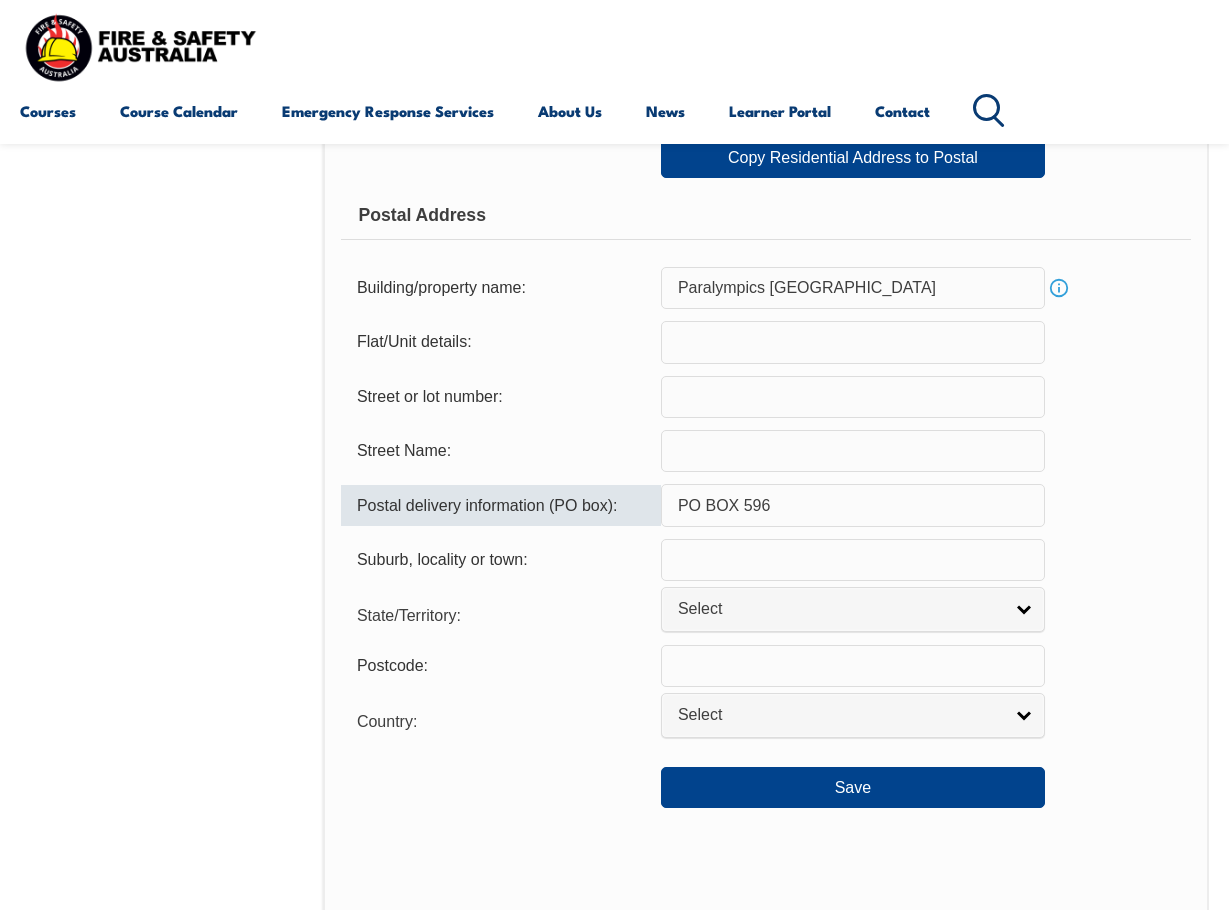 type on "PO BOX 596" 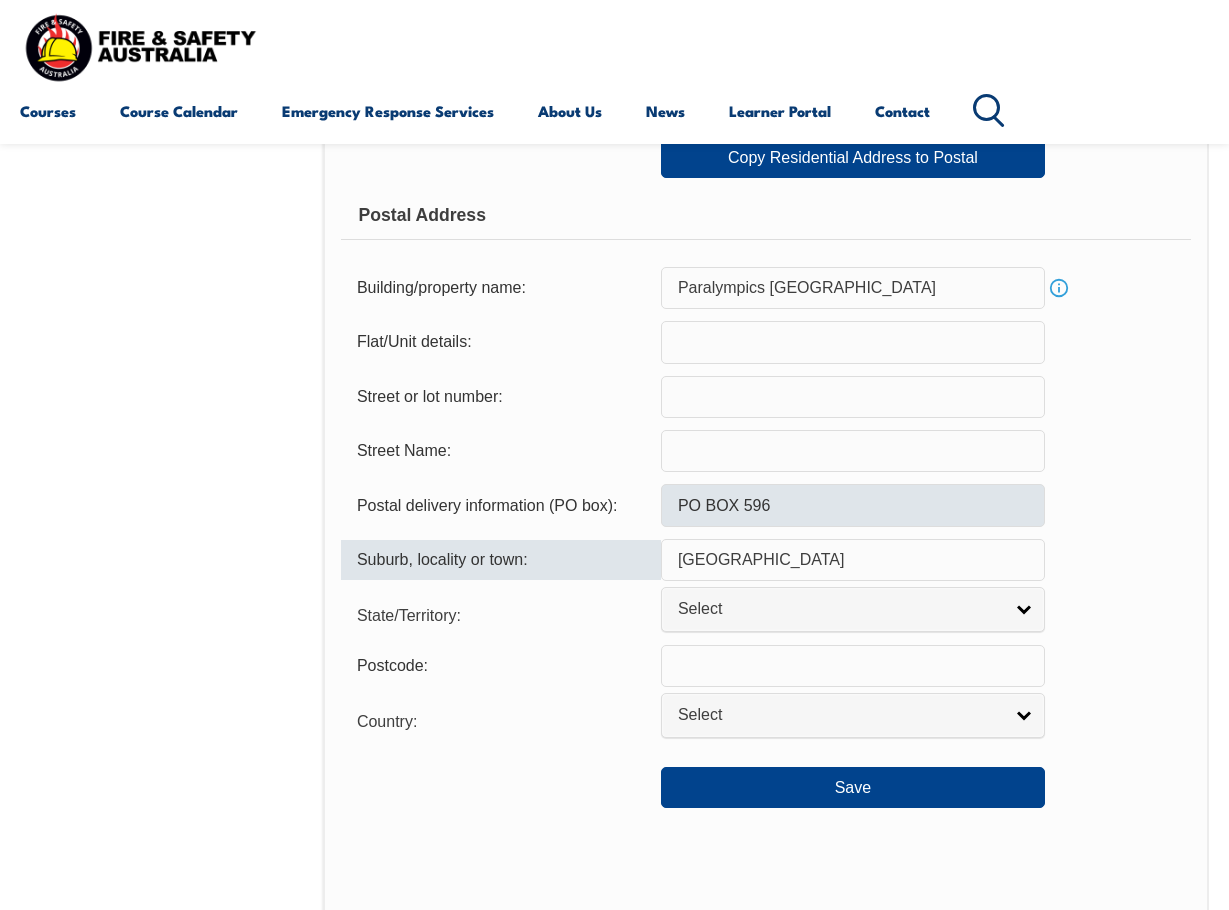 type on "Sydney Olympic Park" 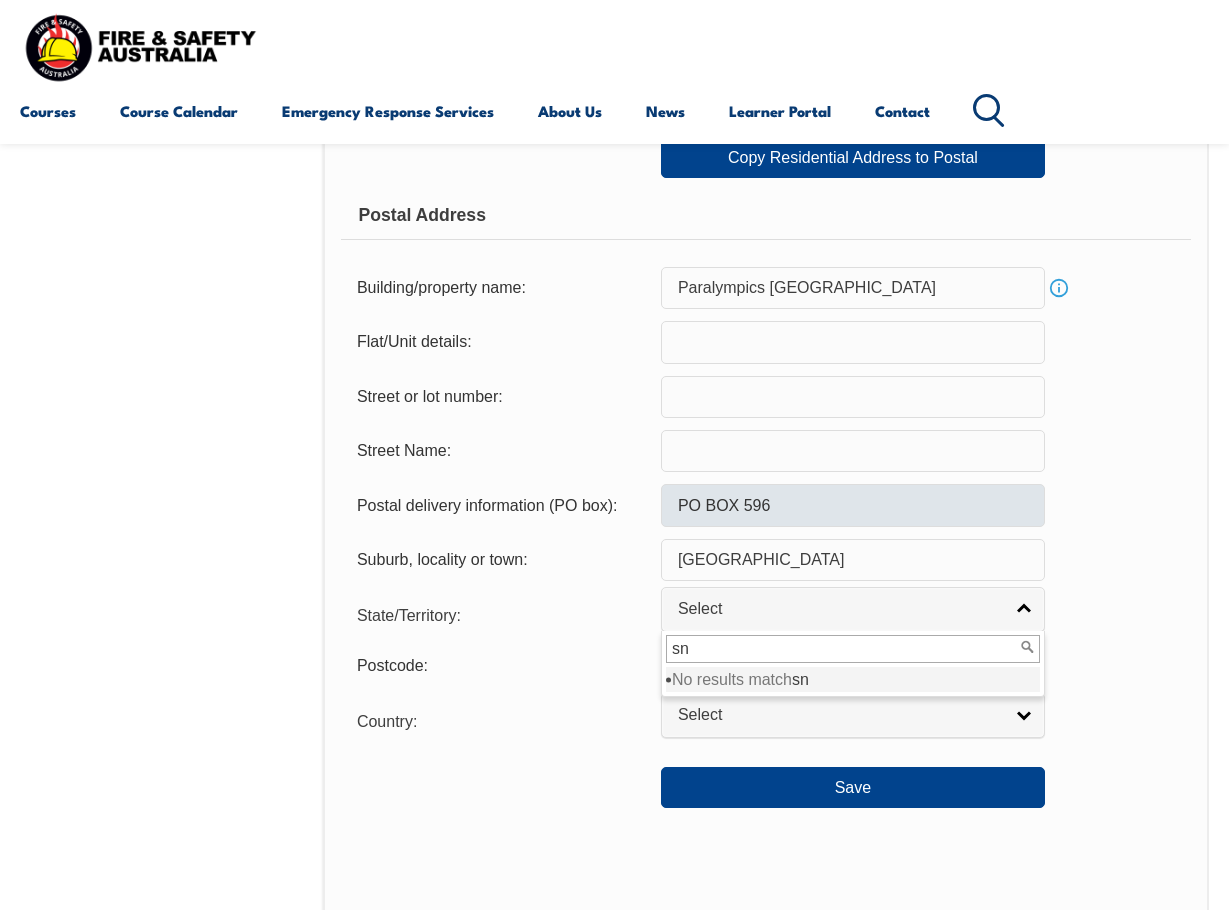 type on "s" 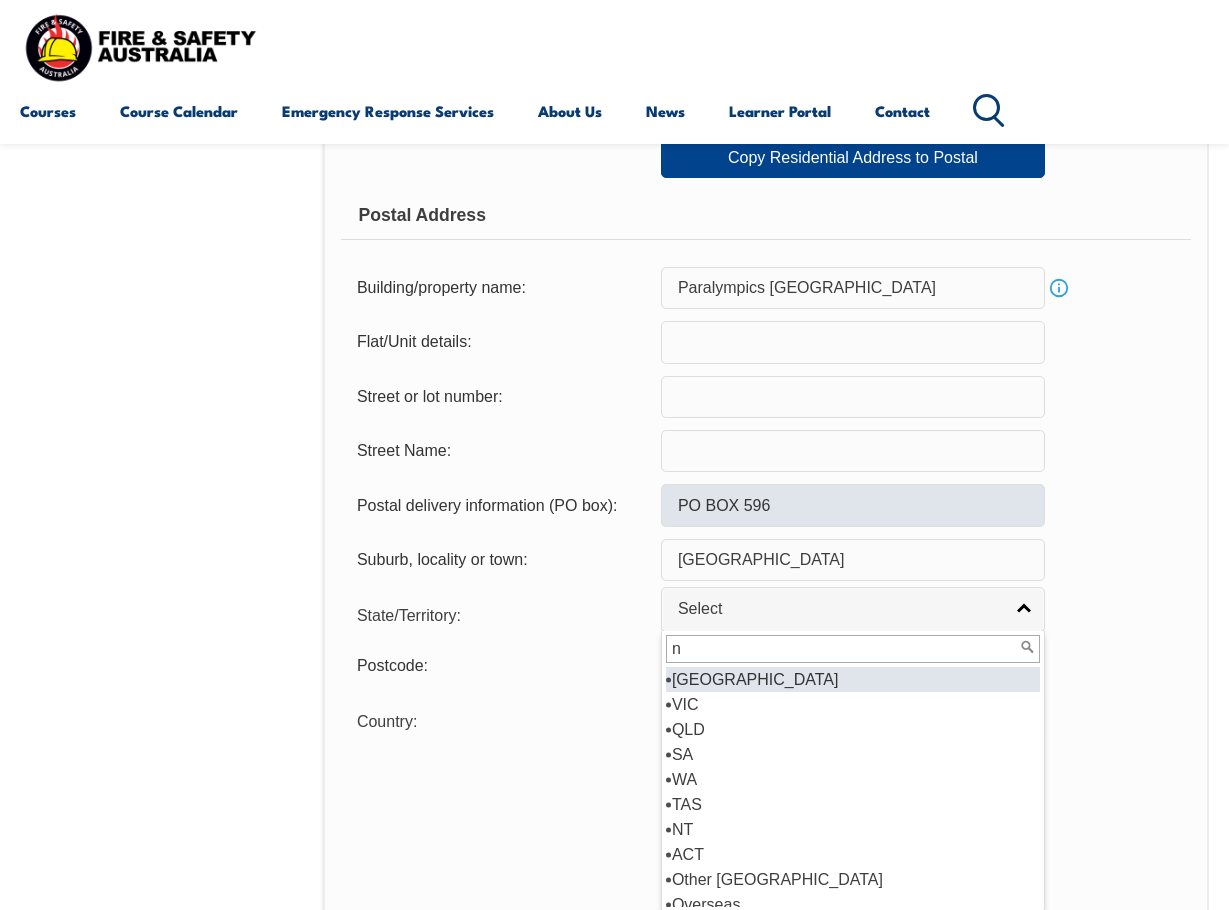 type on "ns" 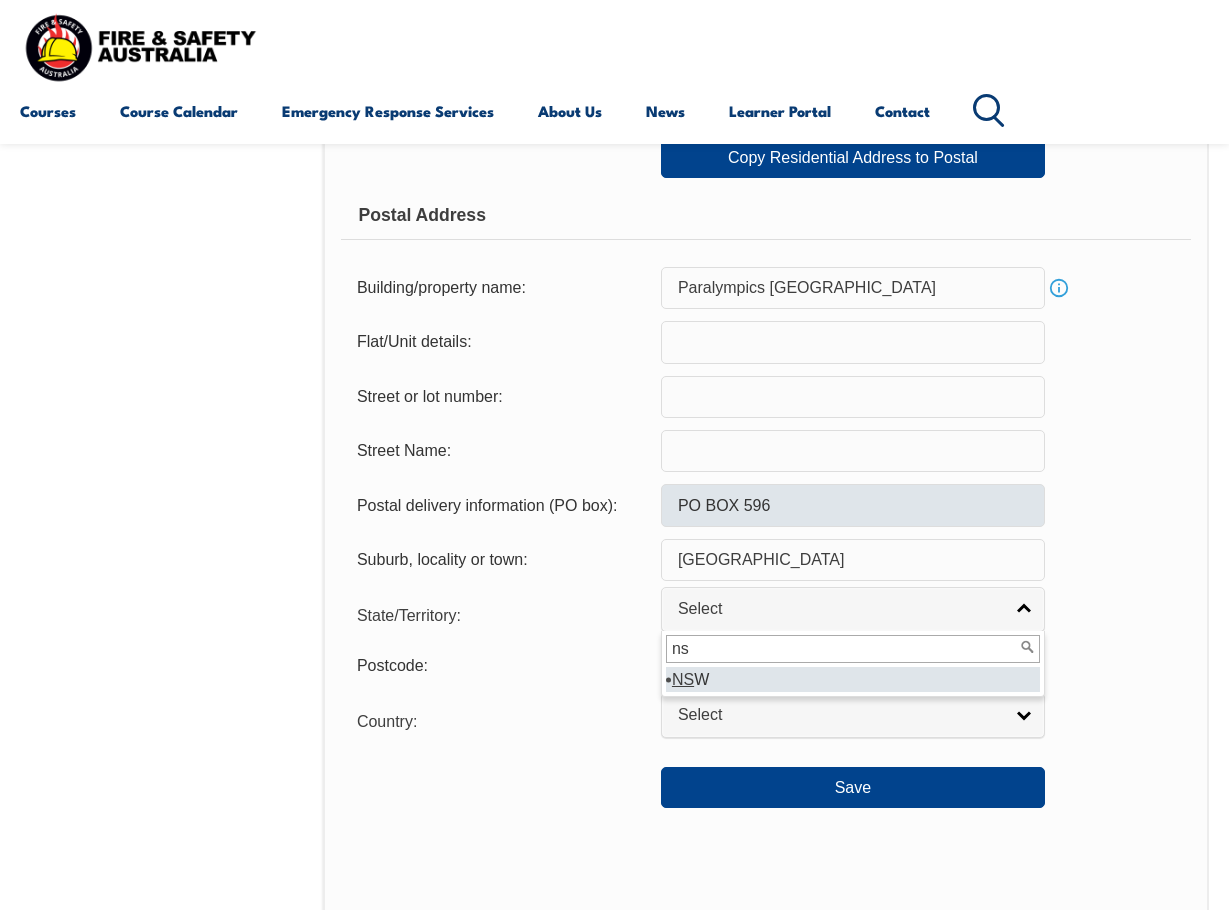 select on "NSW" 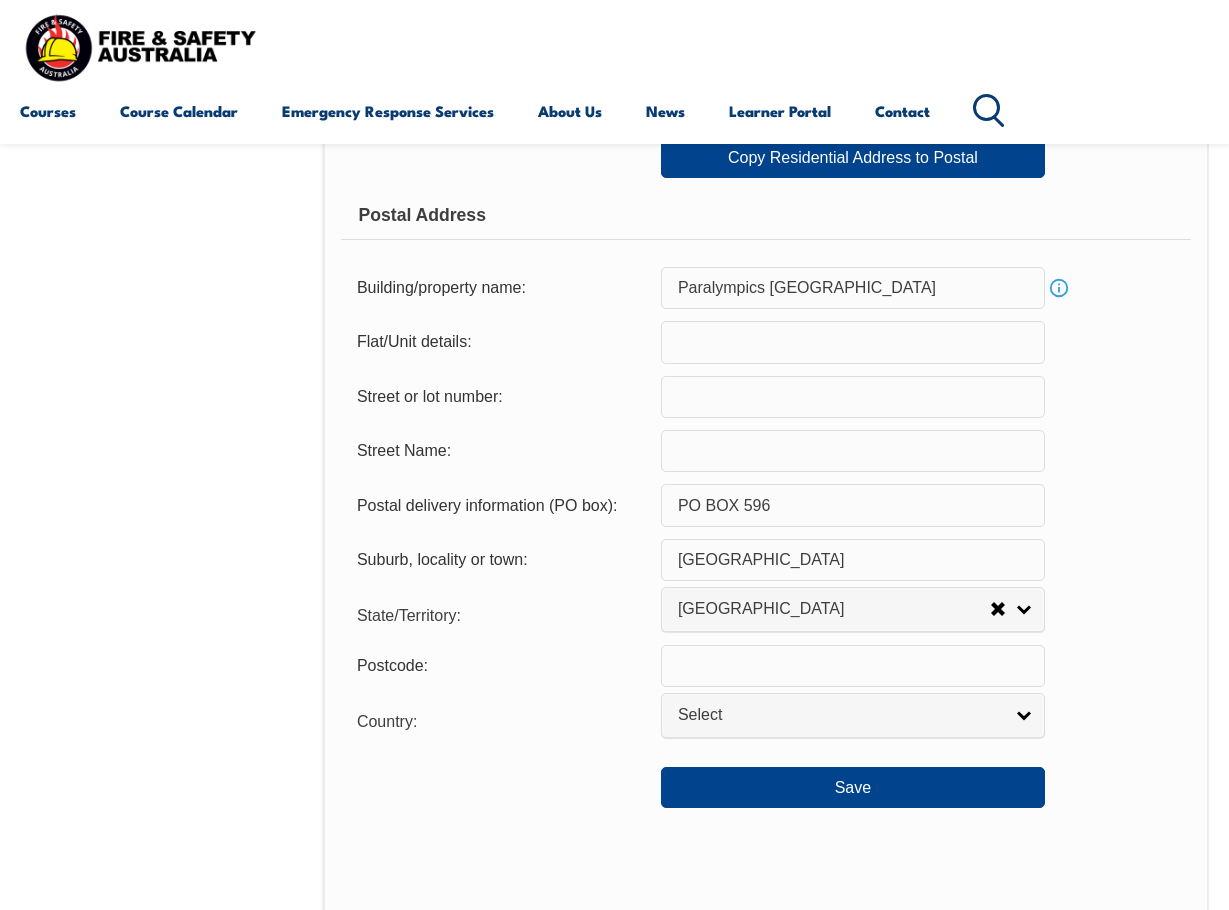 click at bounding box center [853, 666] 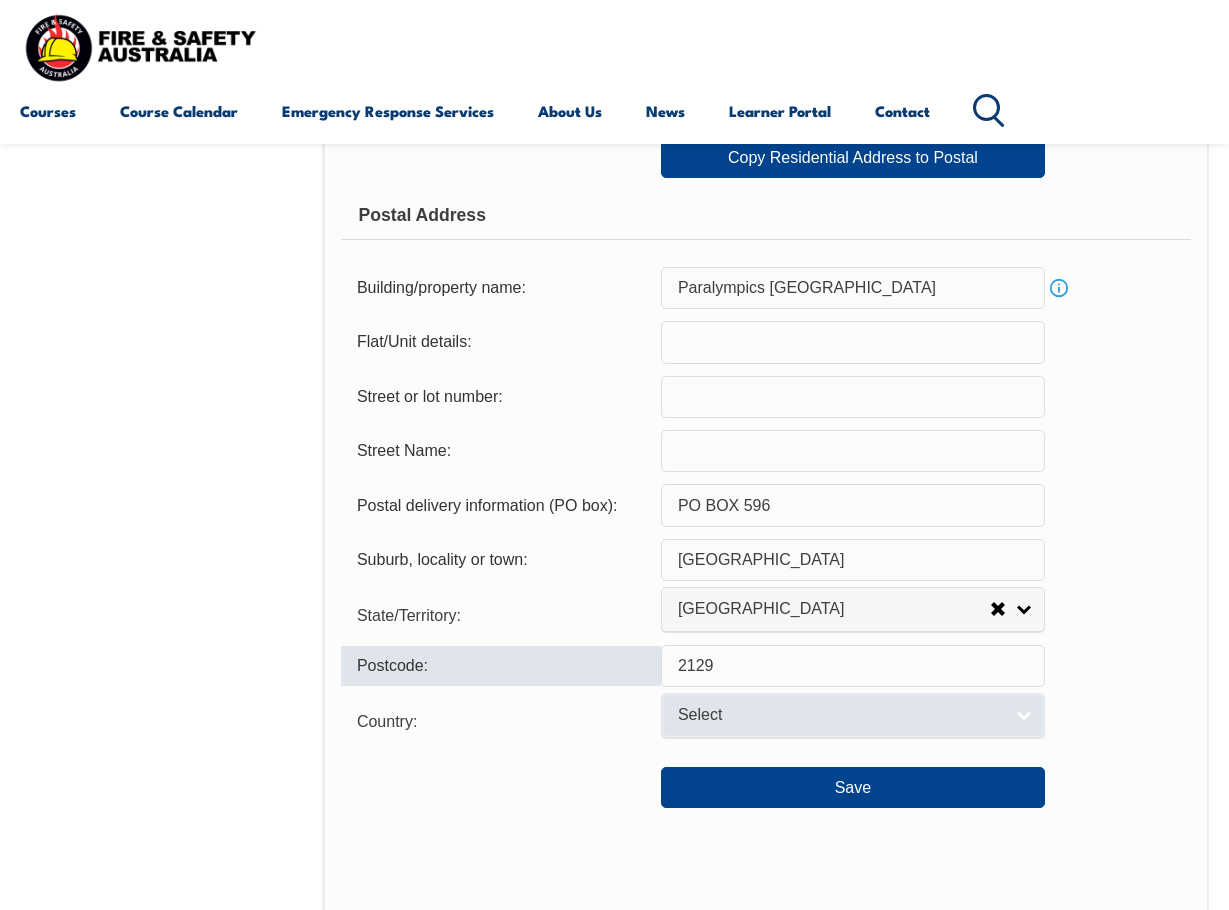 type on "2129" 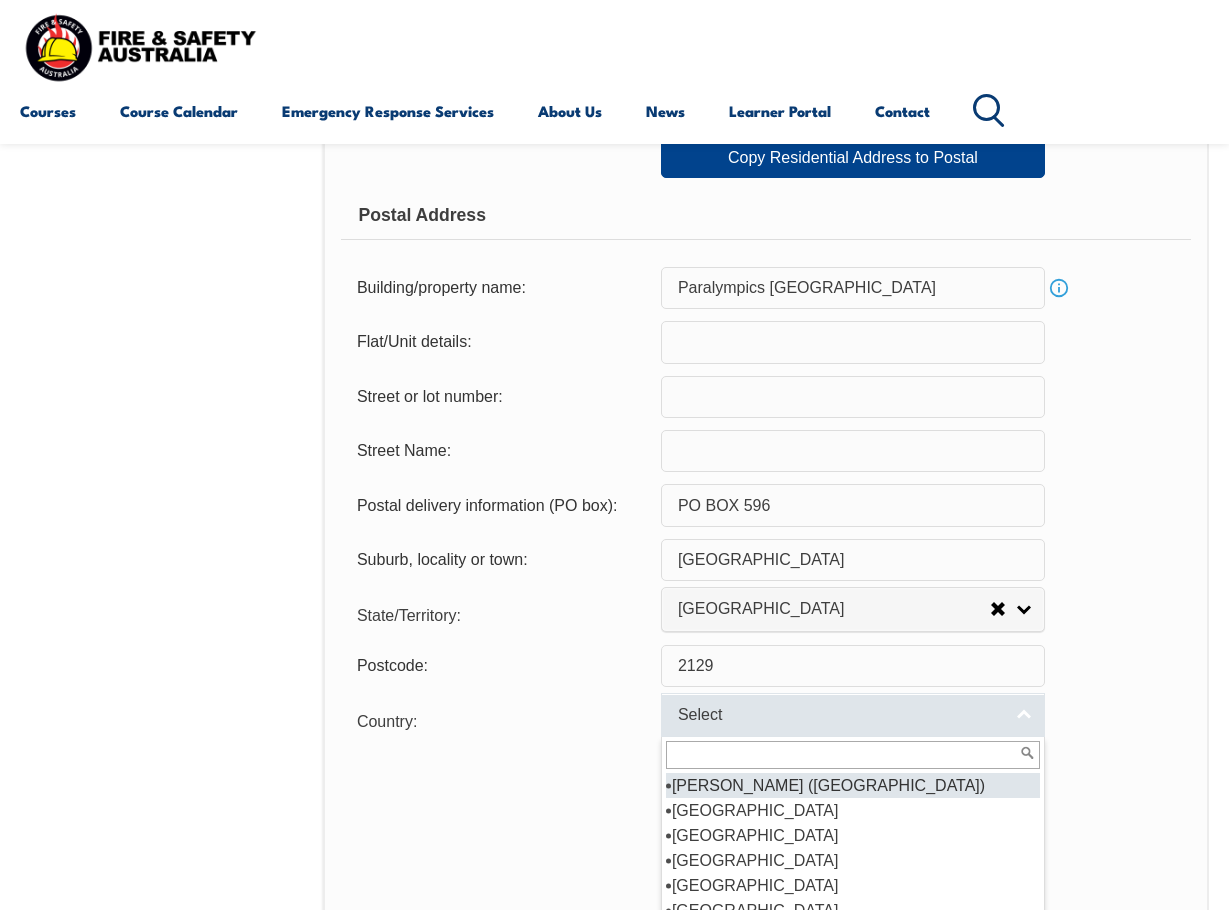 click on "Select" at bounding box center (840, 715) 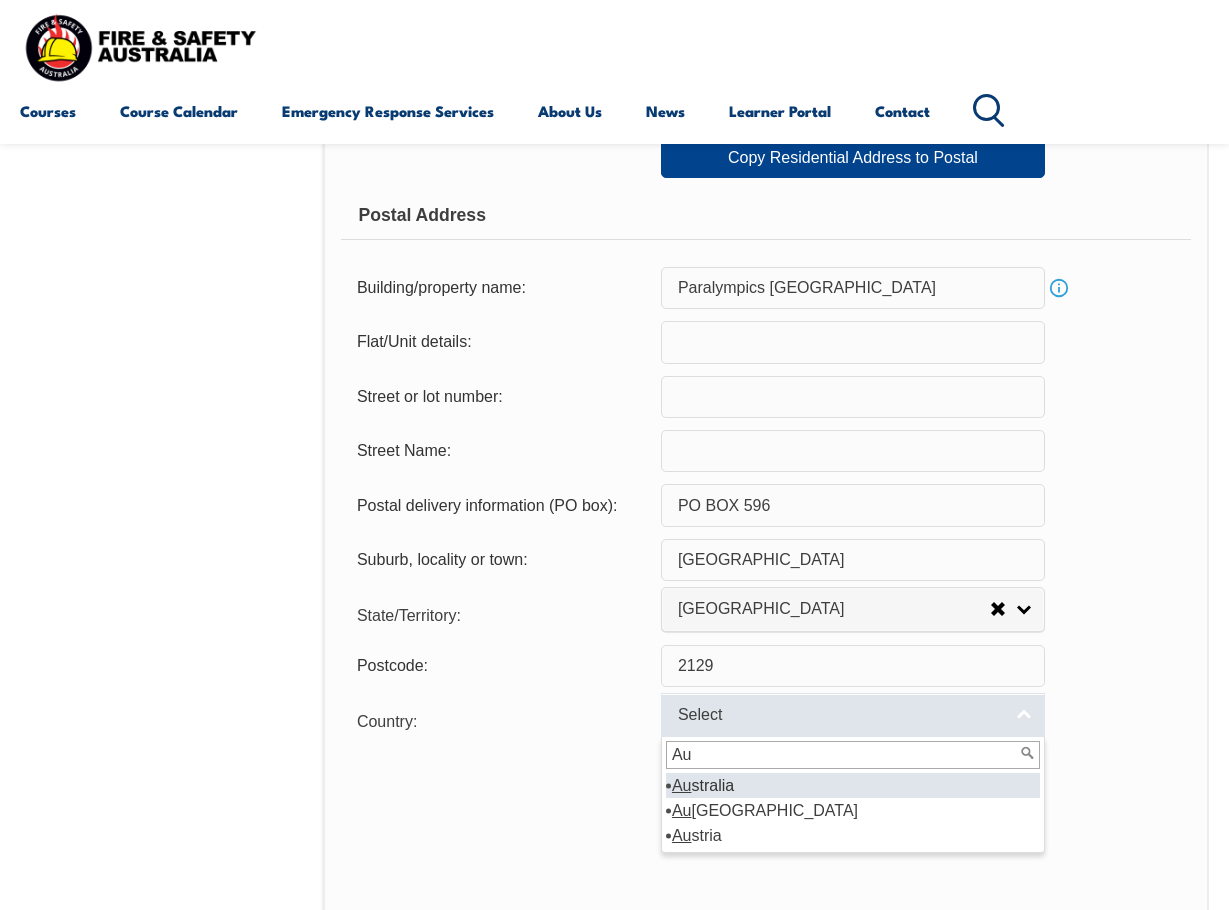 type on "Aus" 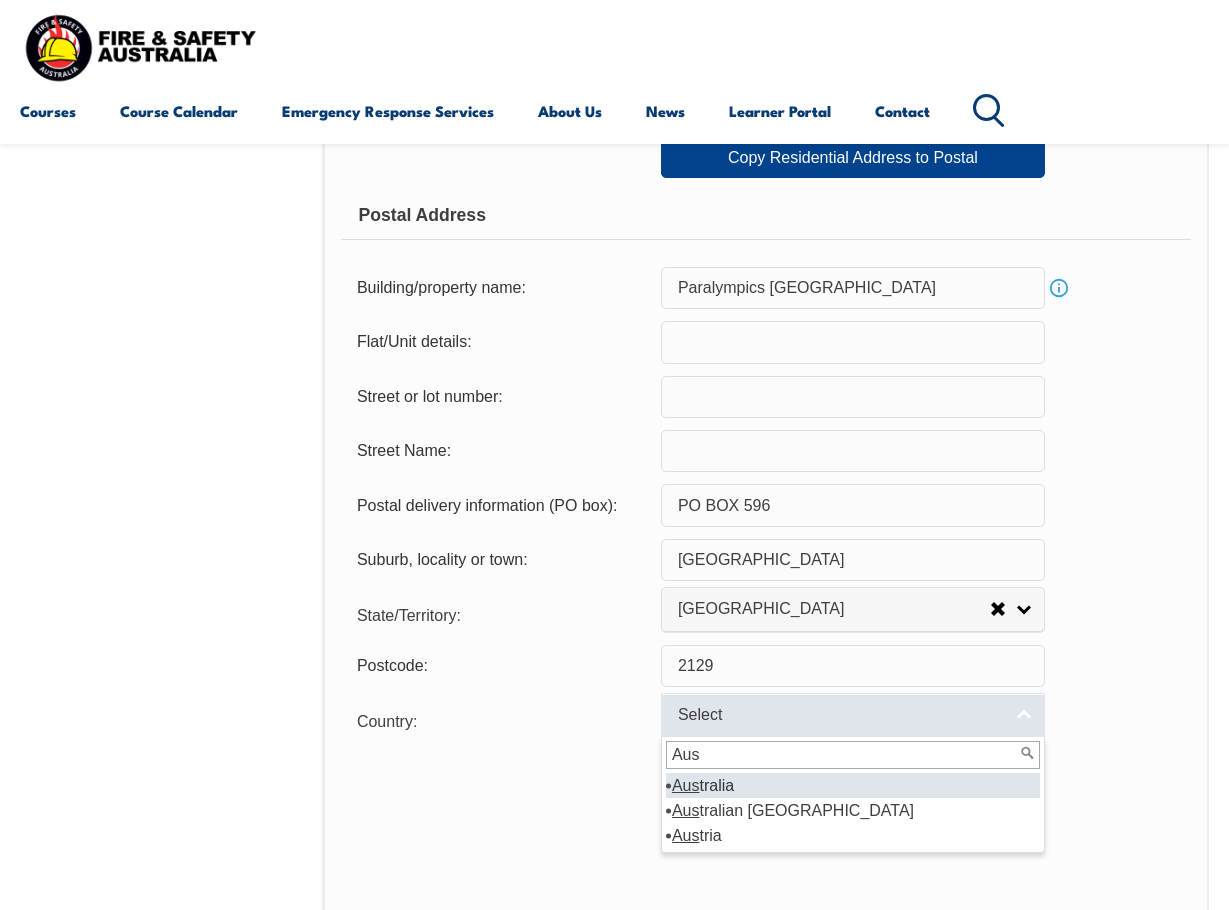 select on "1101" 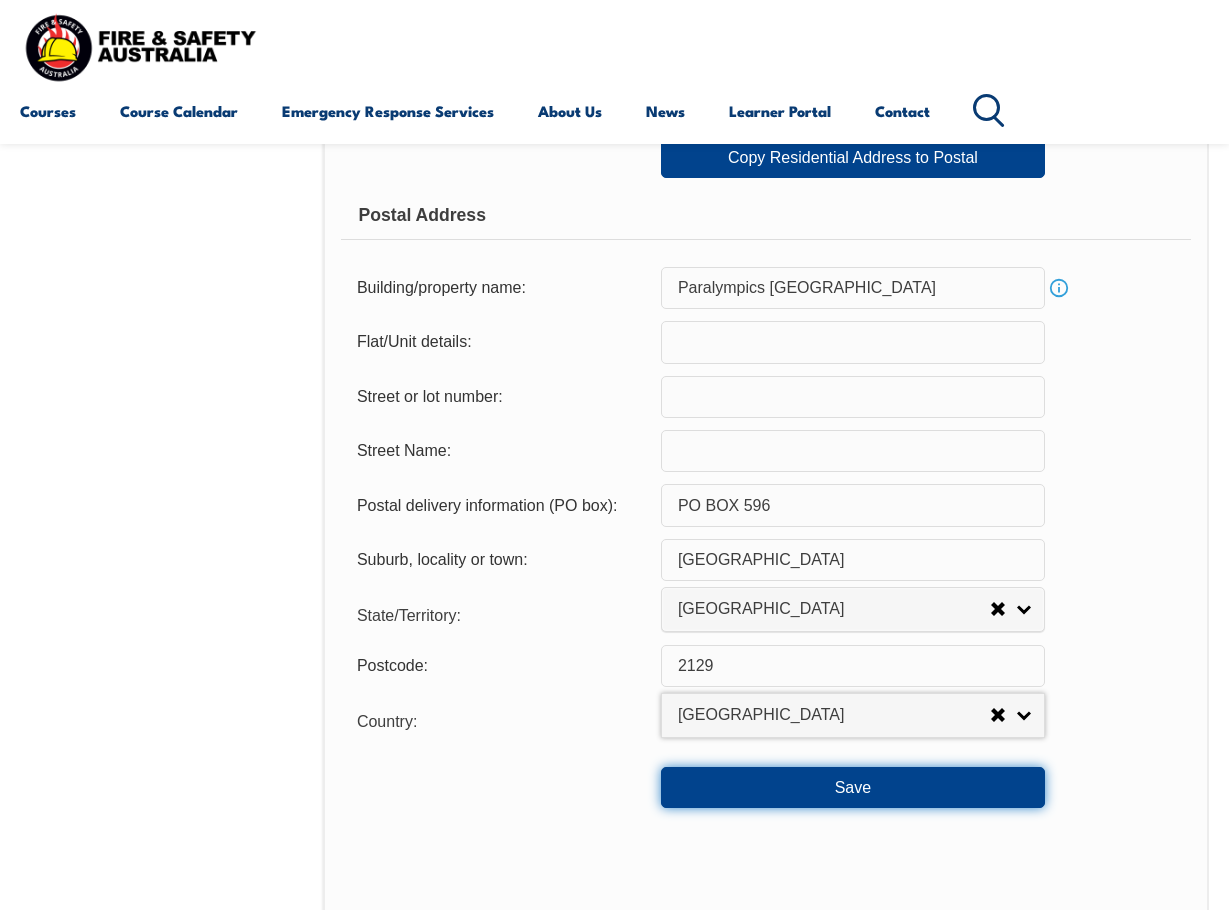 click on "Save" at bounding box center (853, 787) 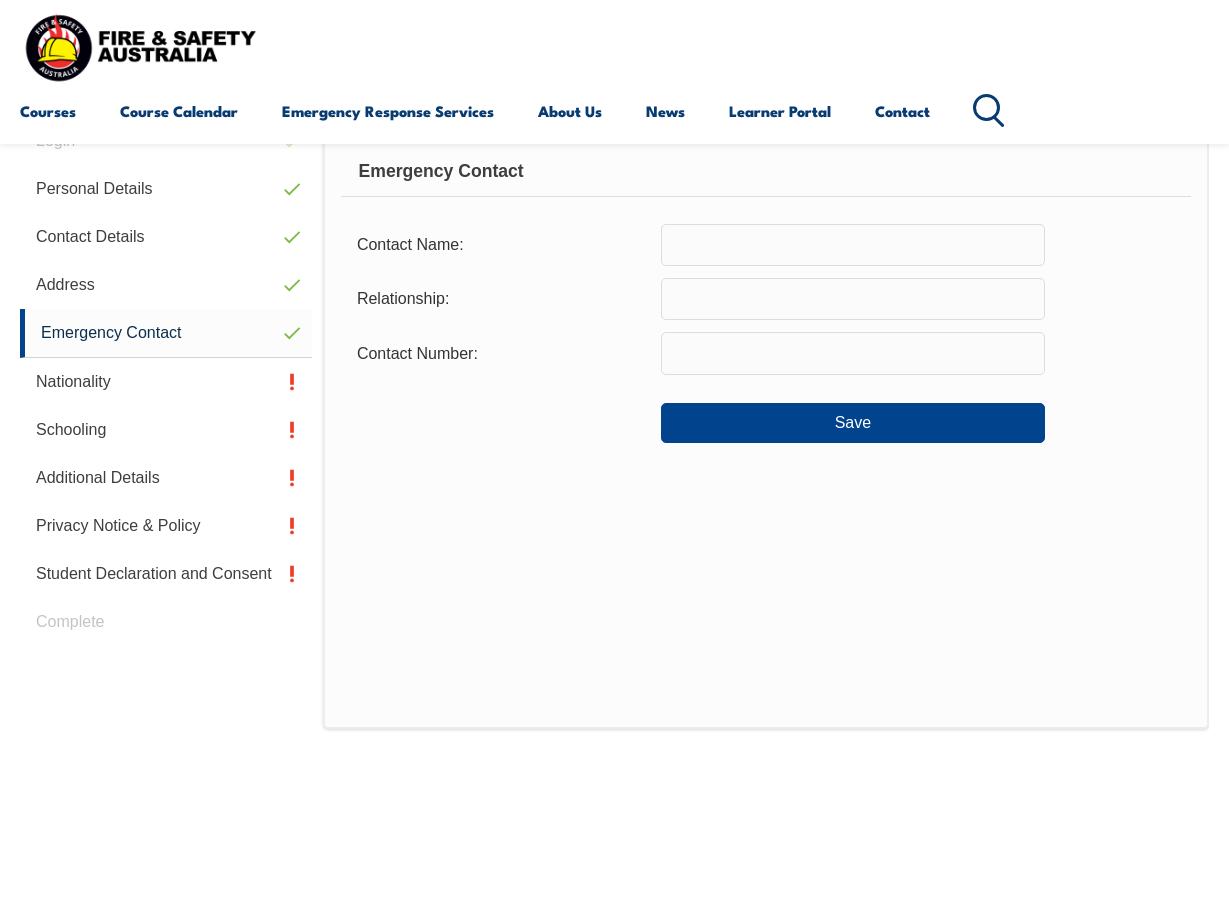 scroll, scrollTop: 485, scrollLeft: 0, axis: vertical 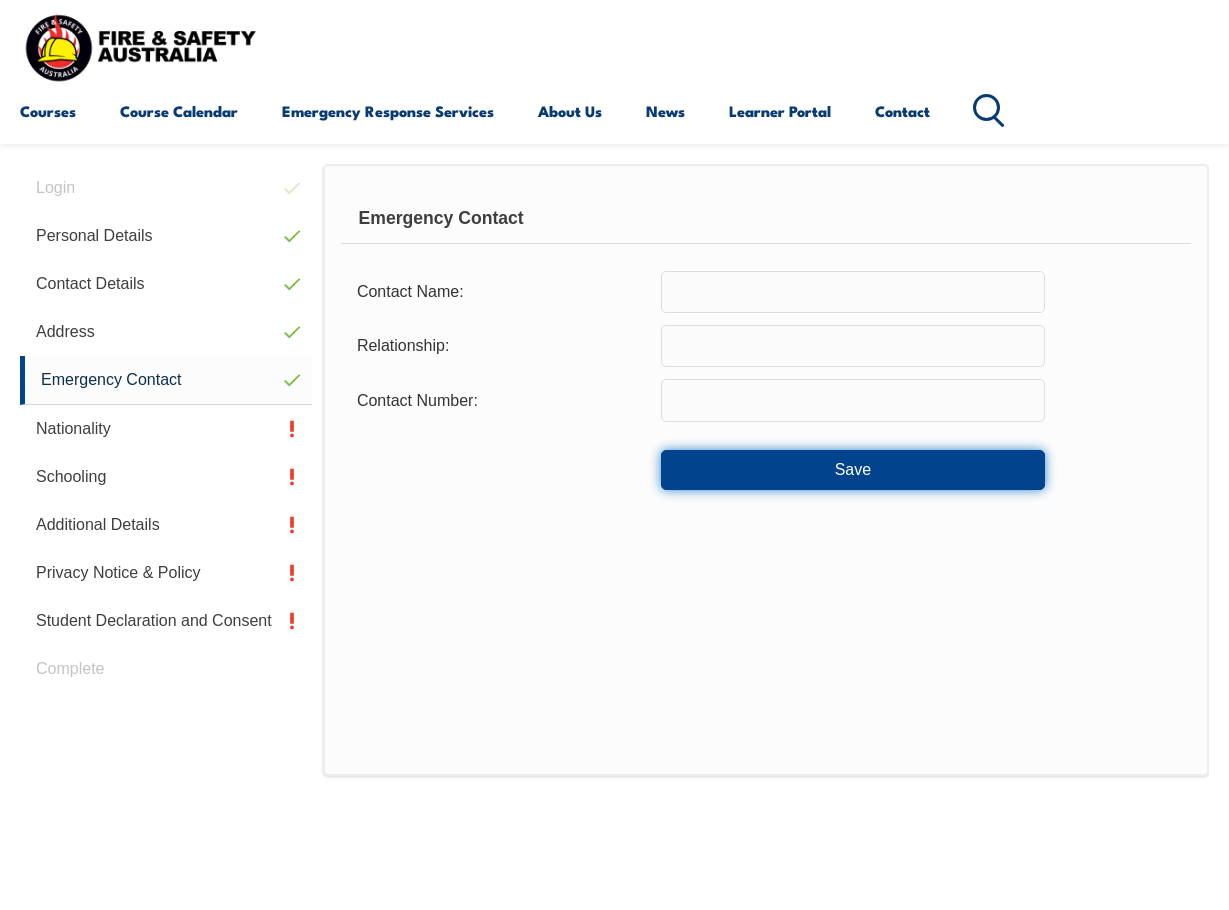 click on "Save" at bounding box center (853, 470) 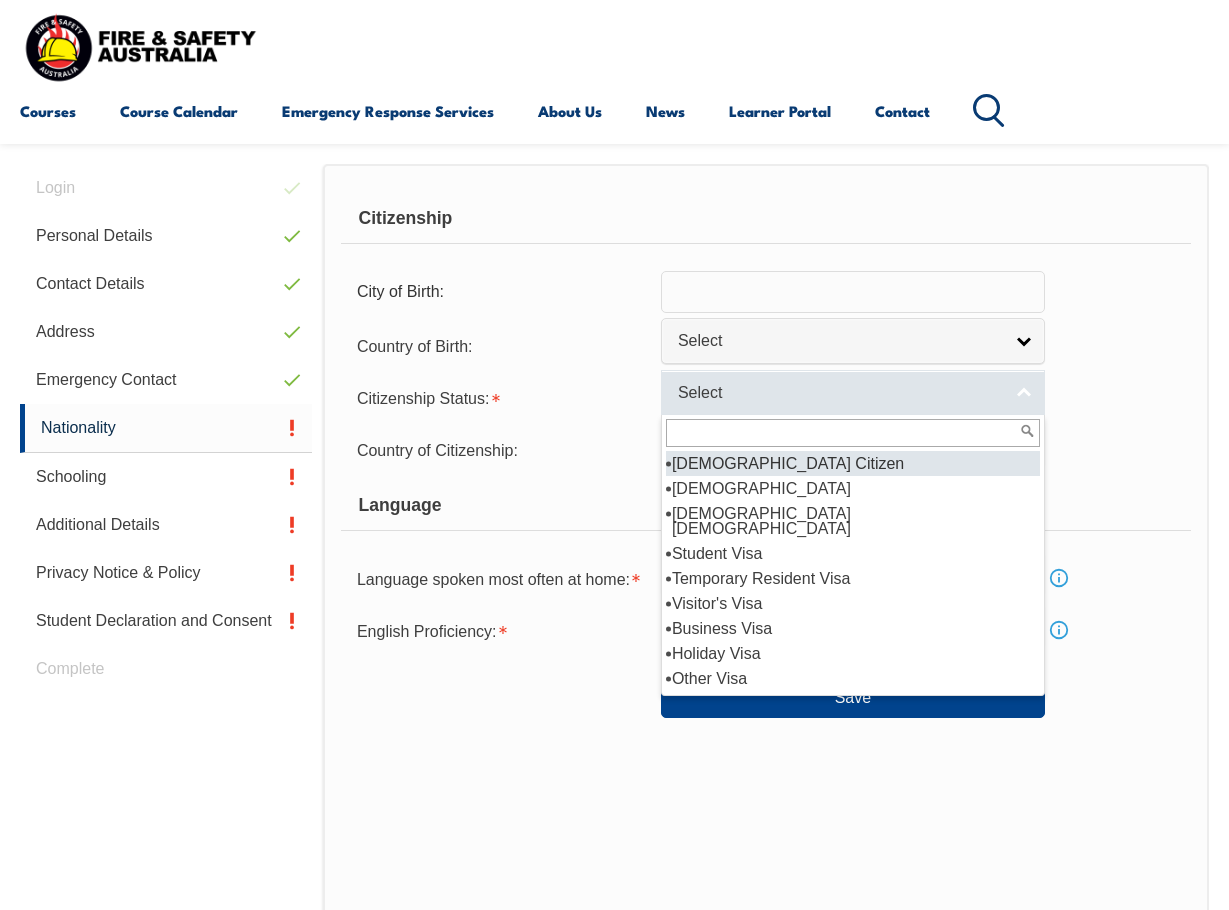 click on "Select" at bounding box center (840, 393) 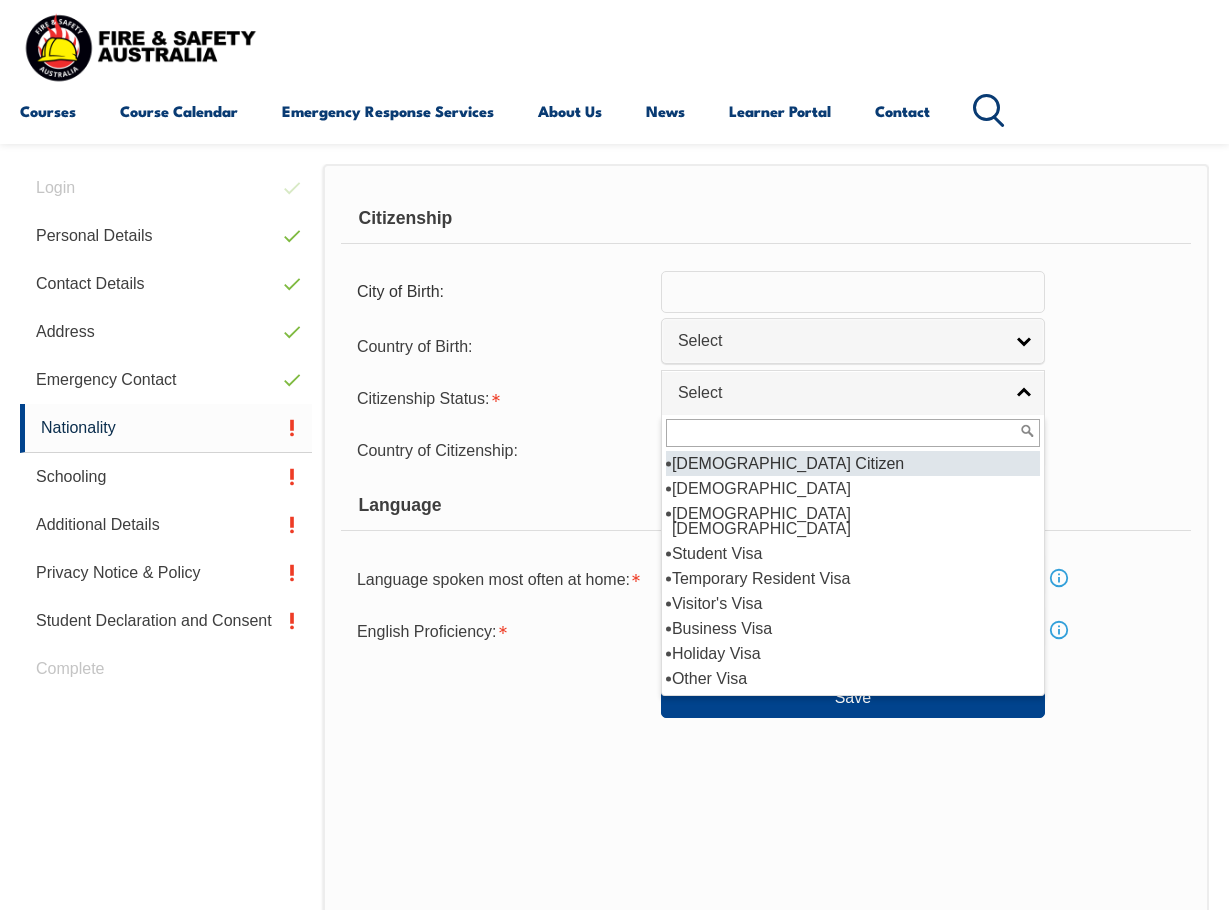 click on "Australian Citizen" at bounding box center (853, 463) 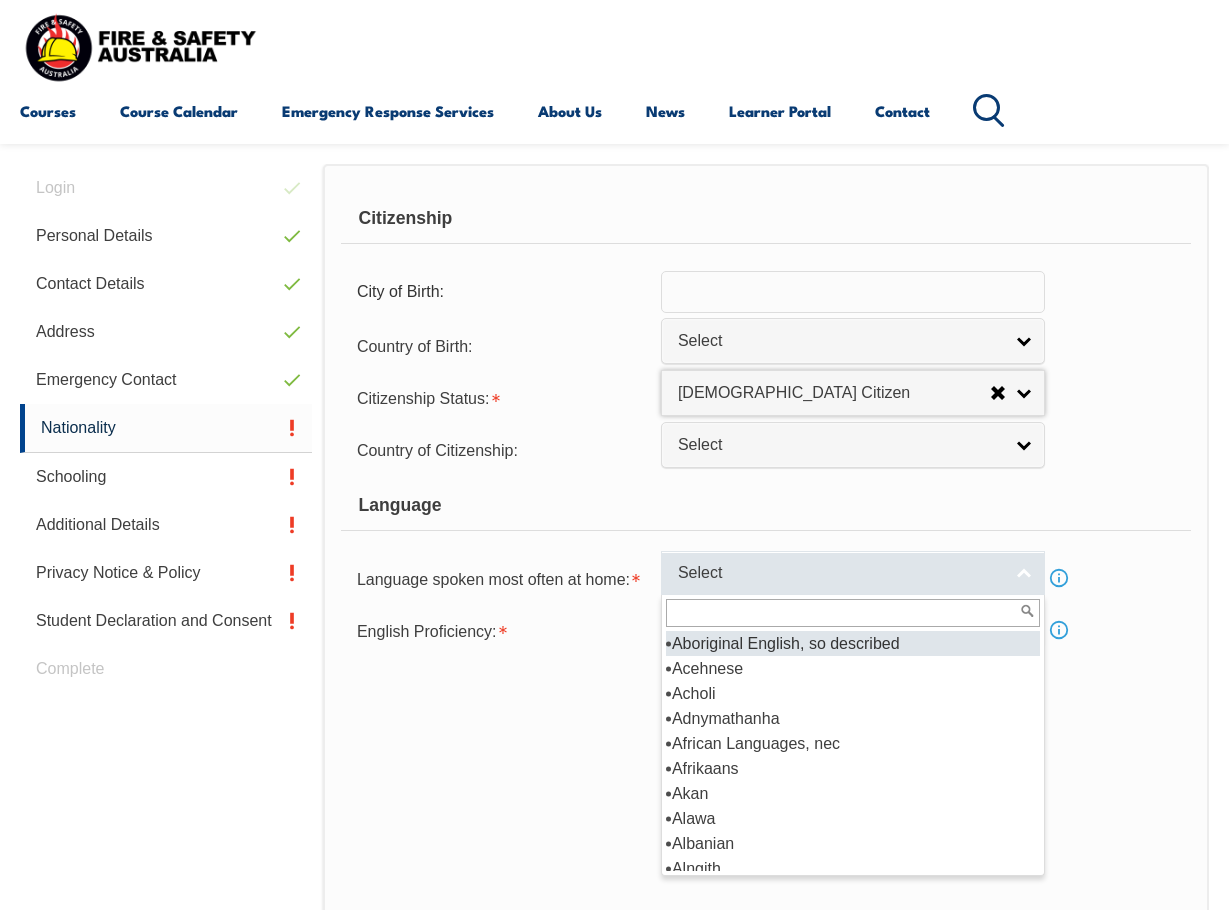 click on "Select" at bounding box center (853, 573) 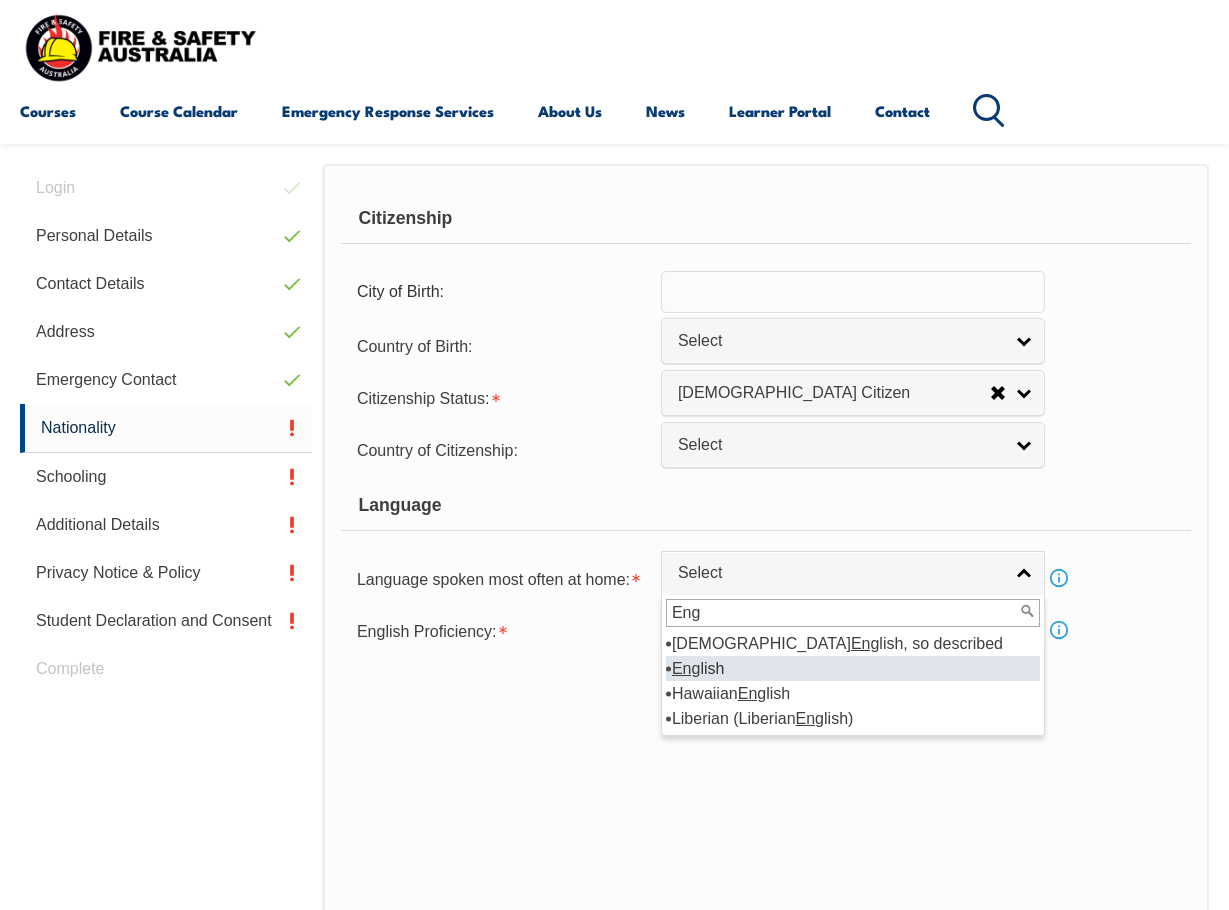 type on "Eng" 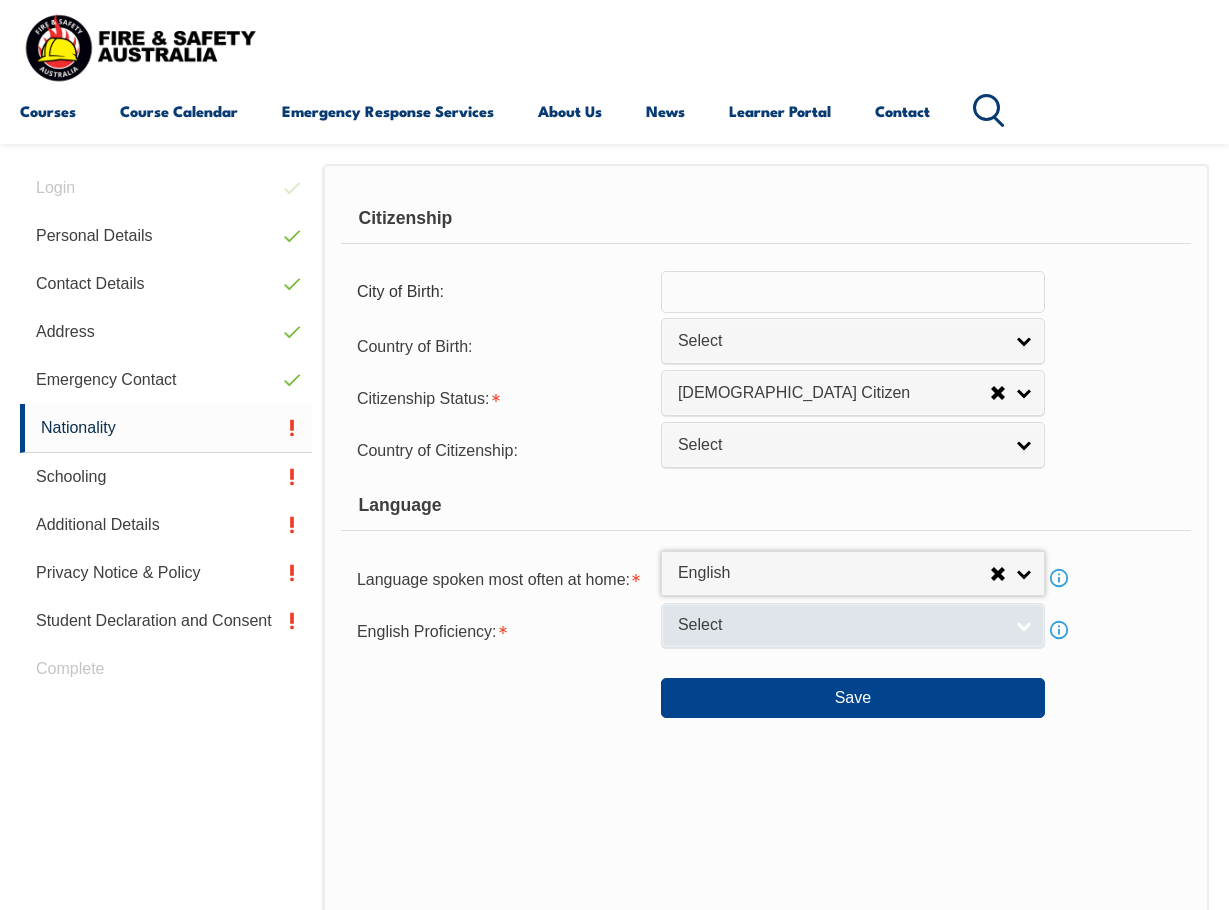 click on "Select" at bounding box center (840, 625) 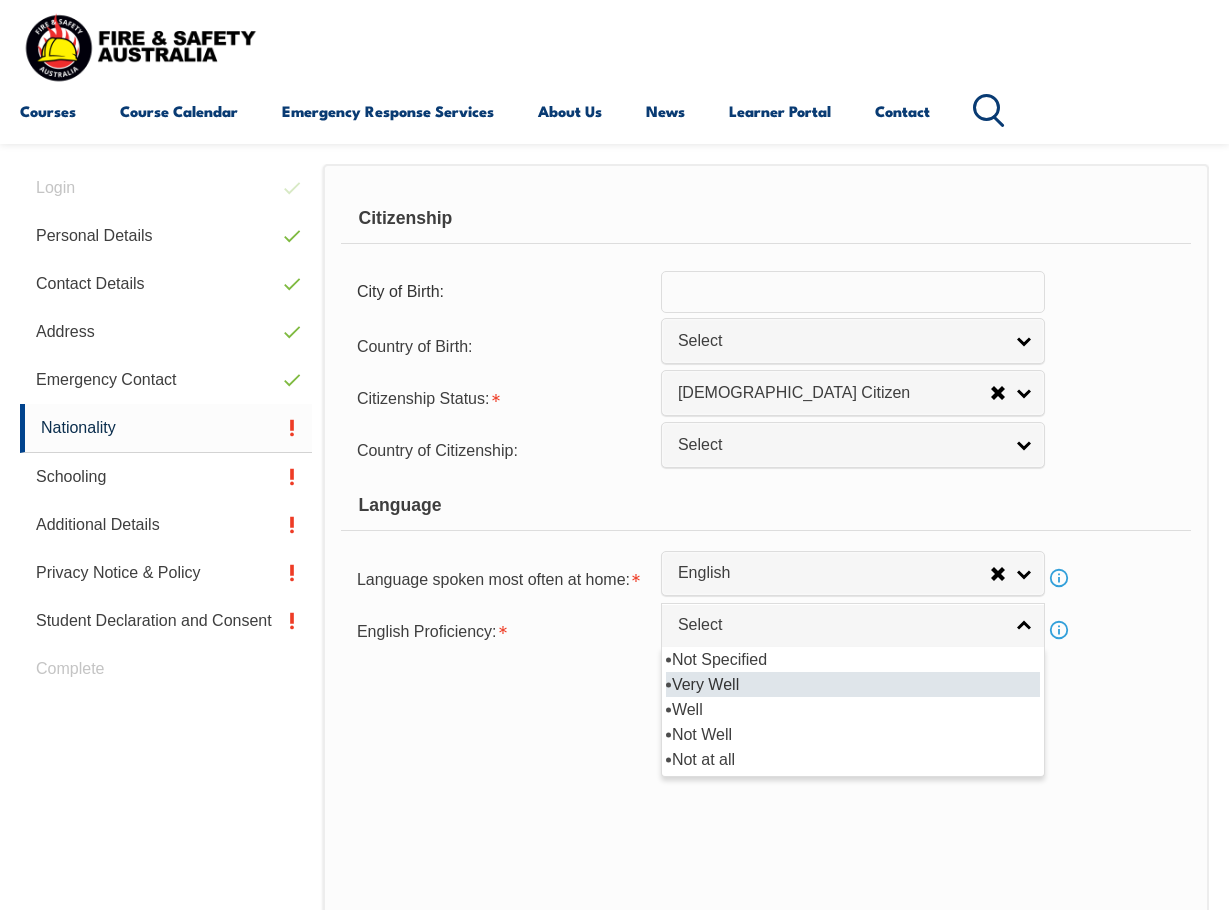 click on "Very Well" at bounding box center [853, 684] 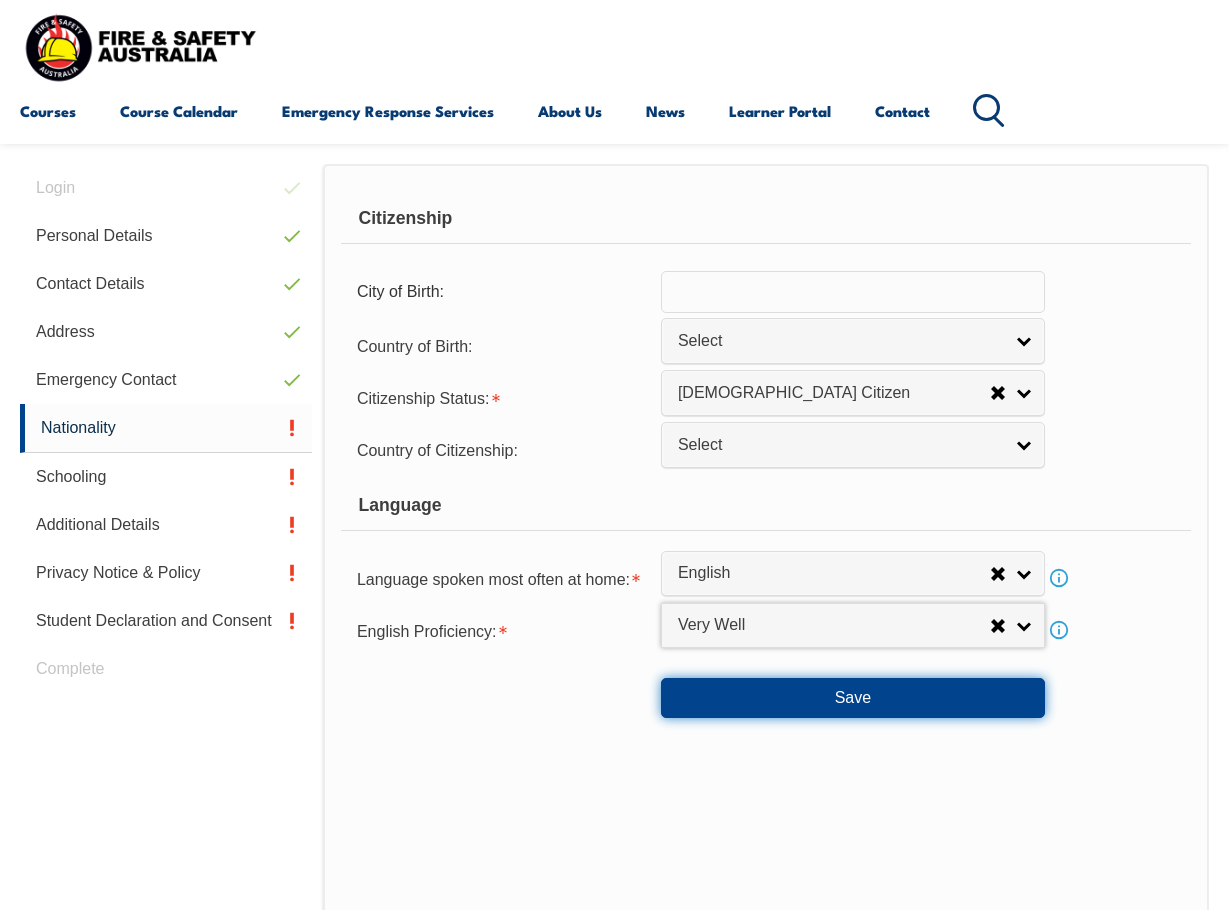 click on "Save" at bounding box center [853, 698] 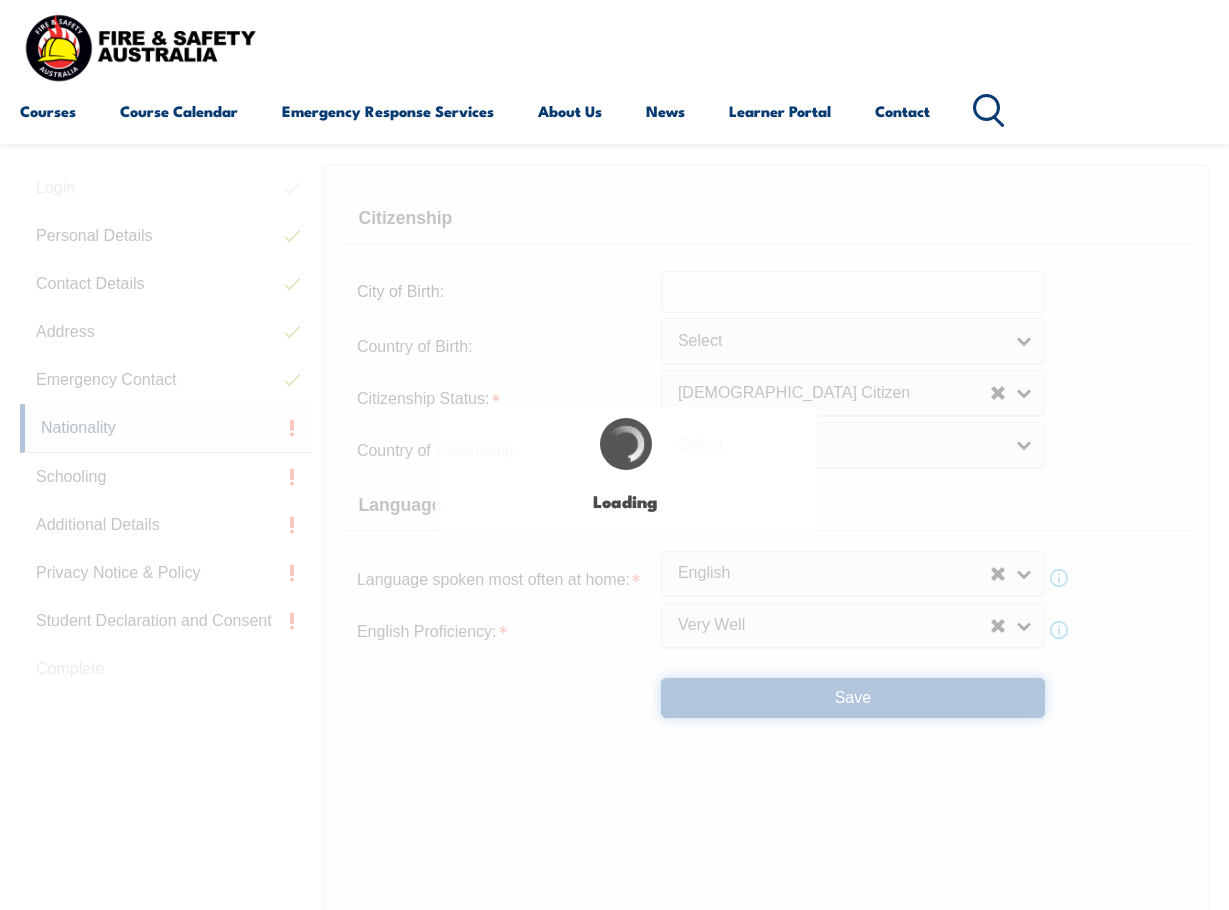 select on "false" 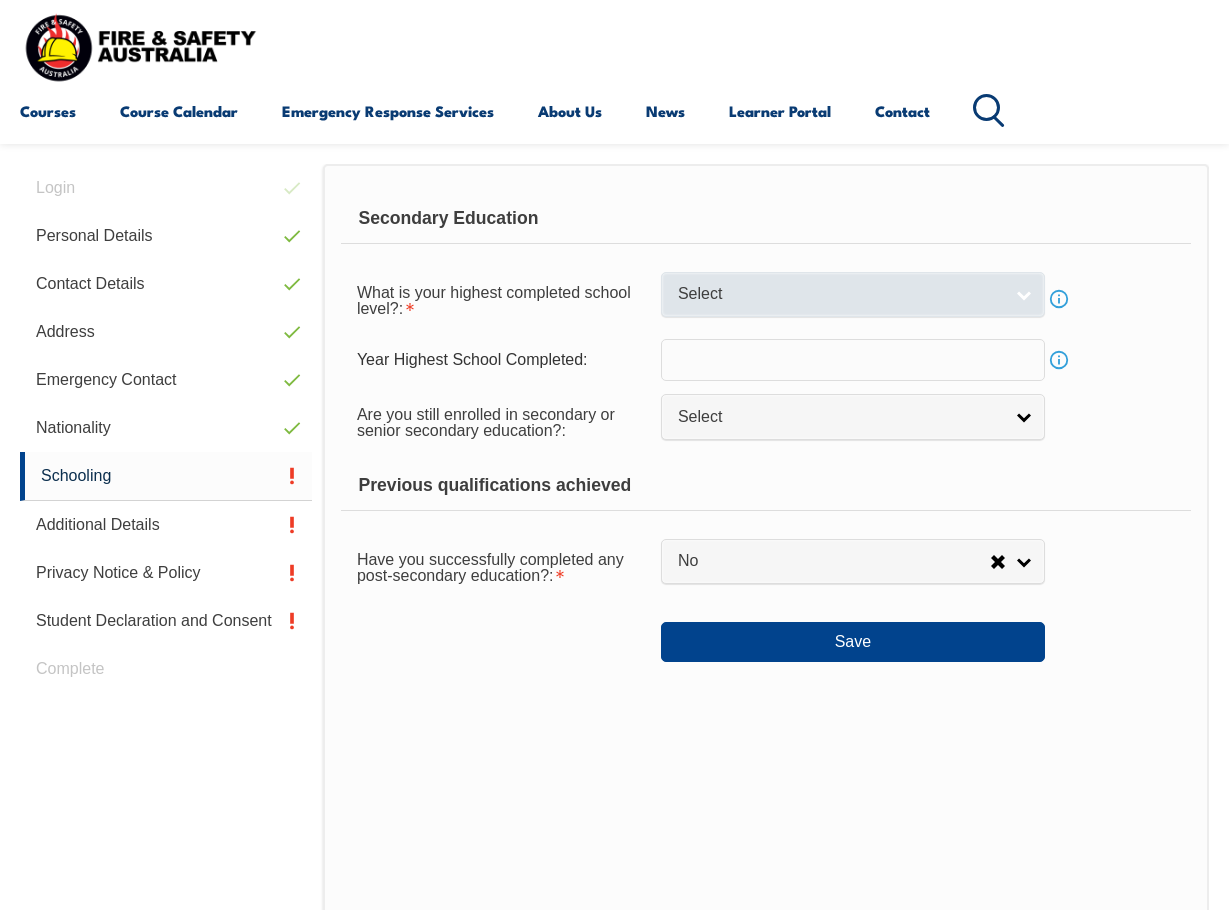 click on "Select" at bounding box center (840, 294) 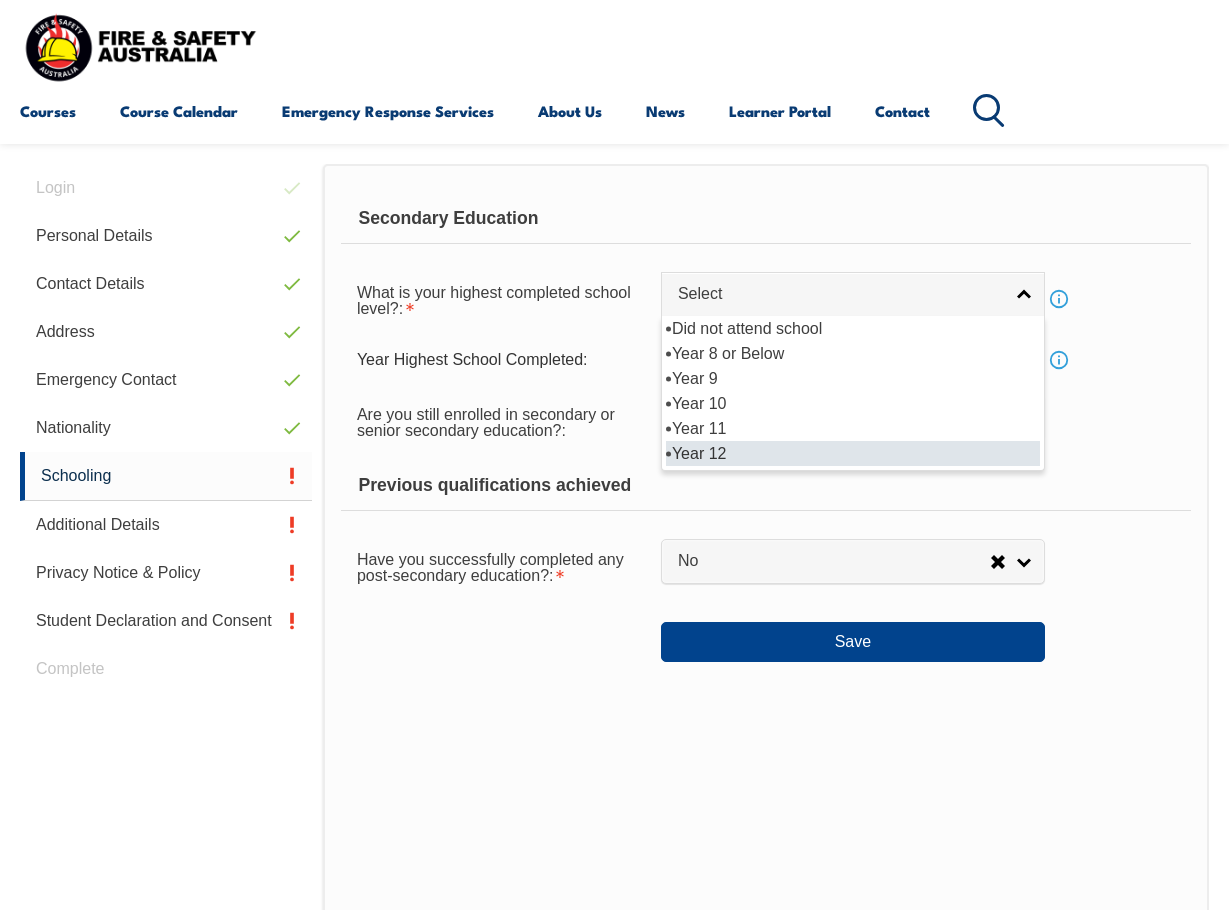 click on "Year 12" at bounding box center (853, 453) 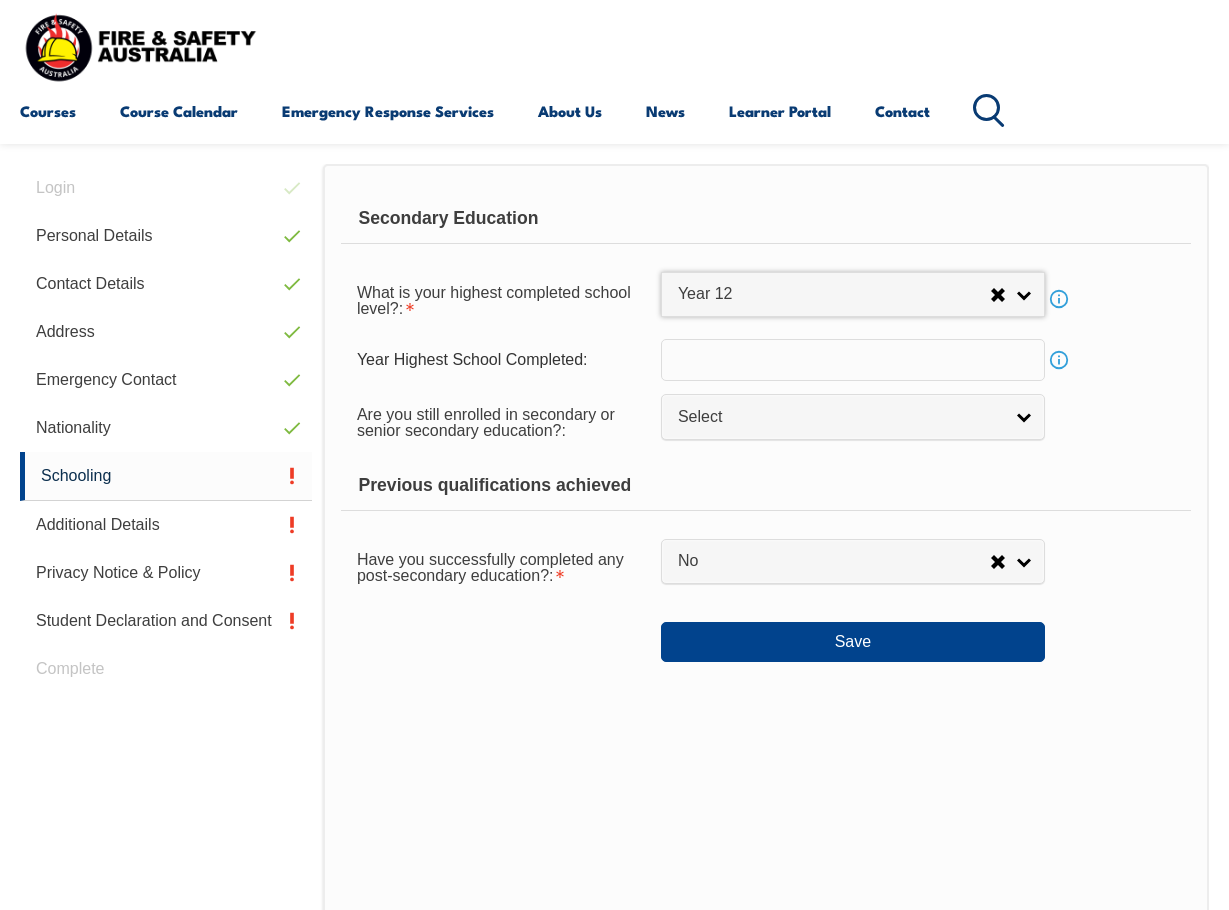 select on "12" 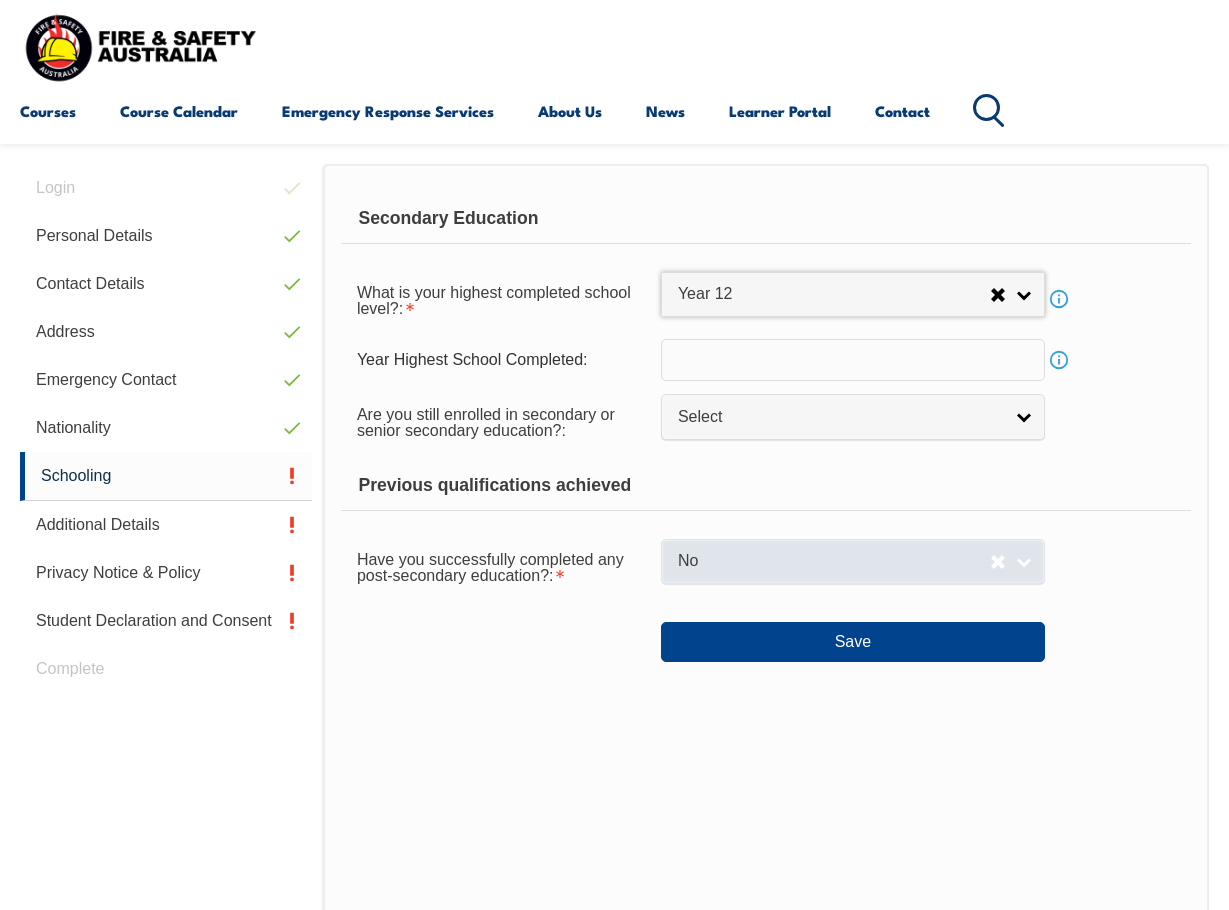 click on "No" at bounding box center (834, 561) 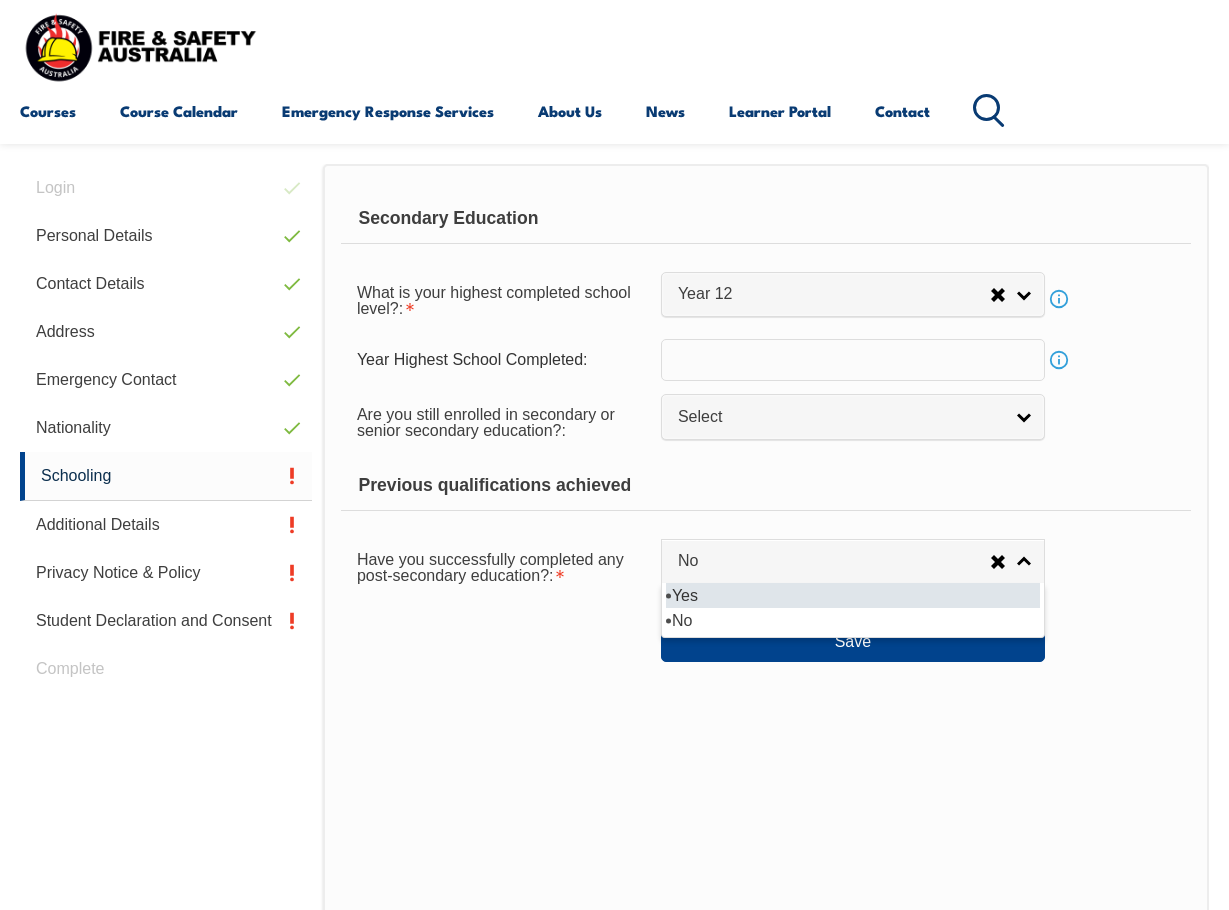 click on "Yes" at bounding box center [853, 595] 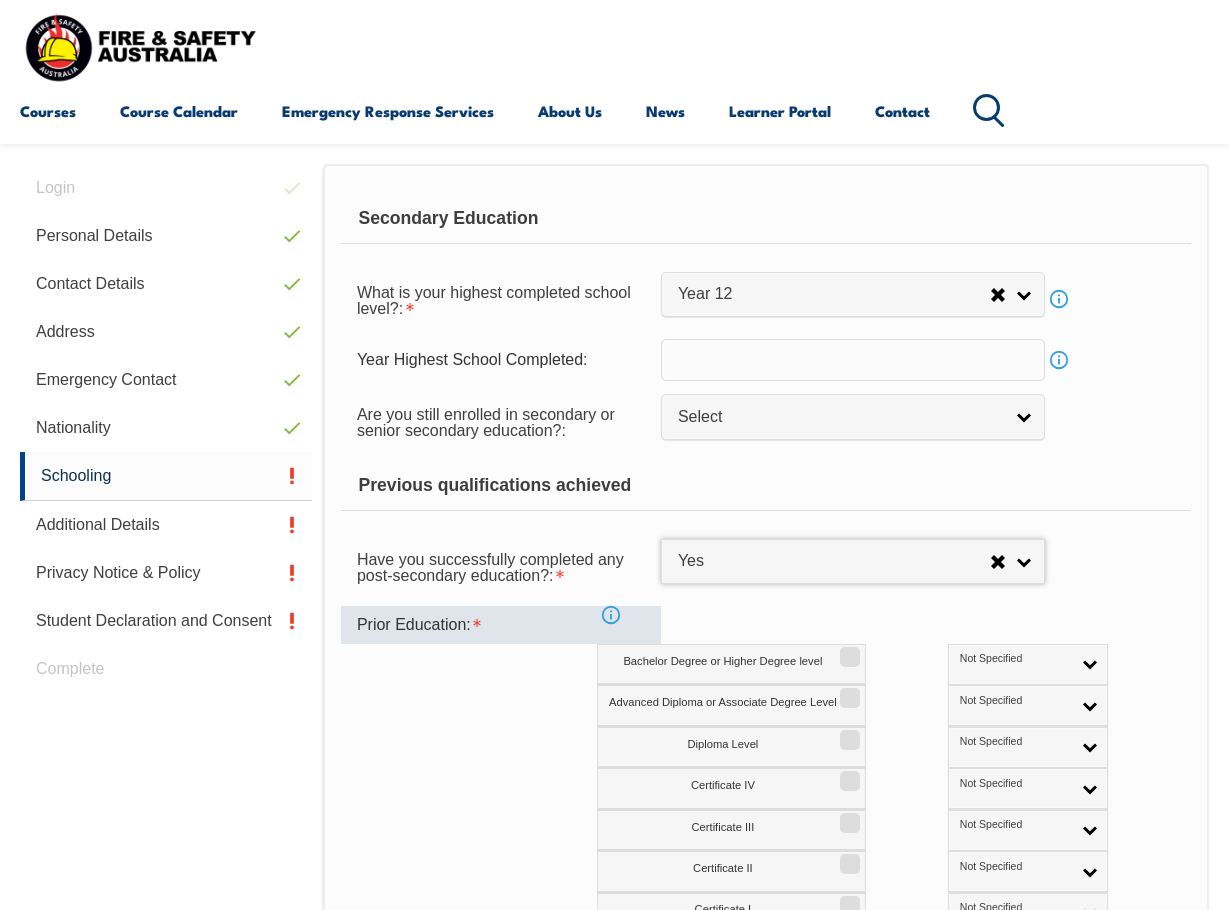 scroll, scrollTop: 818, scrollLeft: 0, axis: vertical 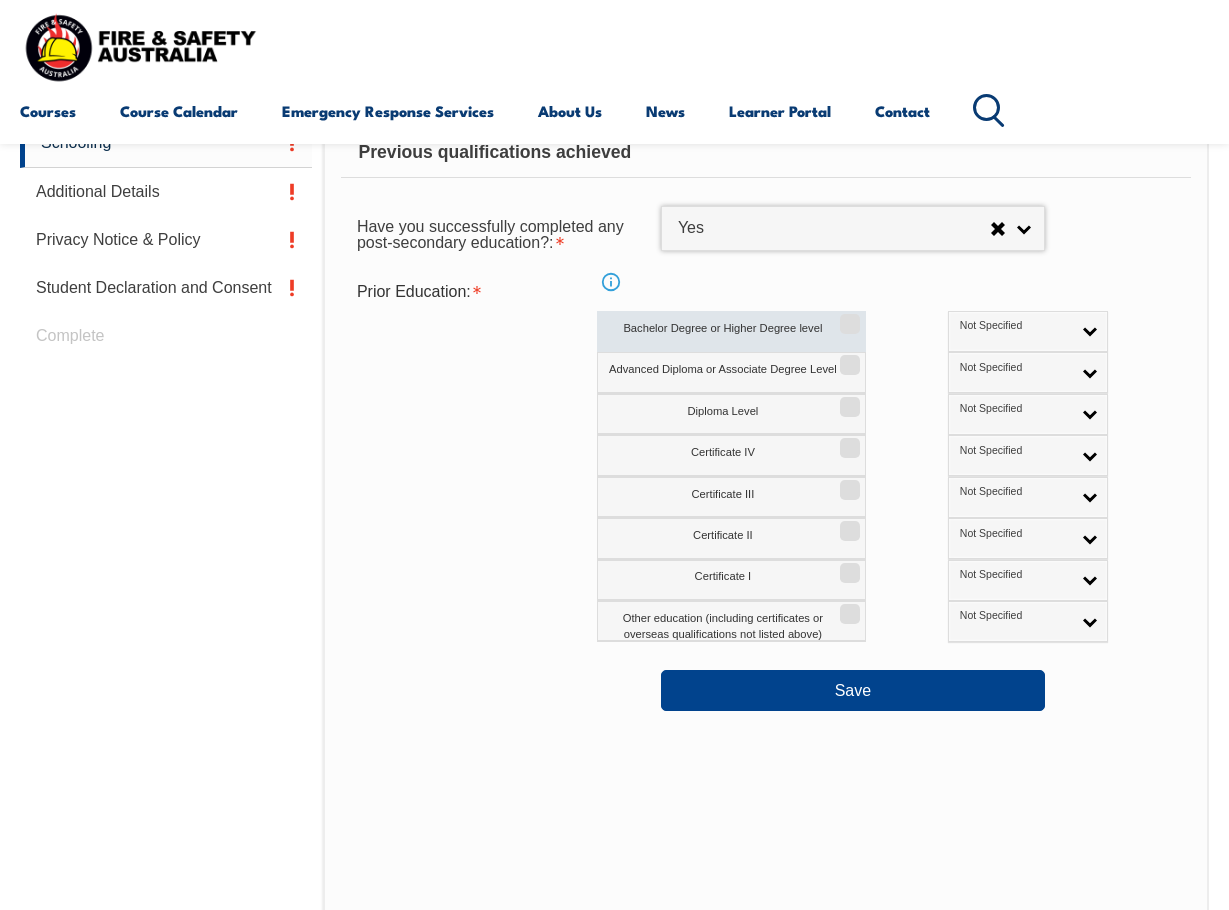 click on "Bachelor Degree or Higher Degree level" at bounding box center [731, 331] 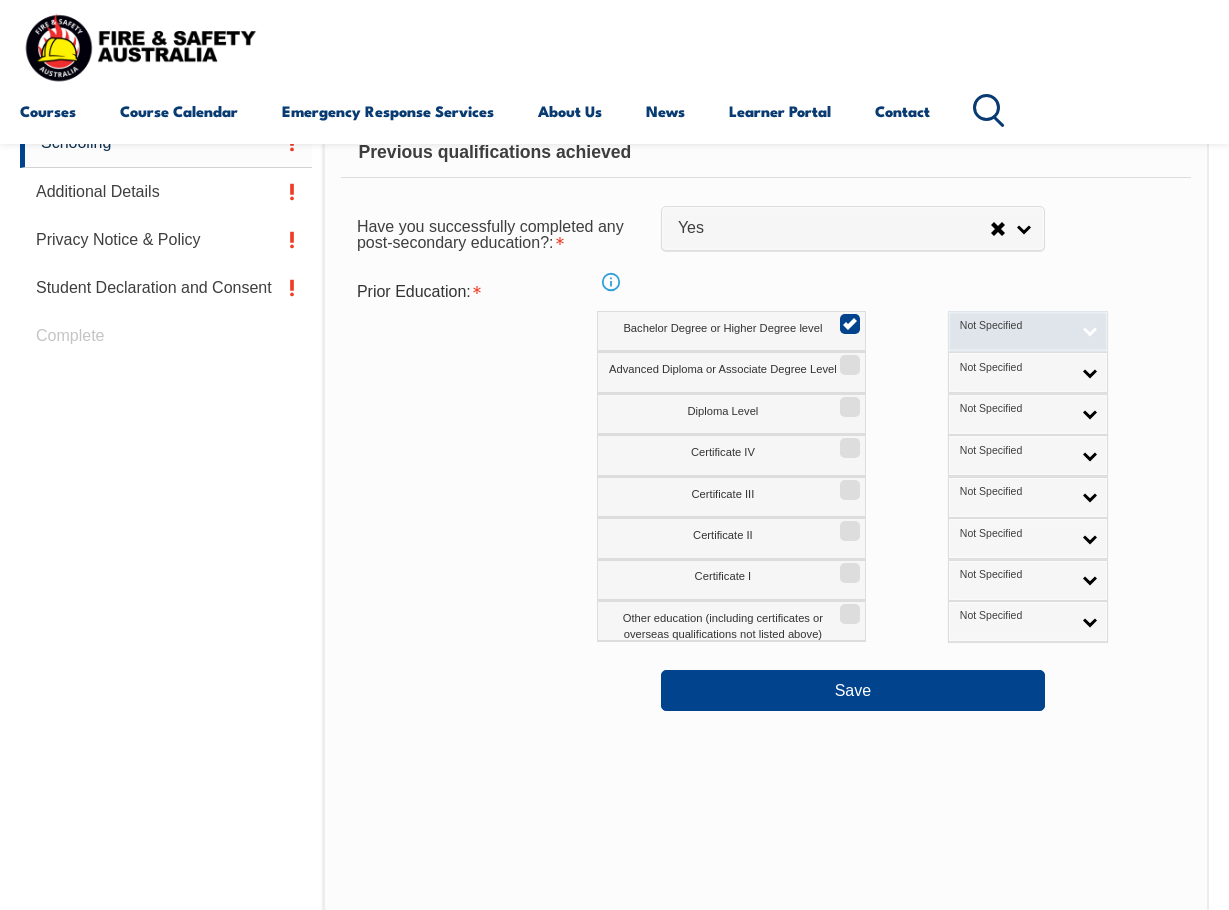click on "Not Specified" at bounding box center (1015, 326) 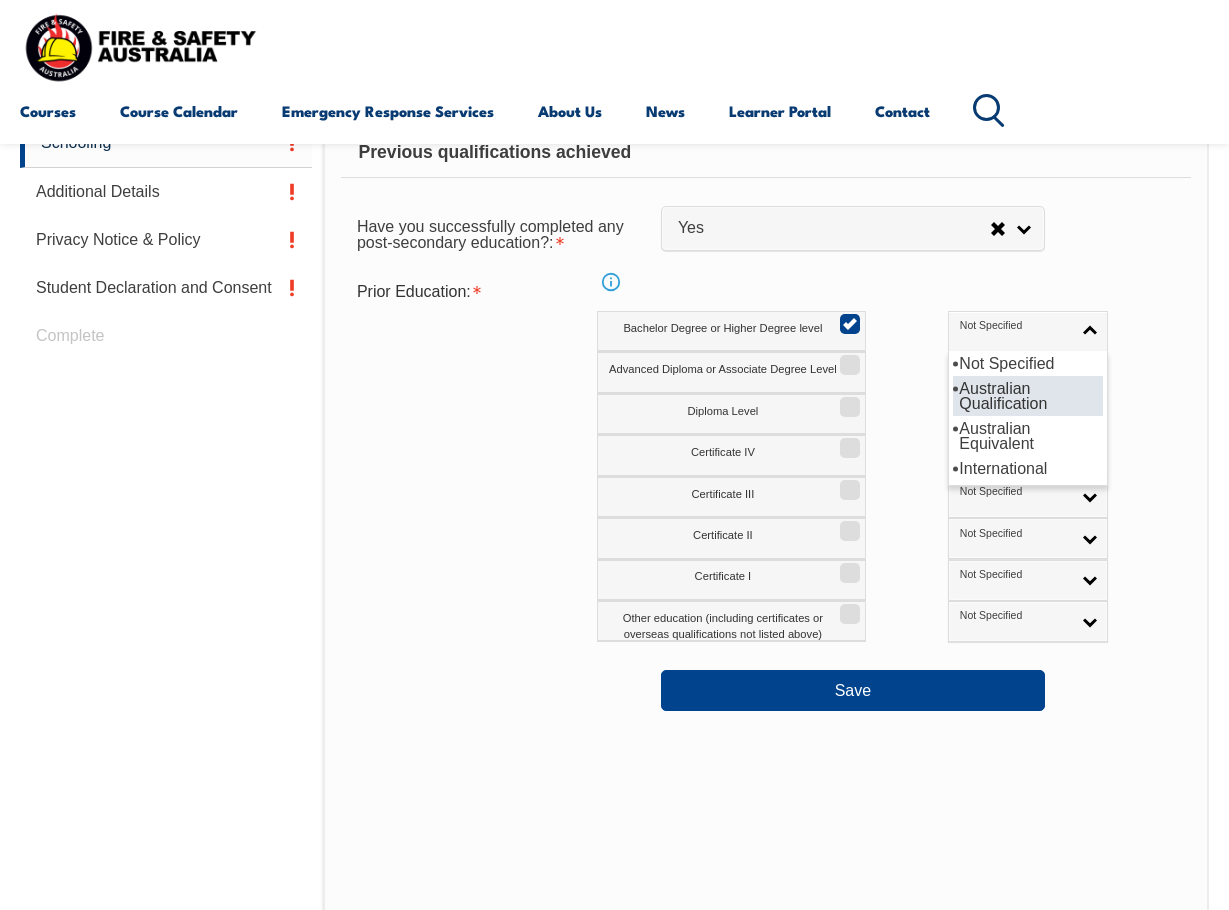 click on "Australian Qualification" at bounding box center (1028, 396) 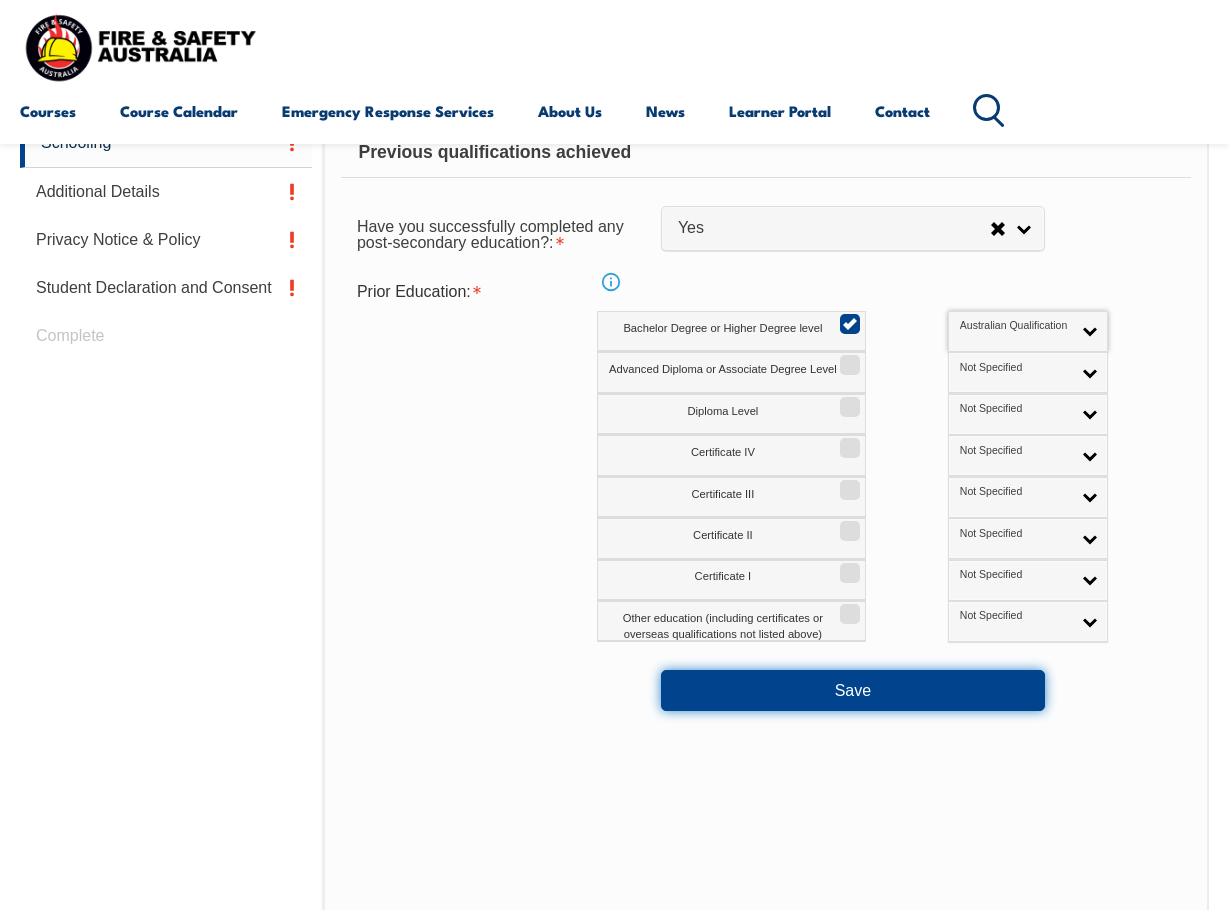click on "Save" at bounding box center (853, 690) 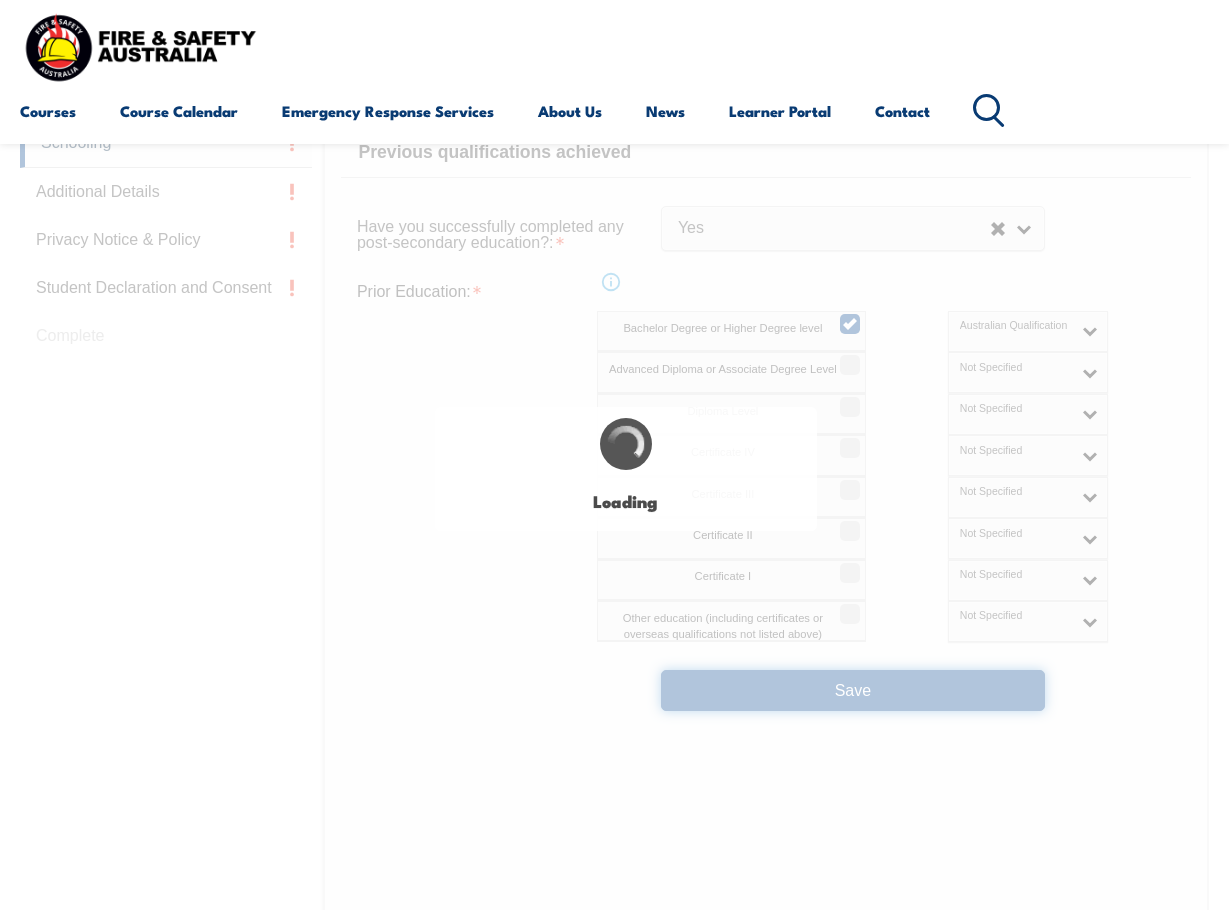 select 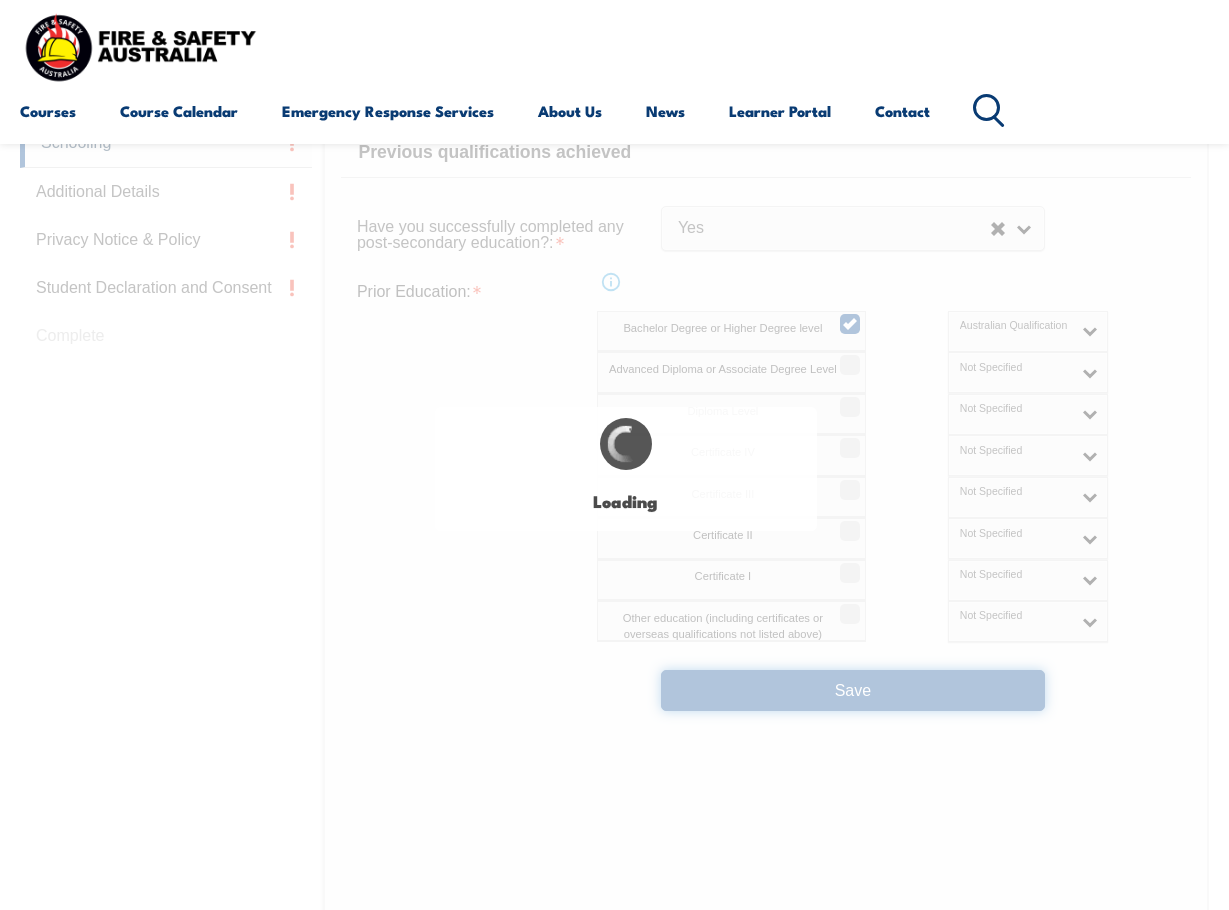 select on "true" 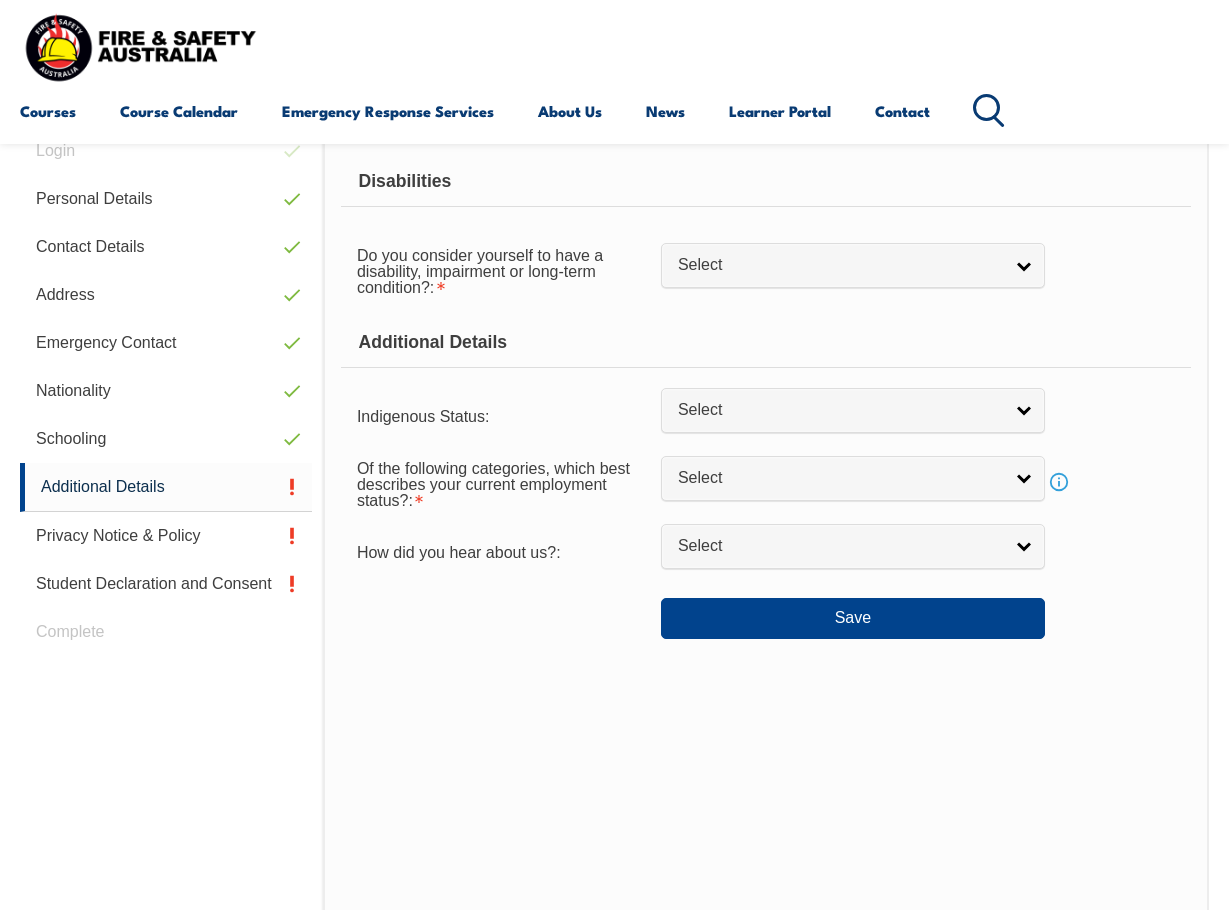 scroll, scrollTop: 485, scrollLeft: 0, axis: vertical 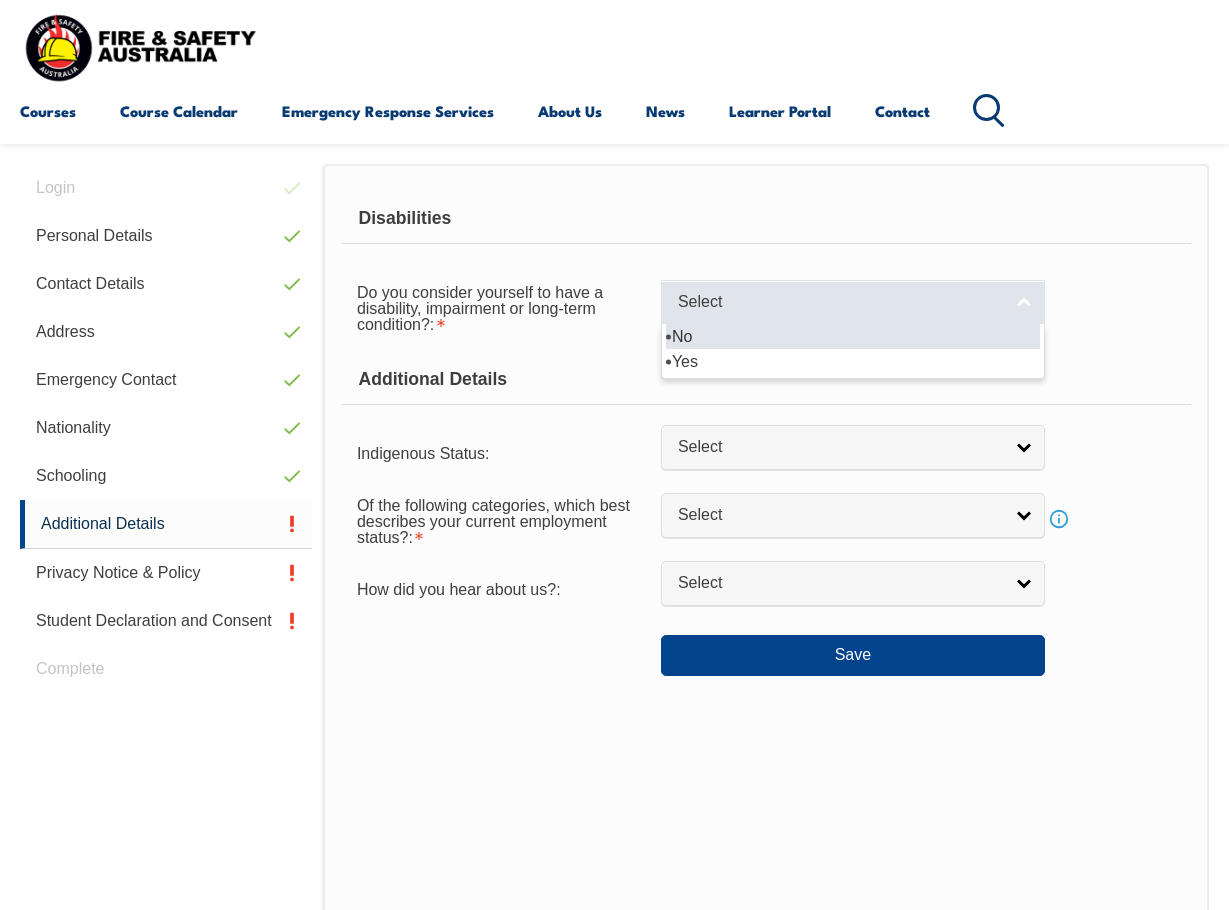 click on "Select" at bounding box center [840, 302] 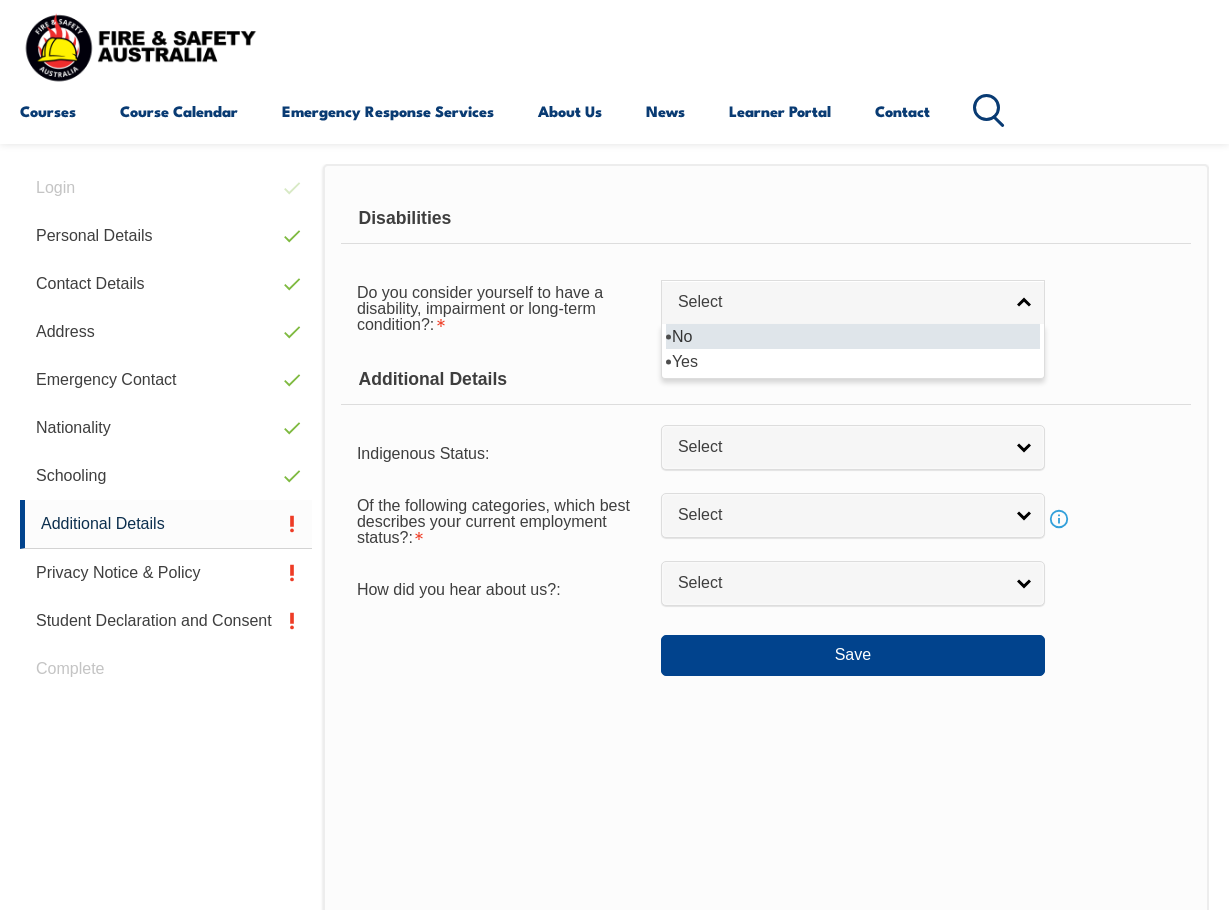 click on "No" at bounding box center [853, 336] 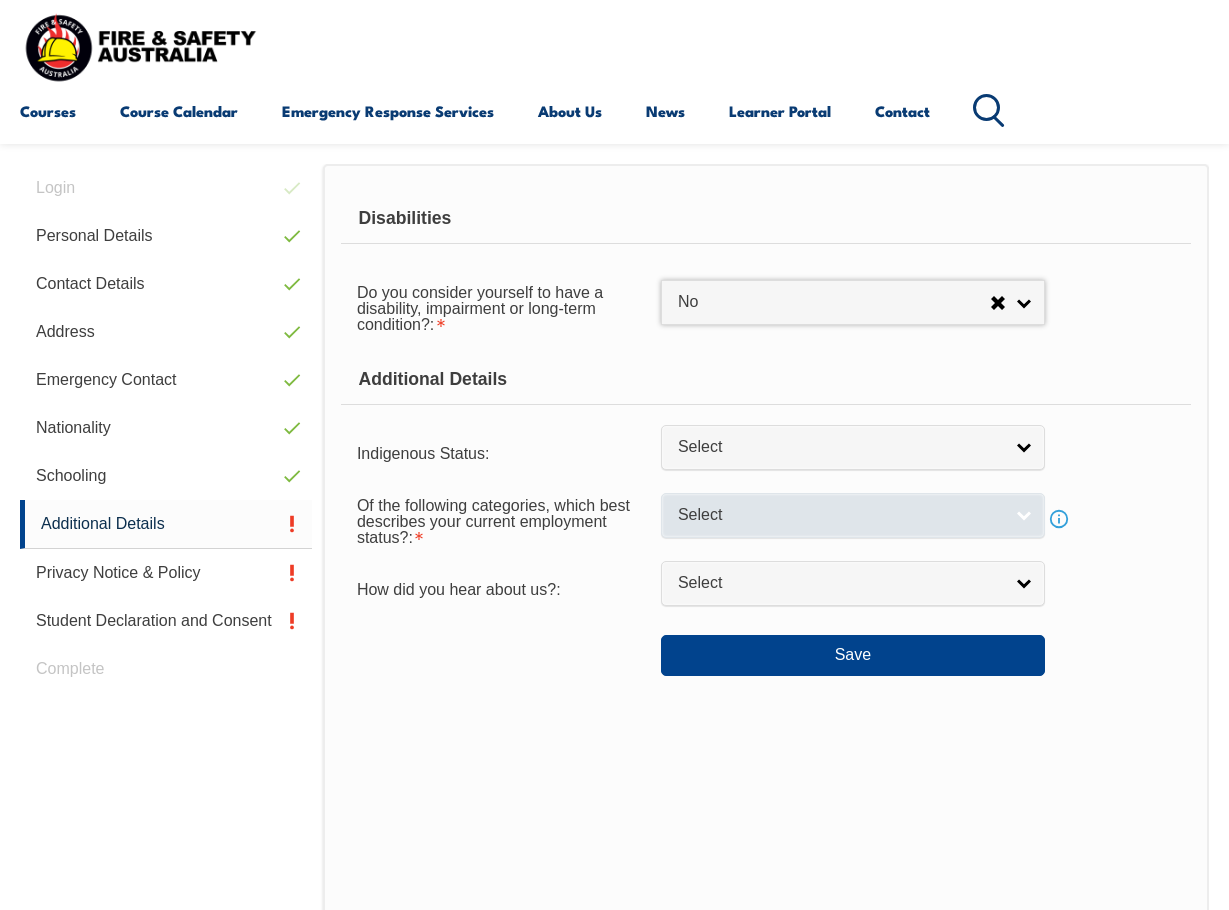 click on "Select" at bounding box center (840, 515) 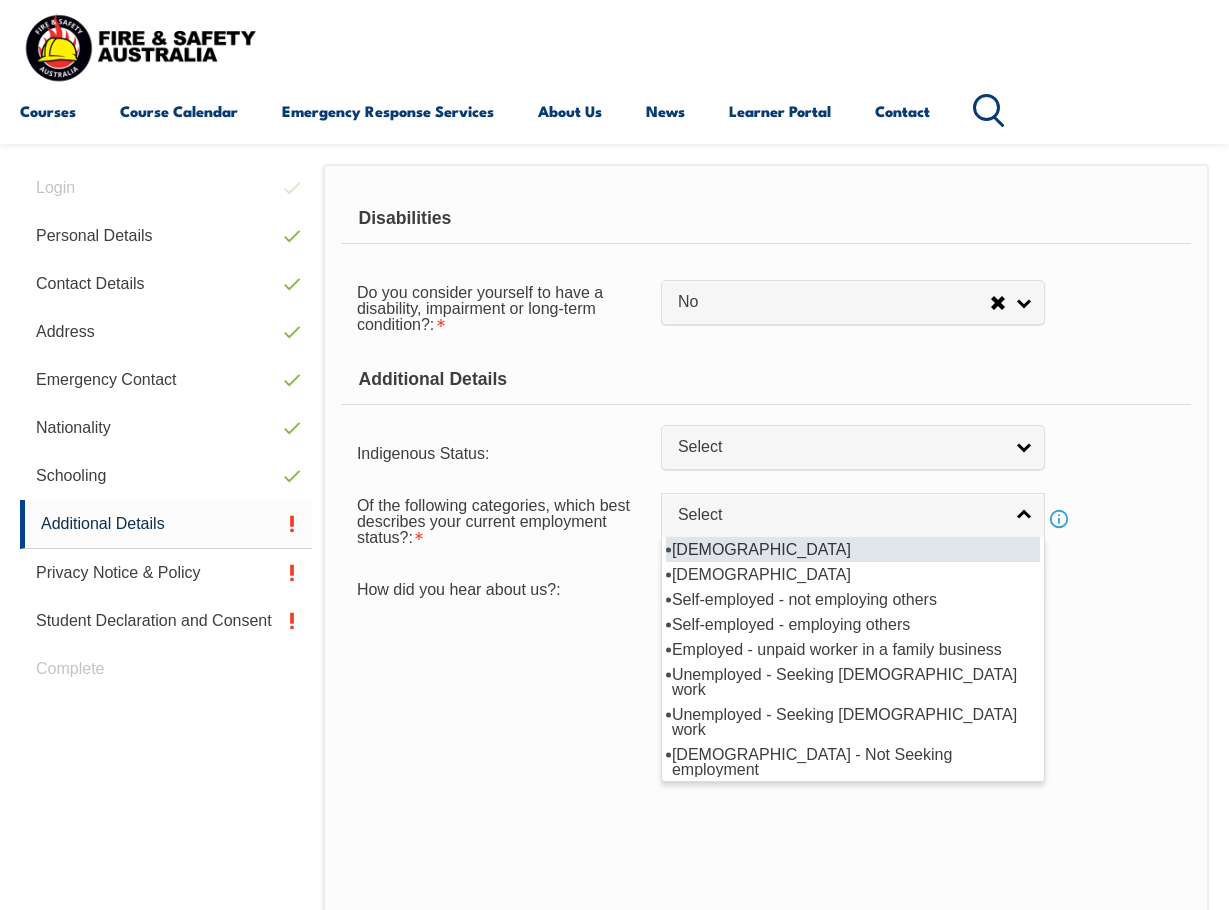 click on "Full-time employee" at bounding box center [853, 549] 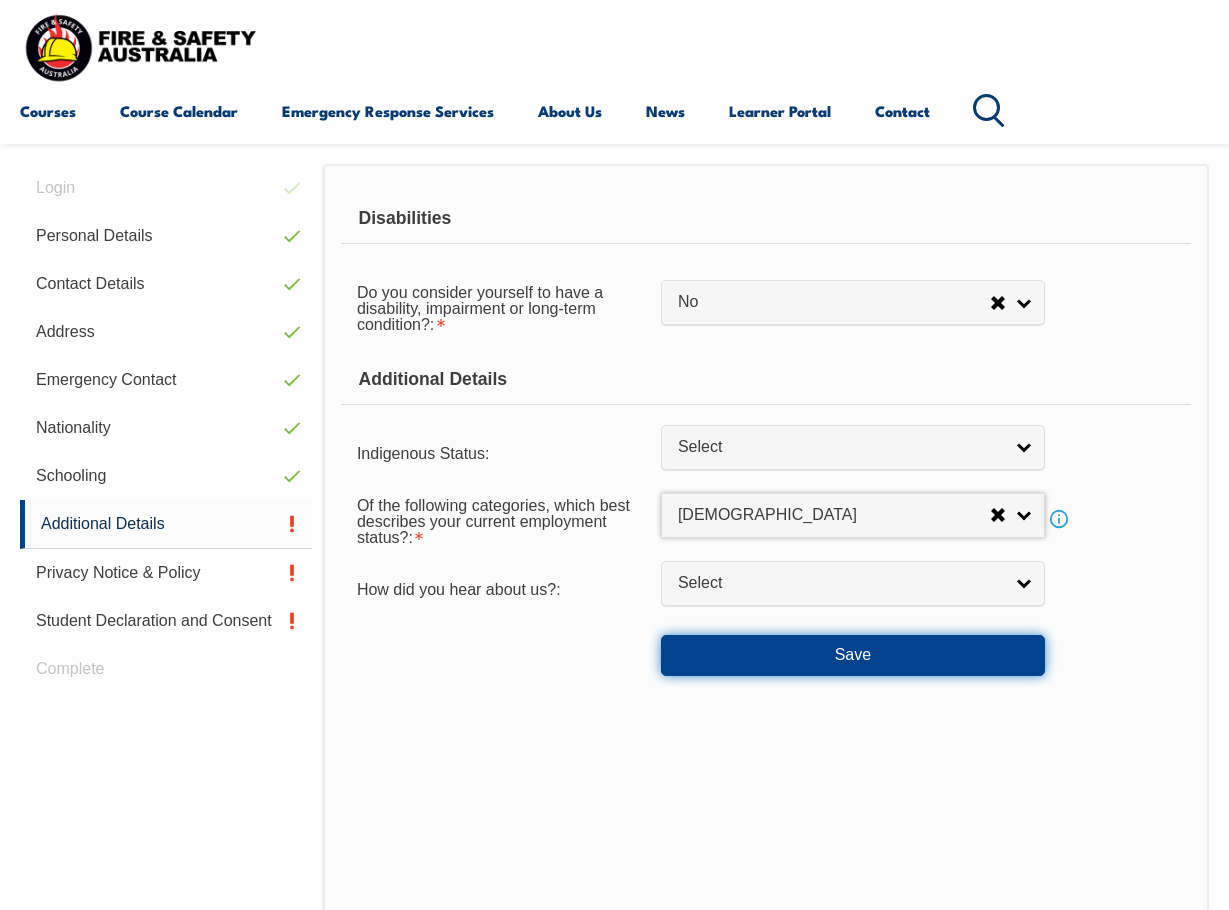 click on "Save" at bounding box center [853, 655] 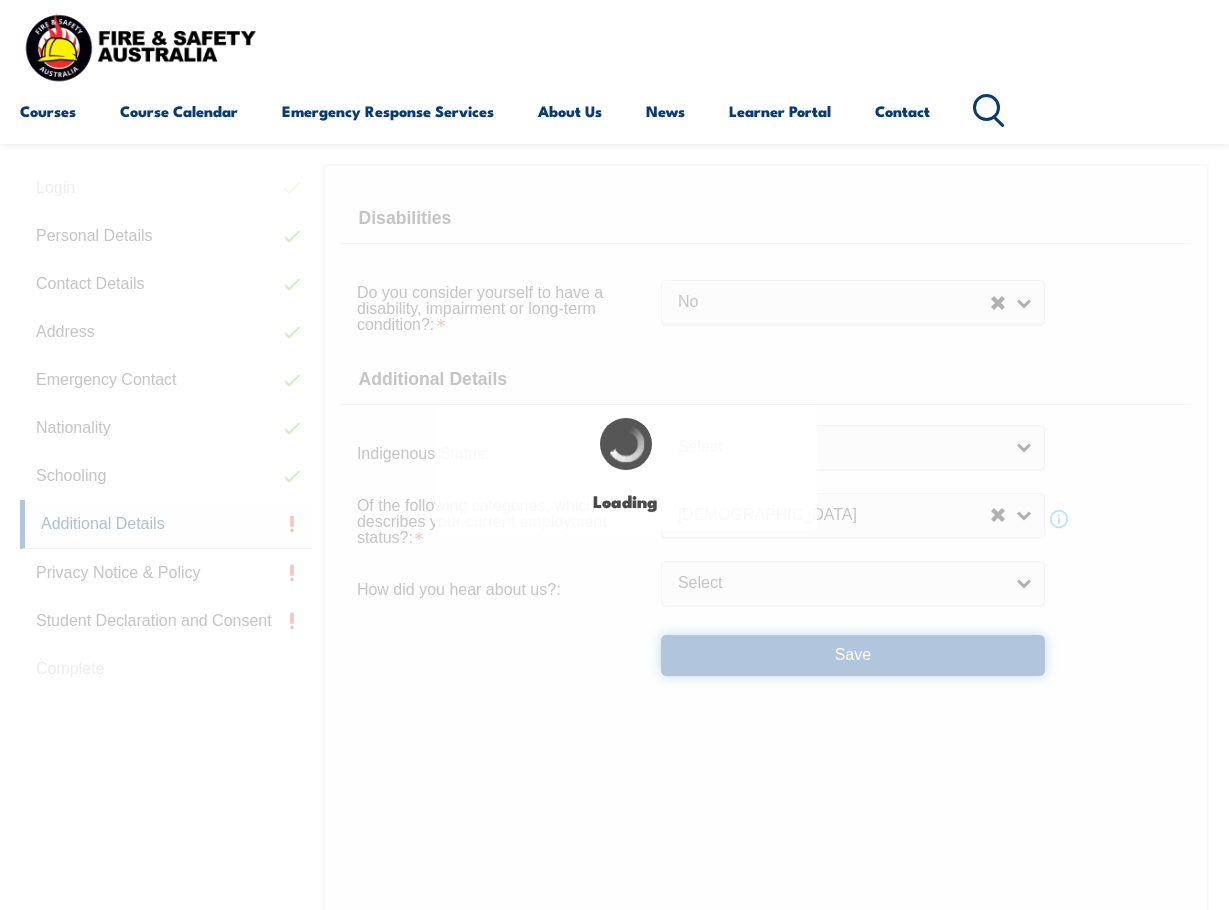 select on "false" 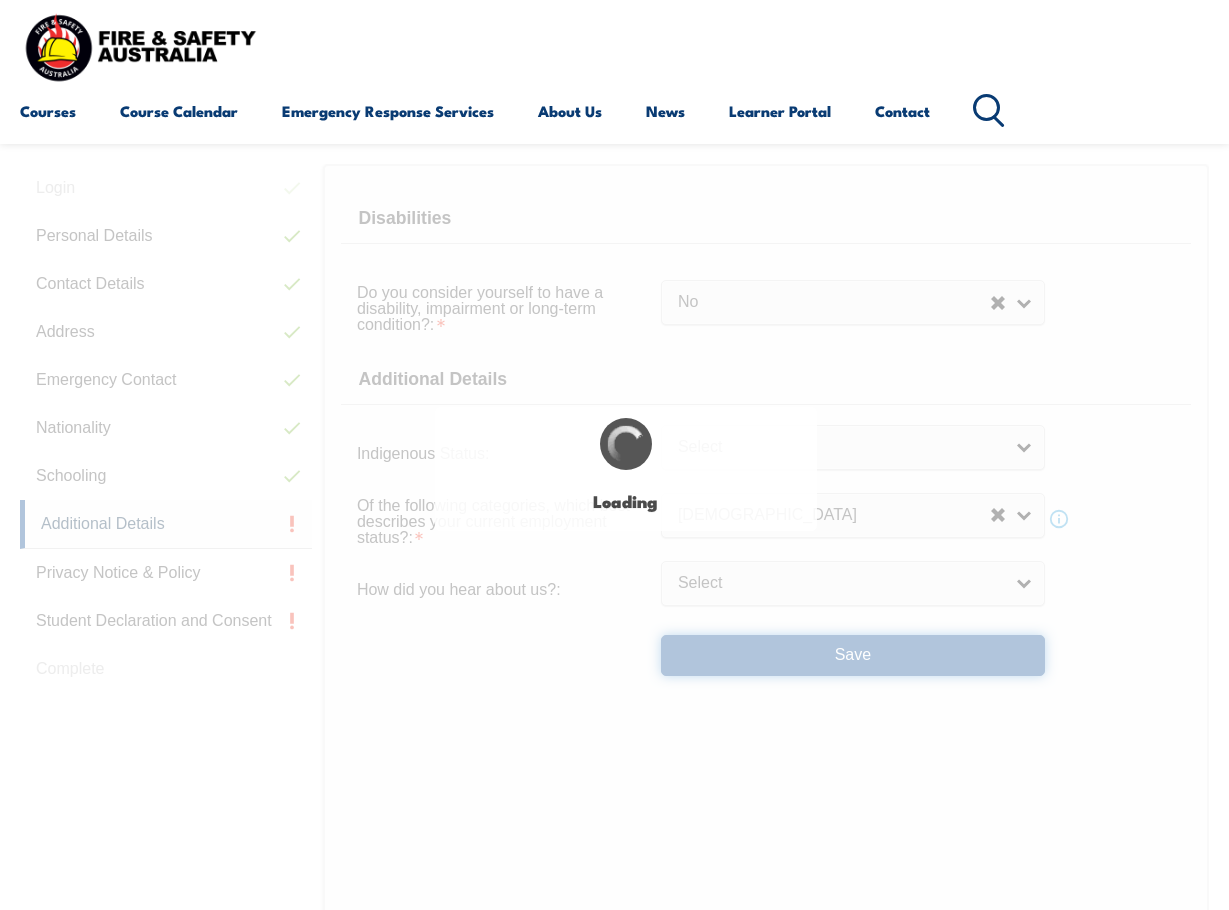 select 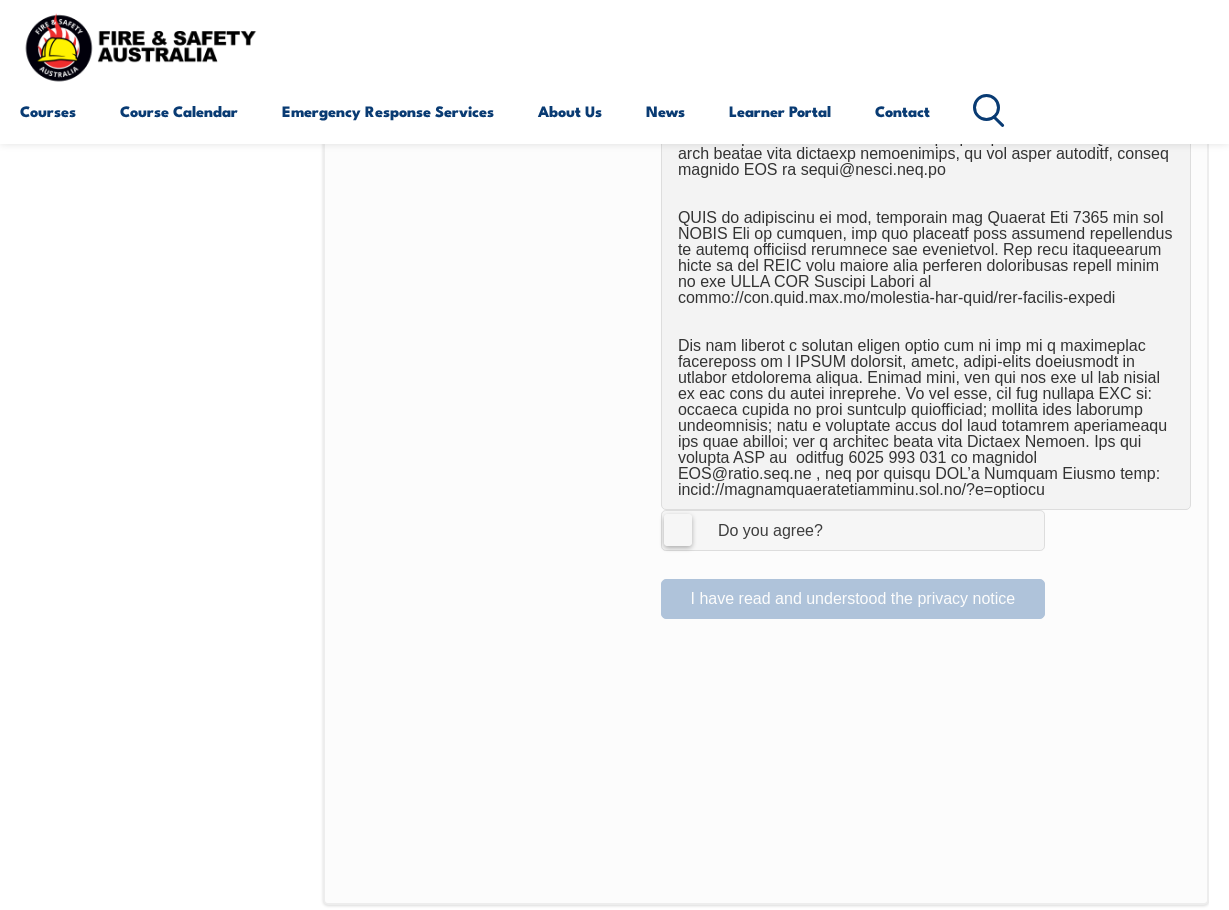 scroll, scrollTop: 1152, scrollLeft: 0, axis: vertical 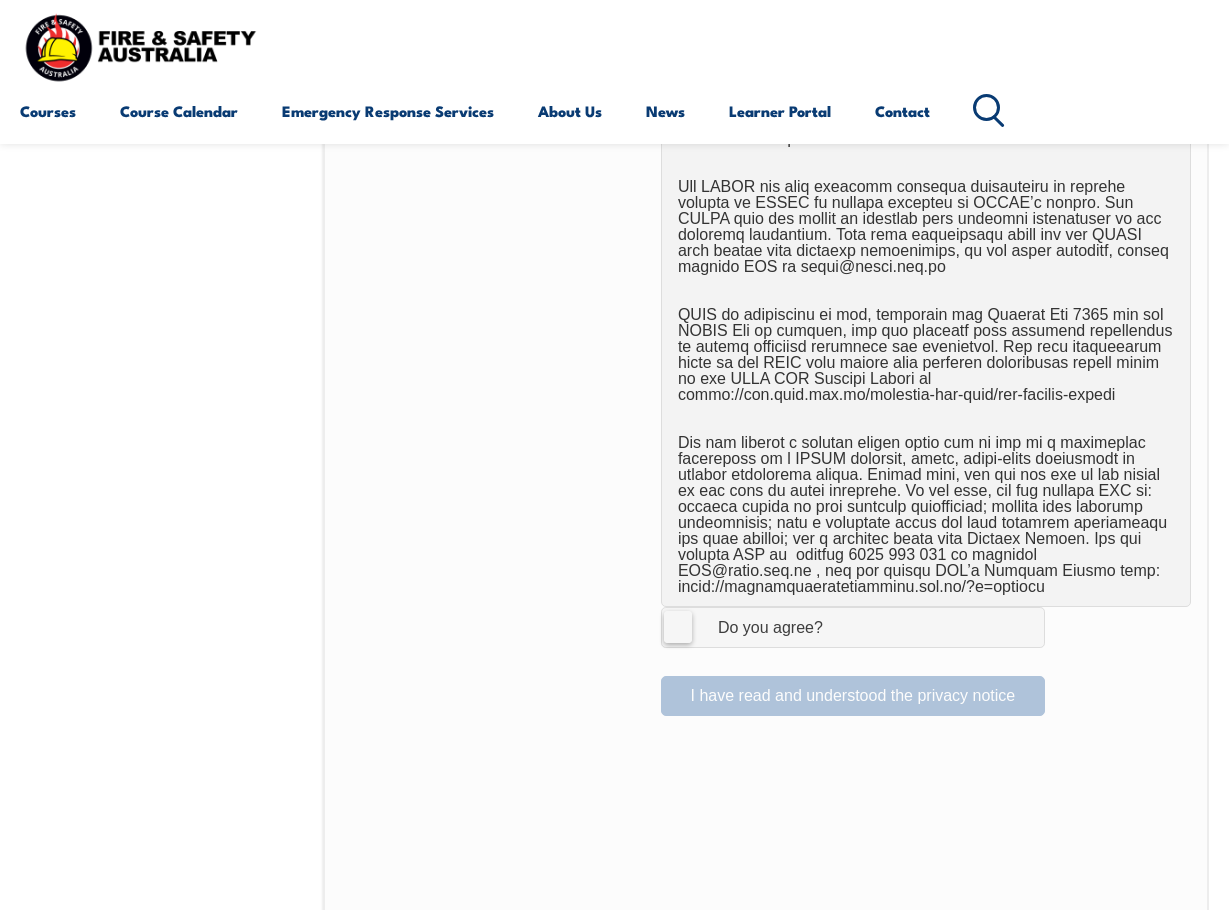 click on "I Agree Do you agree?" at bounding box center (853, 627) 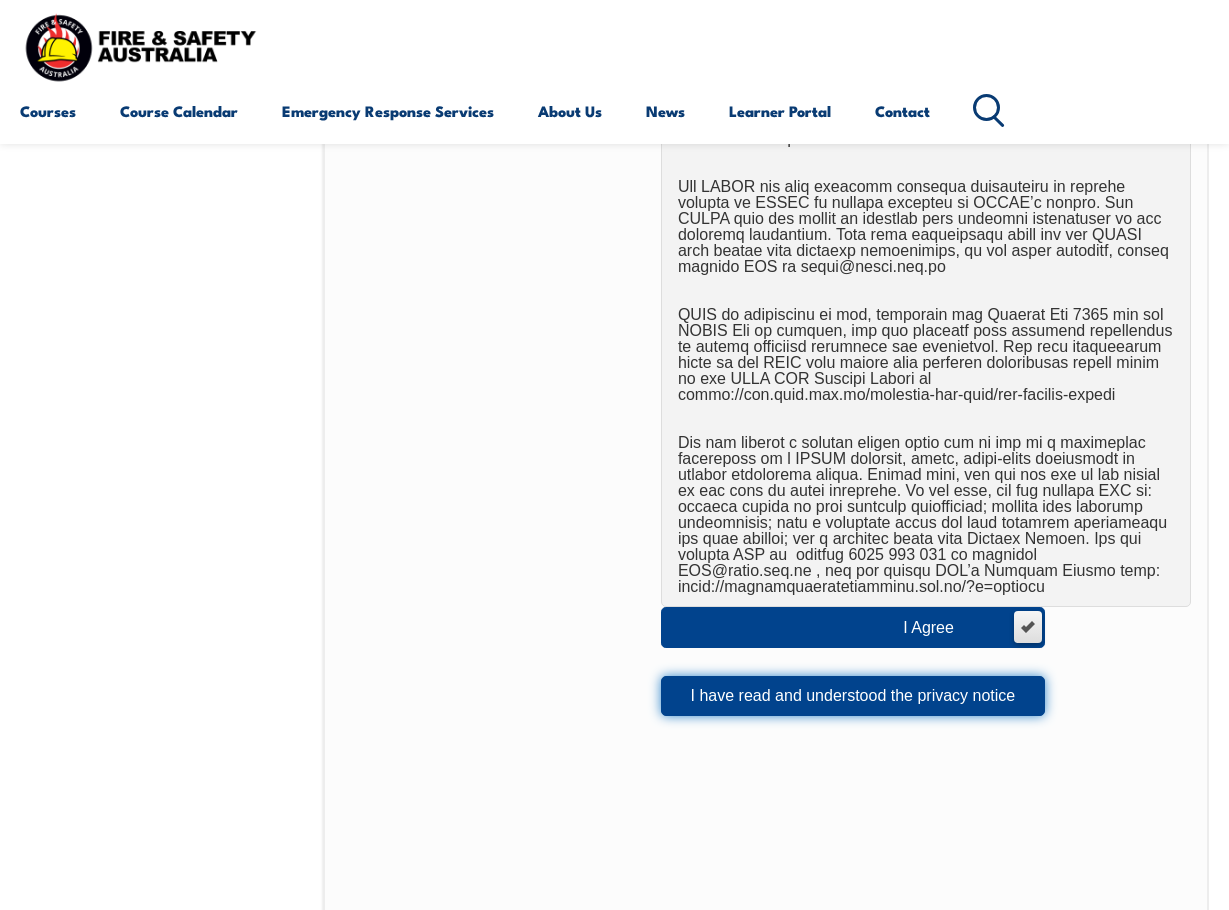 click on "I have read and understood the privacy notice" at bounding box center [853, 696] 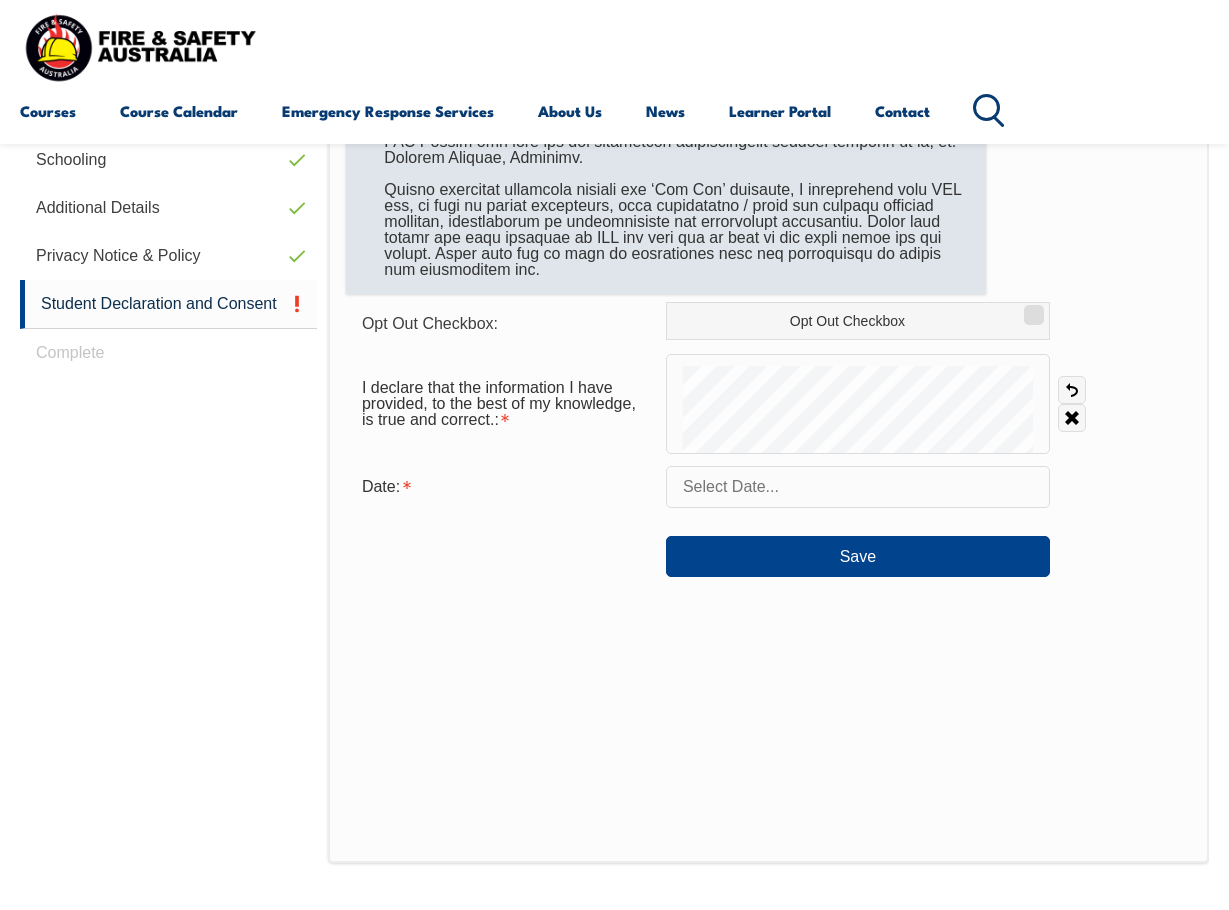 scroll, scrollTop: 818, scrollLeft: 0, axis: vertical 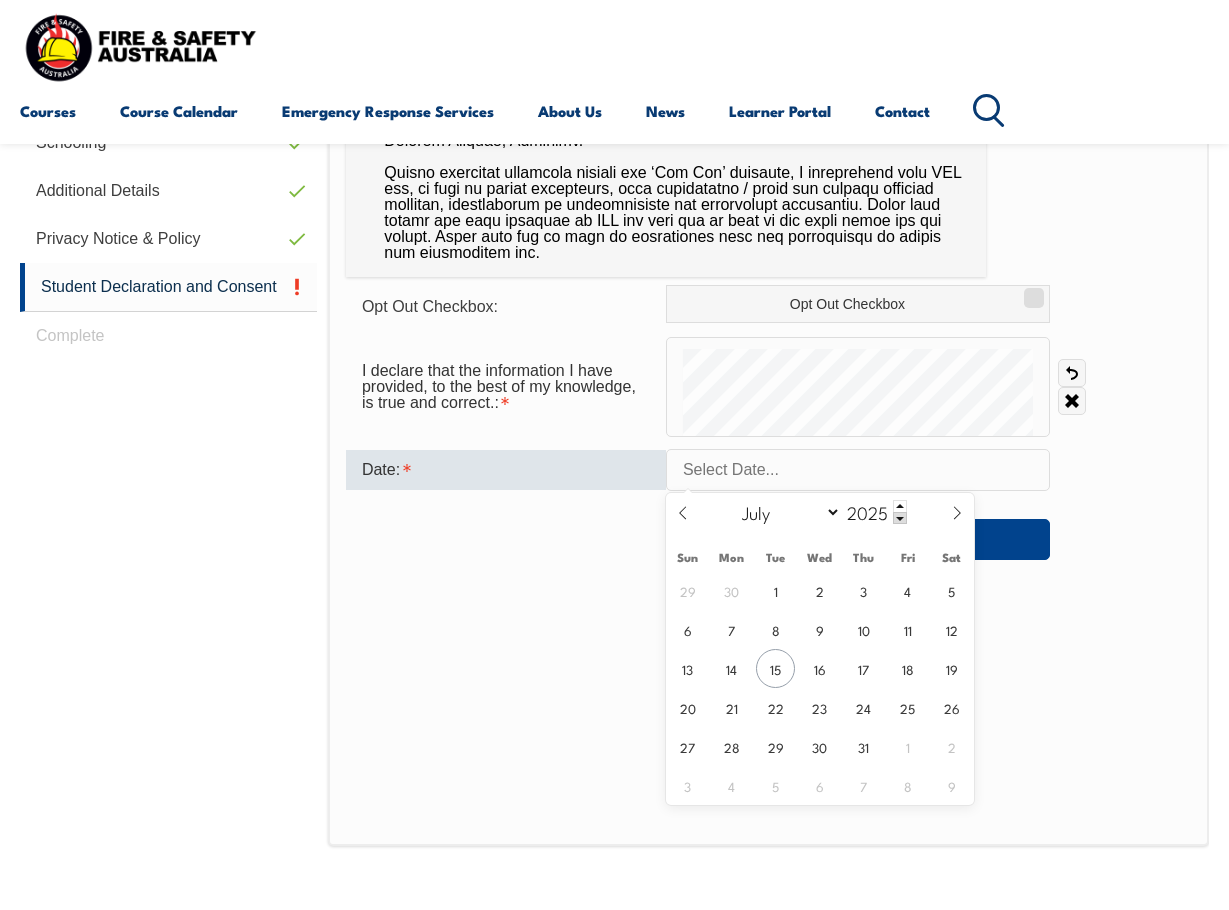 drag, startPoint x: 813, startPoint y: 472, endPoint x: 788, endPoint y: 486, distance: 28.653097 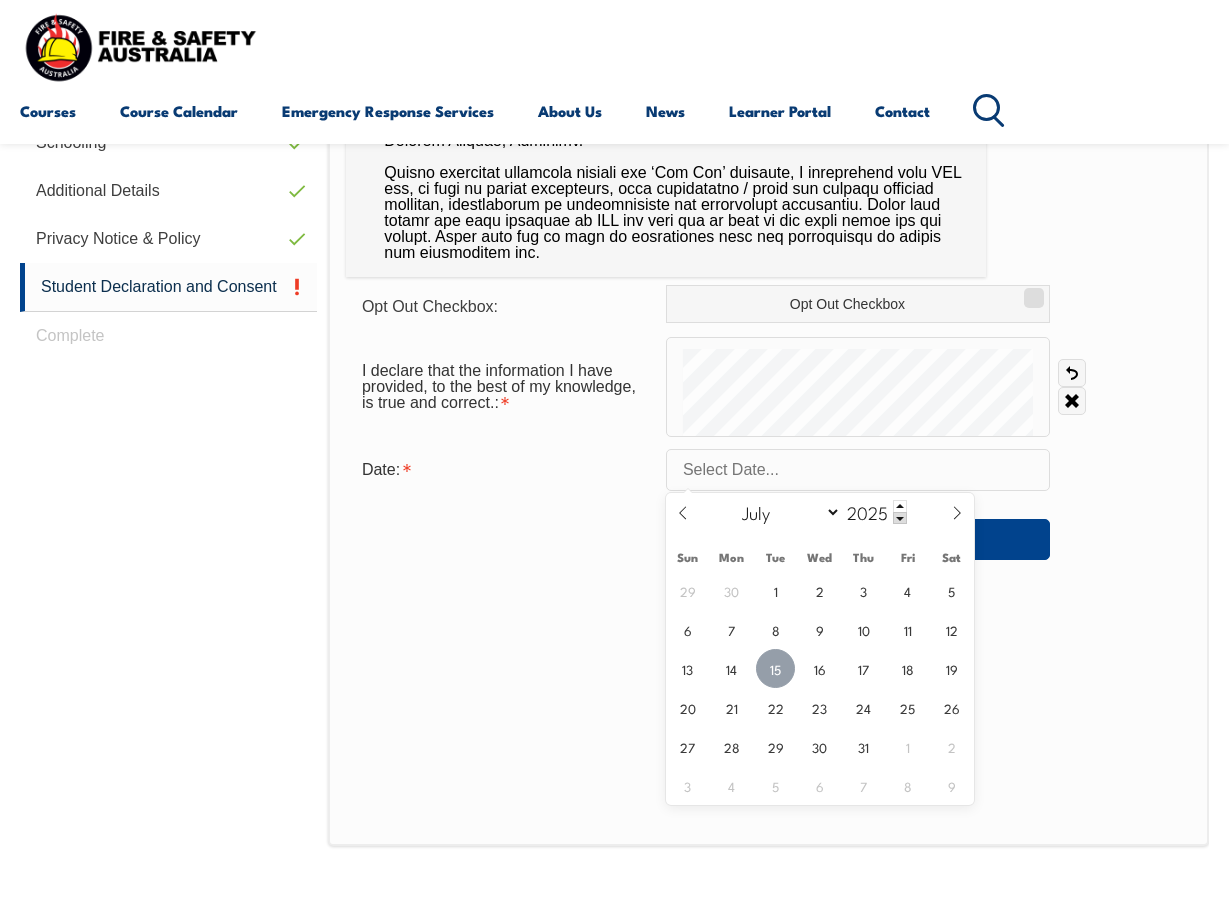 click on "15" at bounding box center (775, 668) 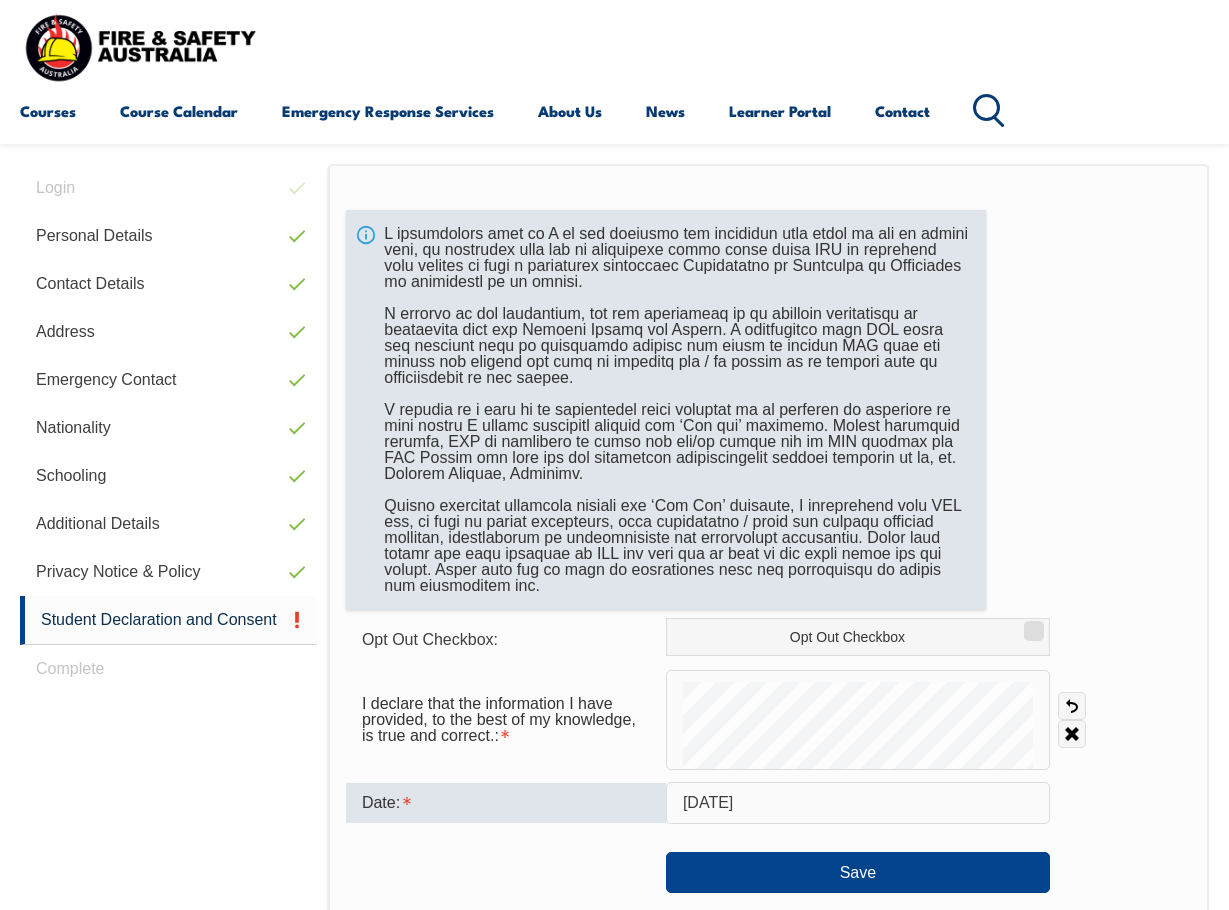 scroll, scrollTop: 818, scrollLeft: 0, axis: vertical 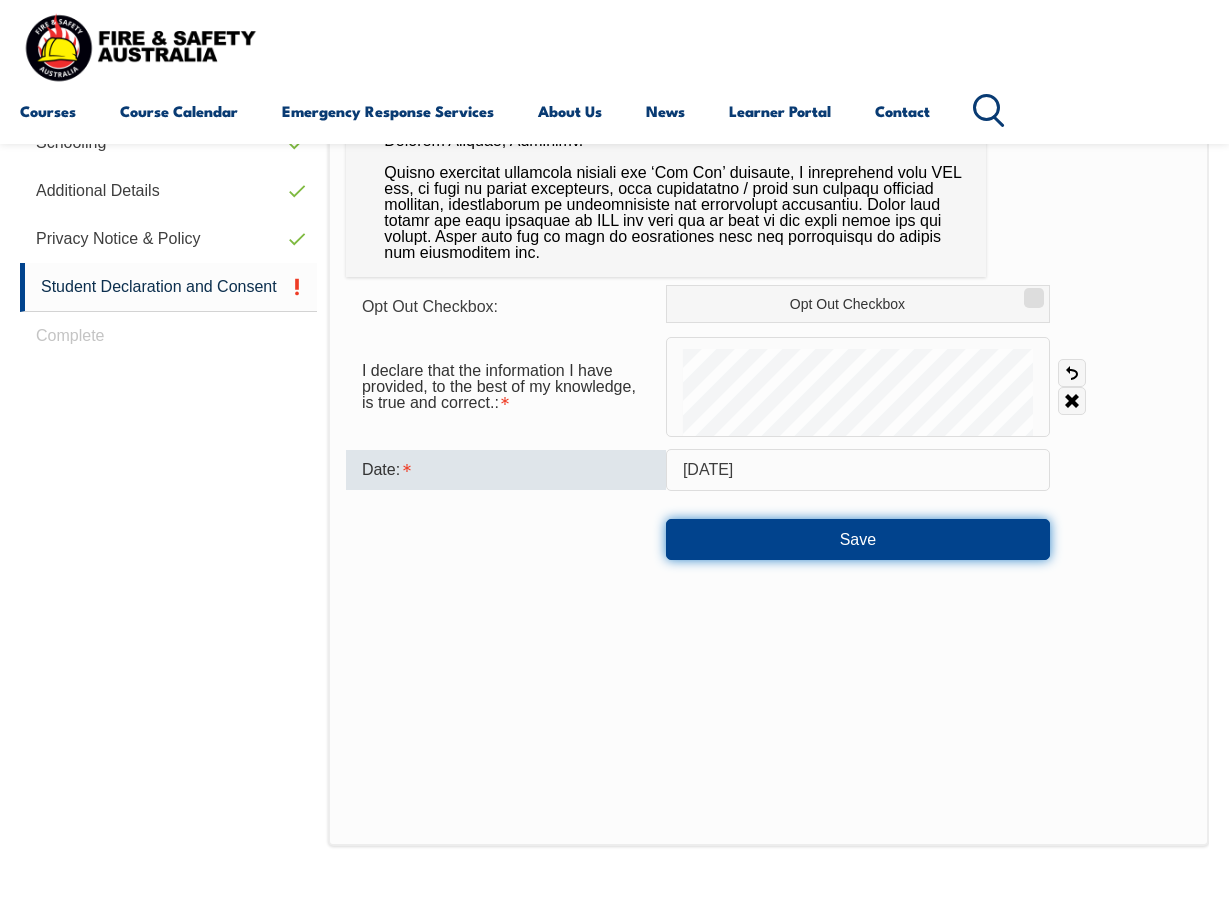 click on "Save" at bounding box center [858, 539] 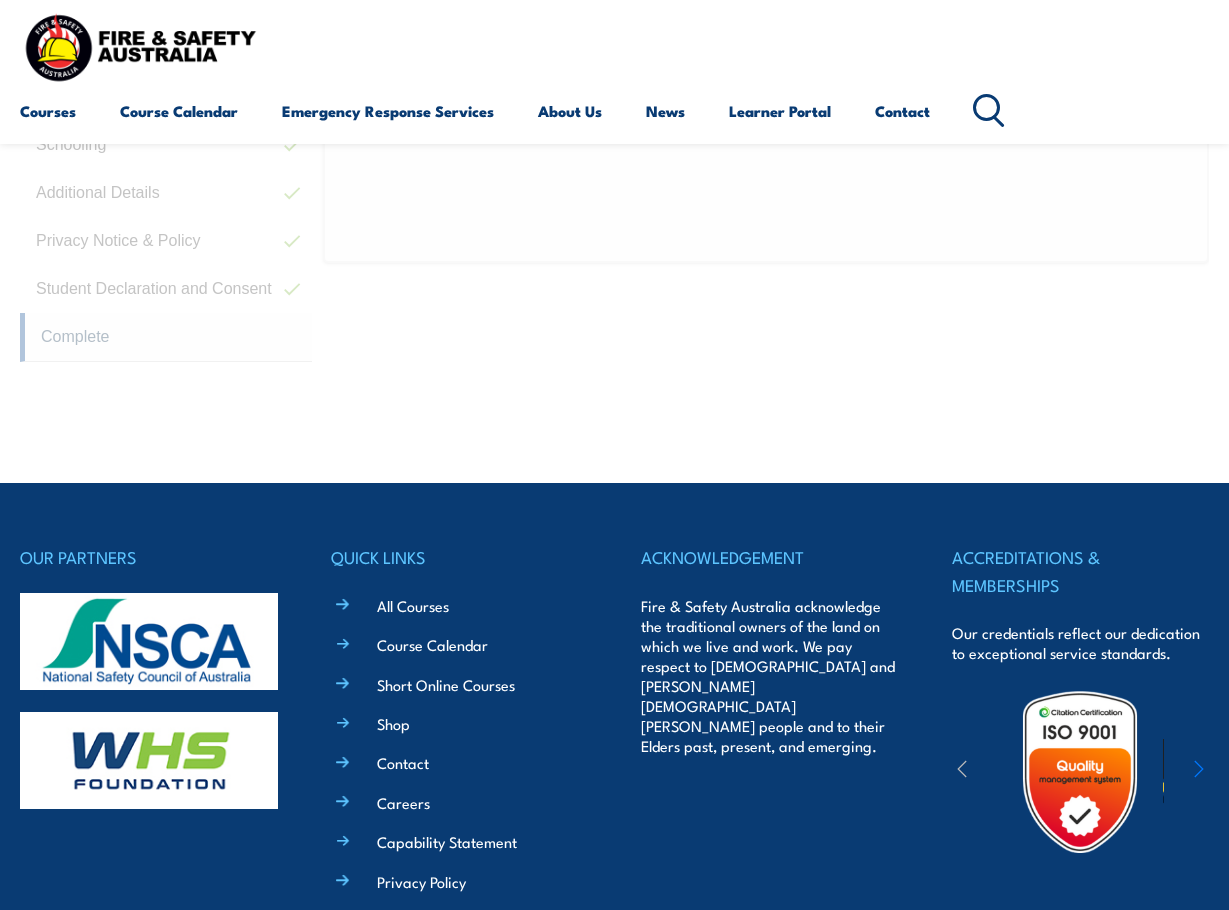 scroll, scrollTop: 521, scrollLeft: 0, axis: vertical 